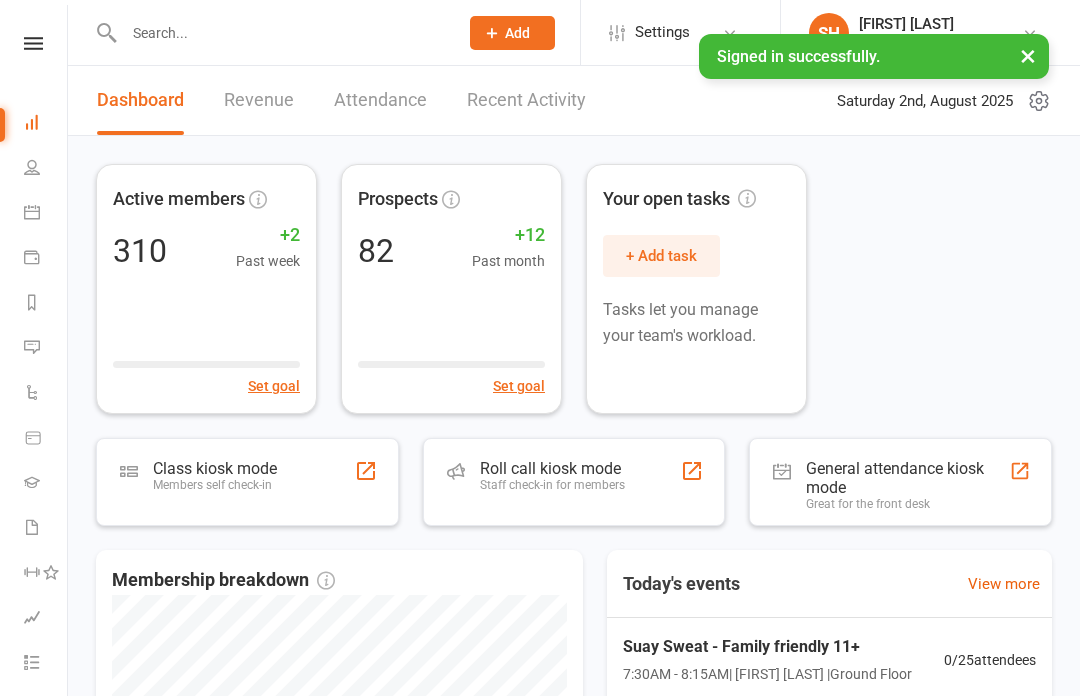 scroll, scrollTop: 0, scrollLeft: 0, axis: both 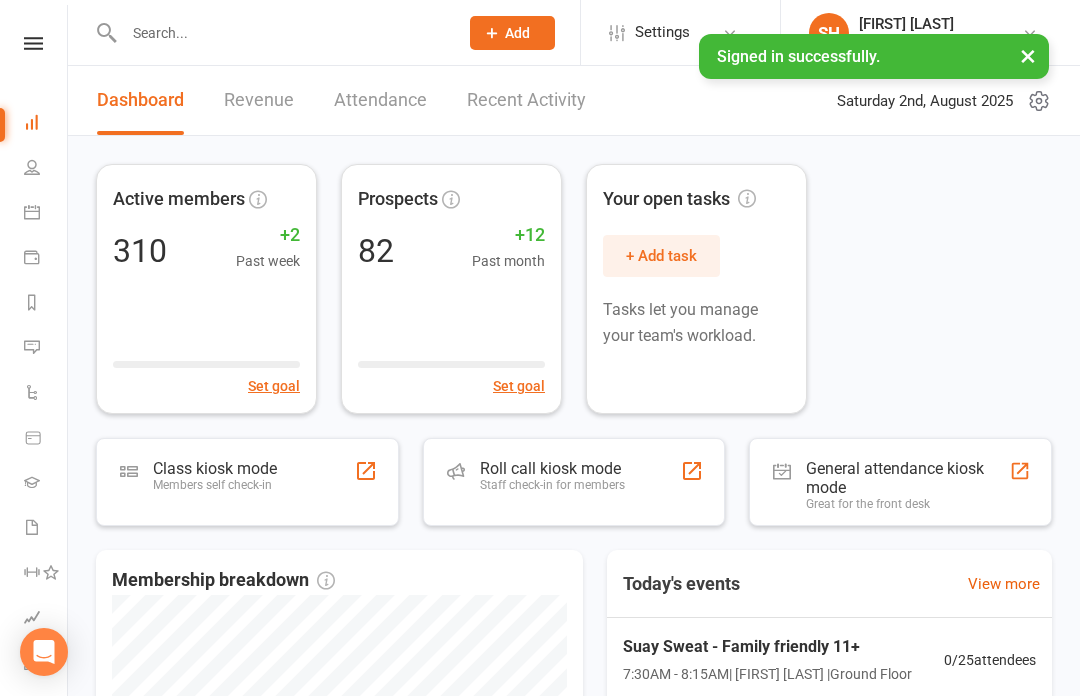 click at bounding box center (33, 43) 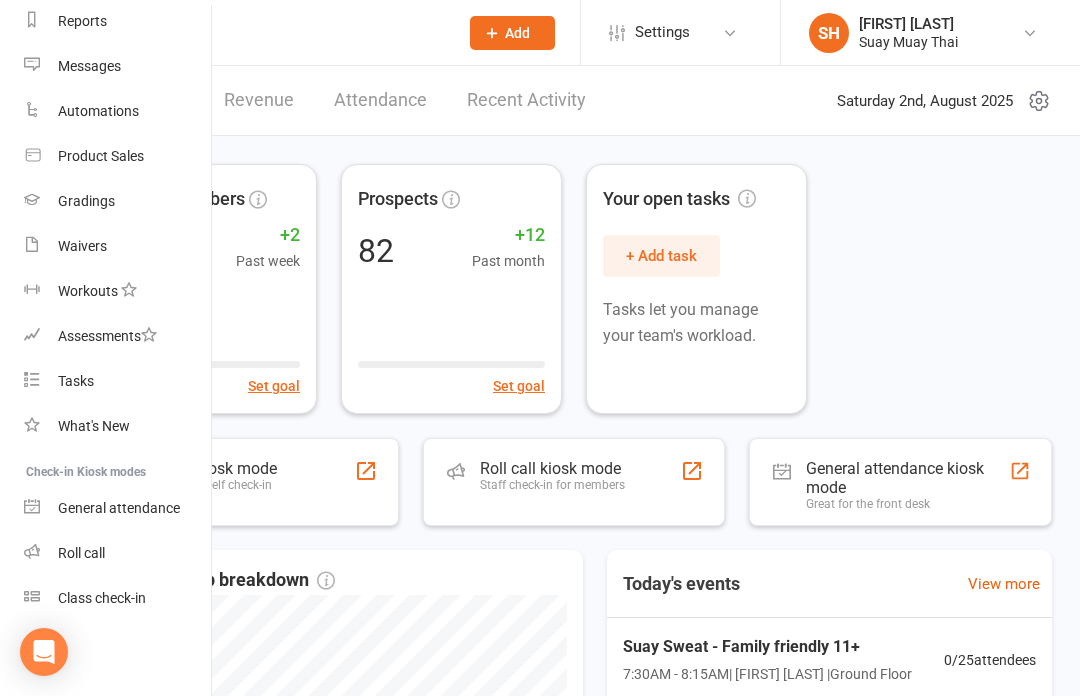 scroll, scrollTop: 266, scrollLeft: 0, axis: vertical 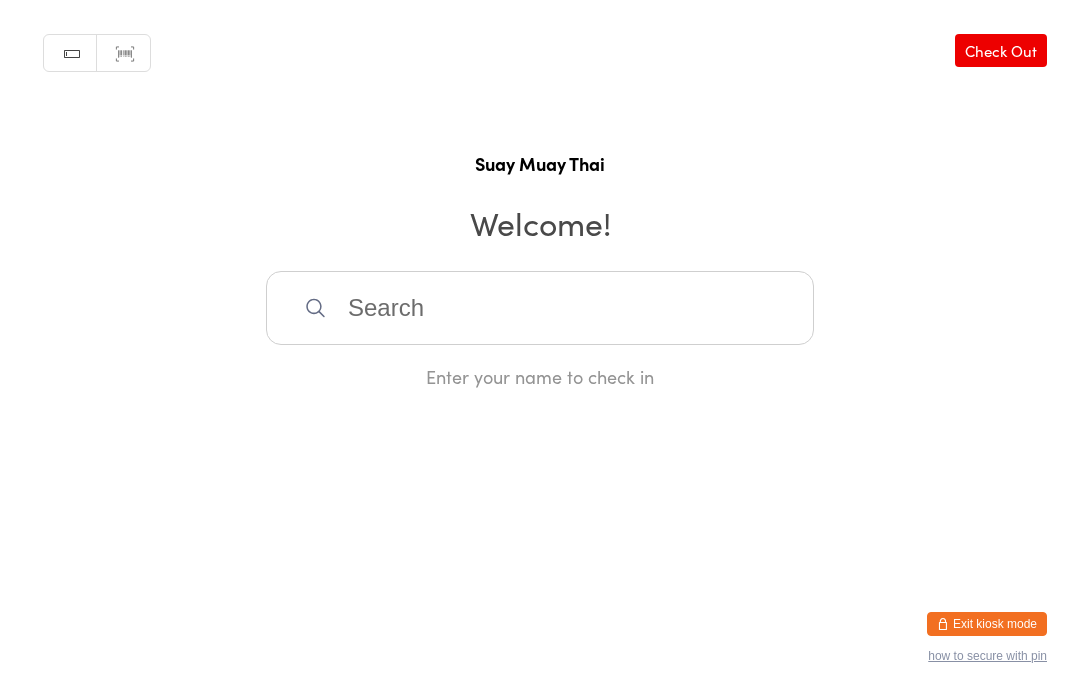 click on "Manual search Scanner input Check Out [NAME] Welcome! Enter your name to check in" at bounding box center [540, 194] 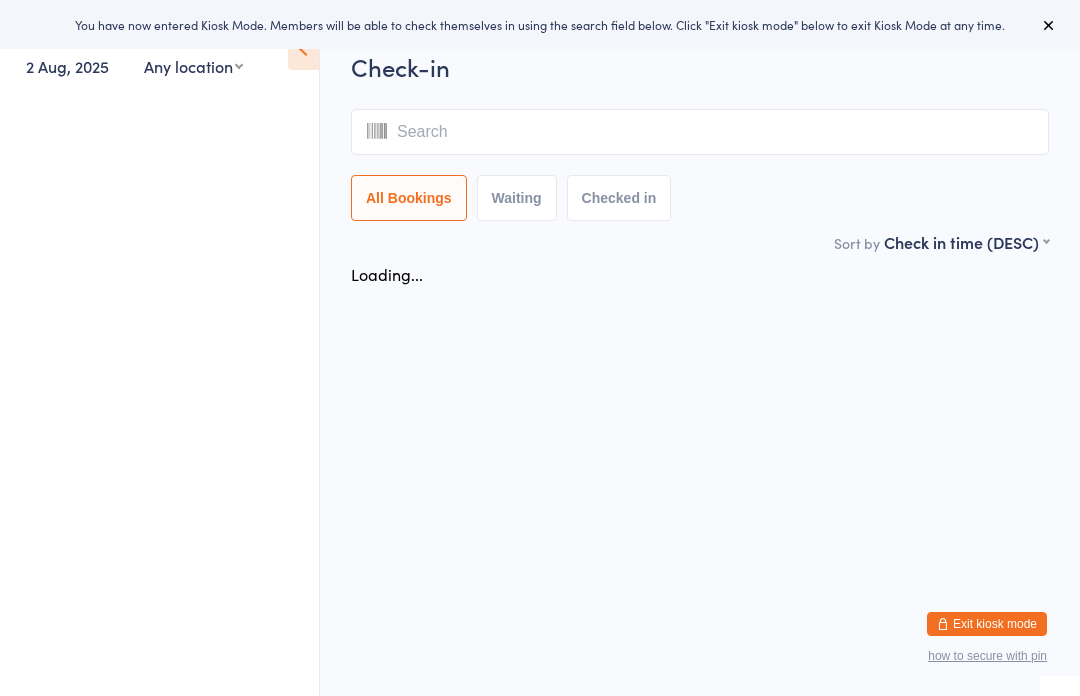 scroll, scrollTop: 0, scrollLeft: 0, axis: both 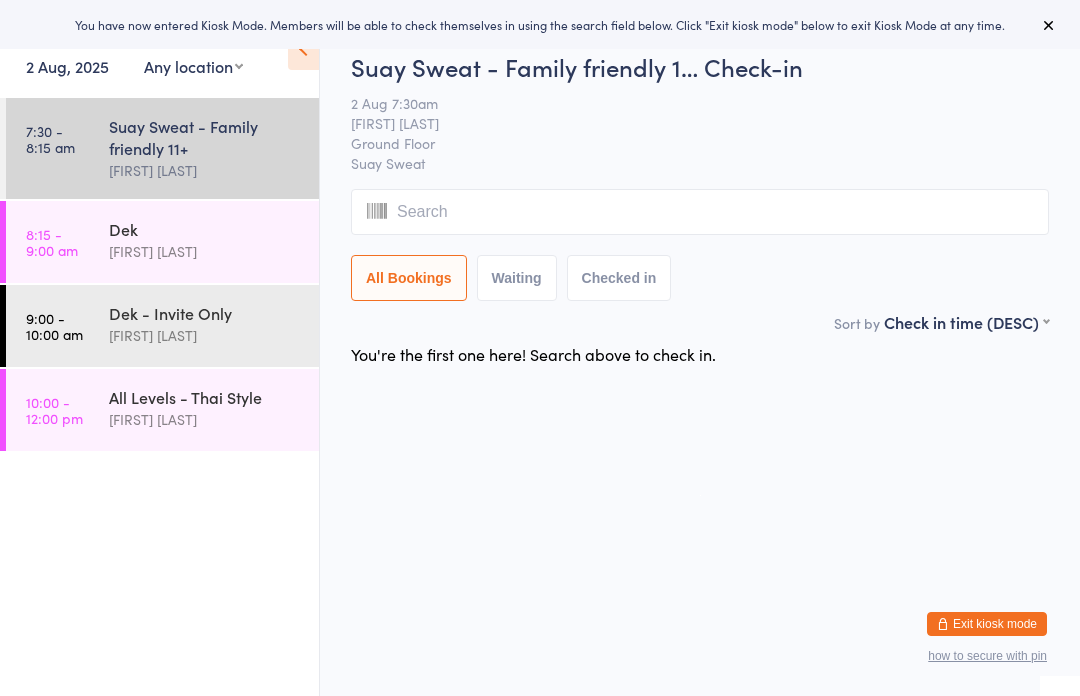 click on "Suay Sweat - Family friendly 11+" at bounding box center [205, 137] 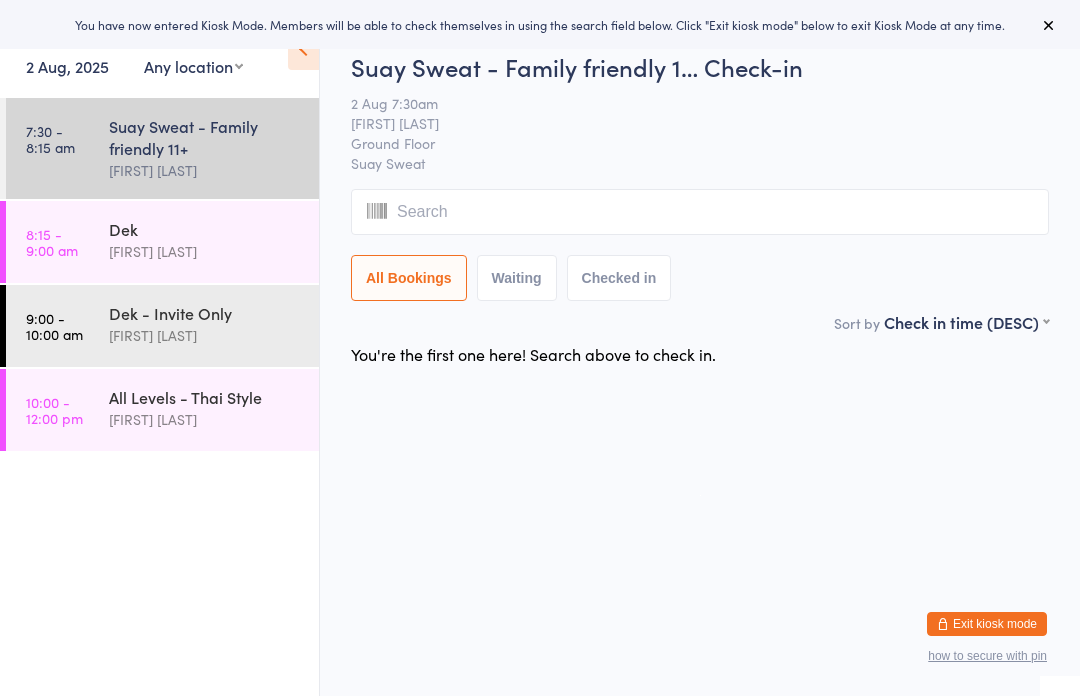 click at bounding box center (700, 212) 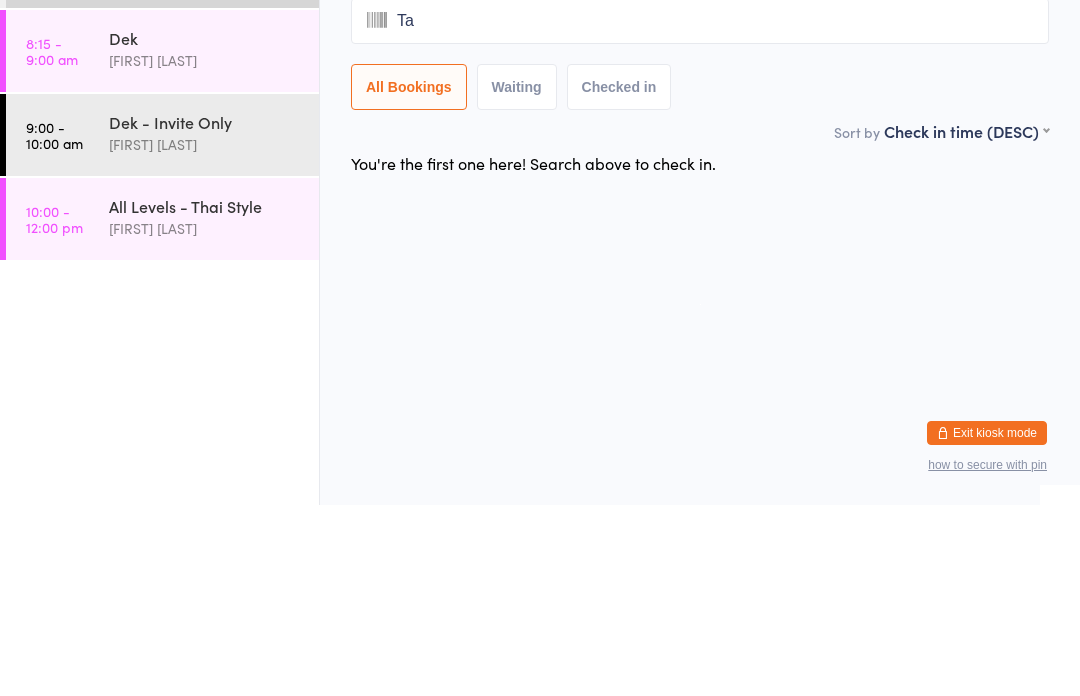 type on "[FIRST]" 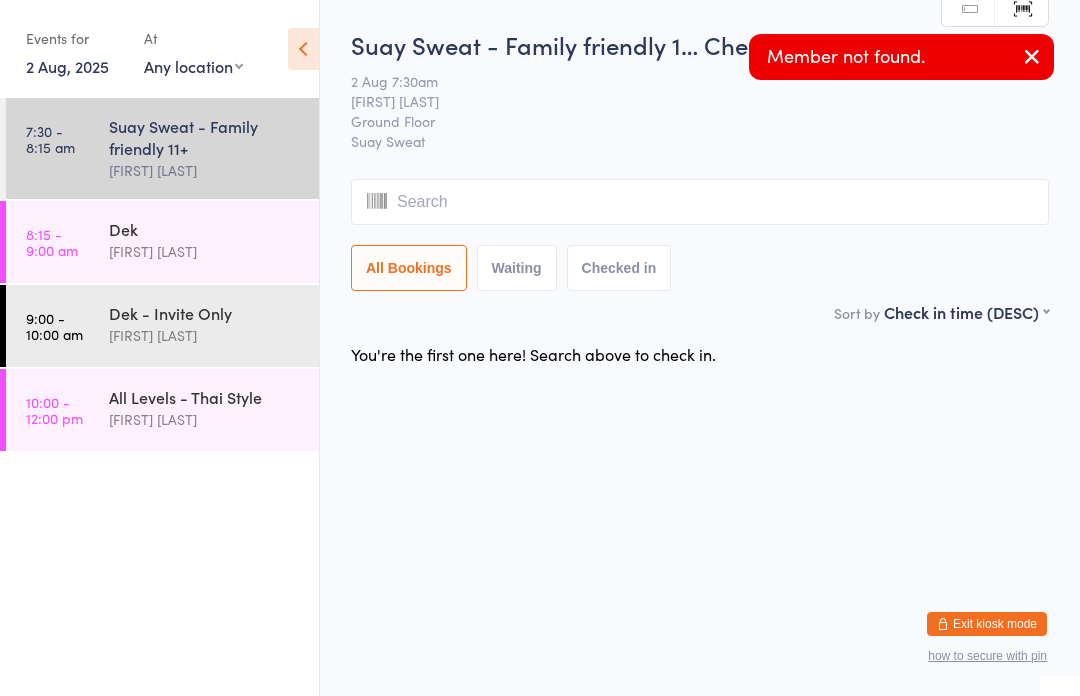 type on "T" 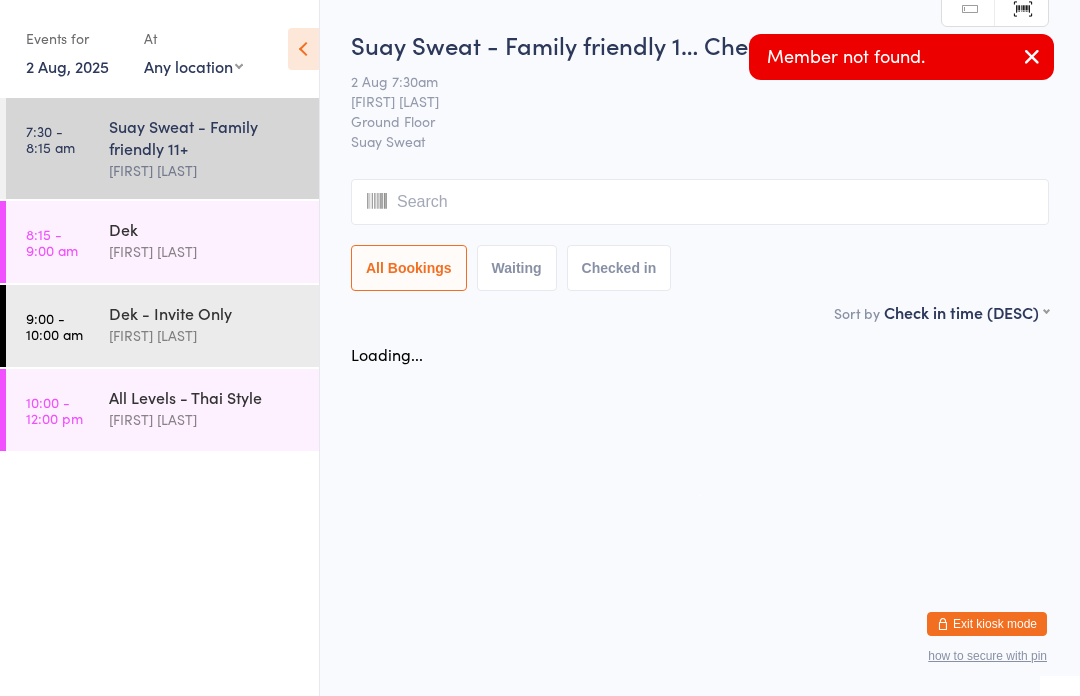 type on "A" 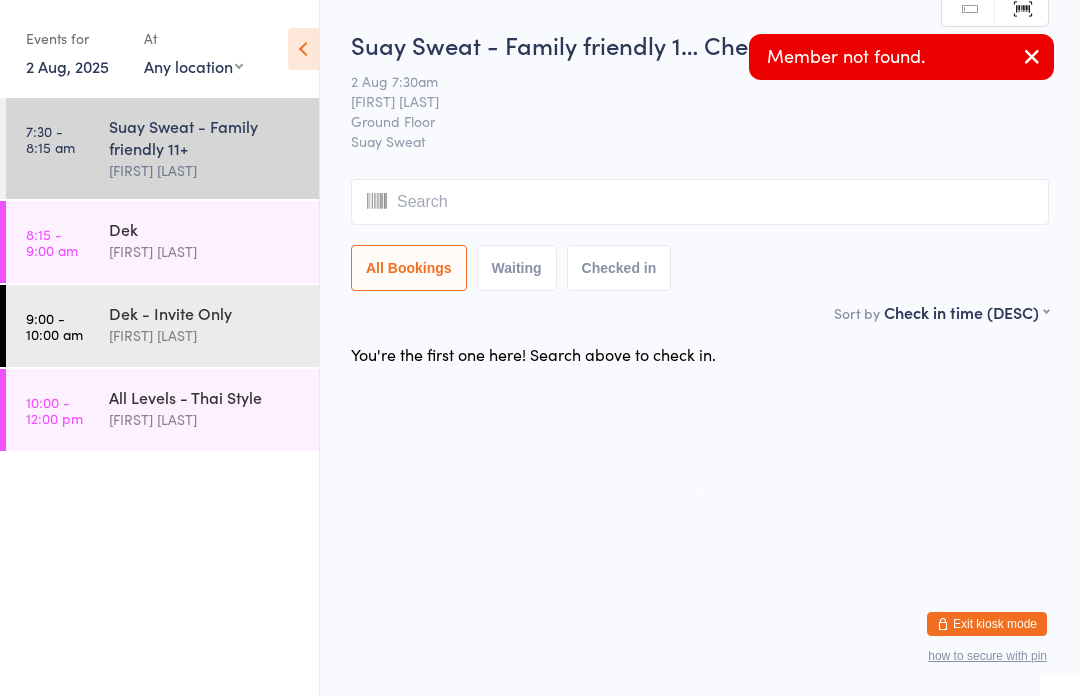 type on "T" 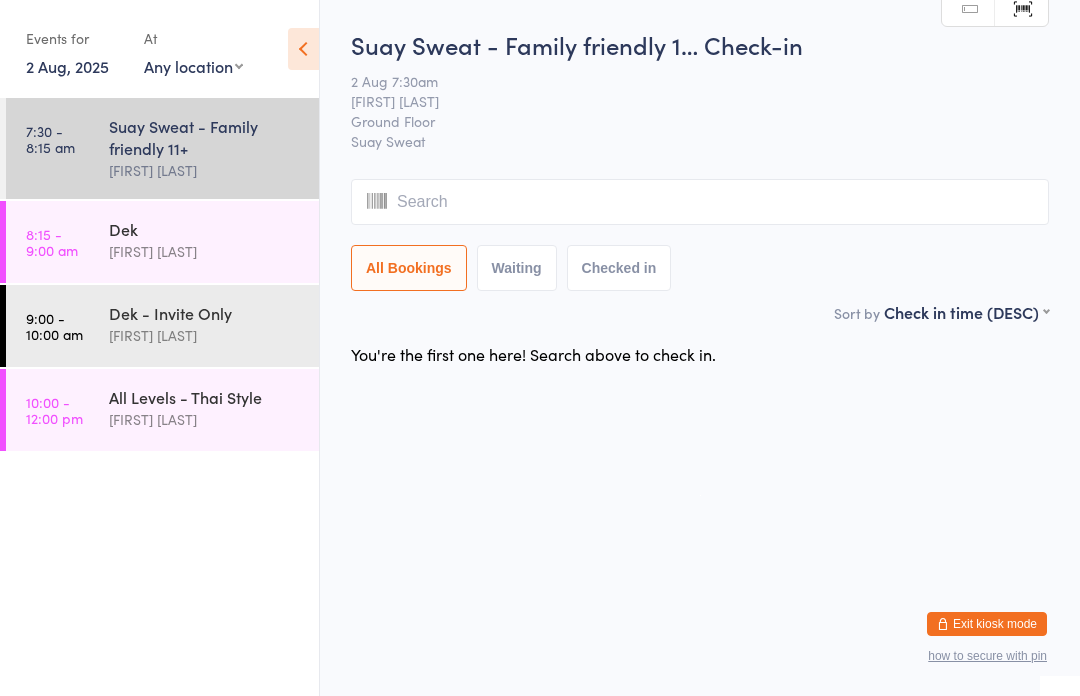 click at bounding box center (700, 202) 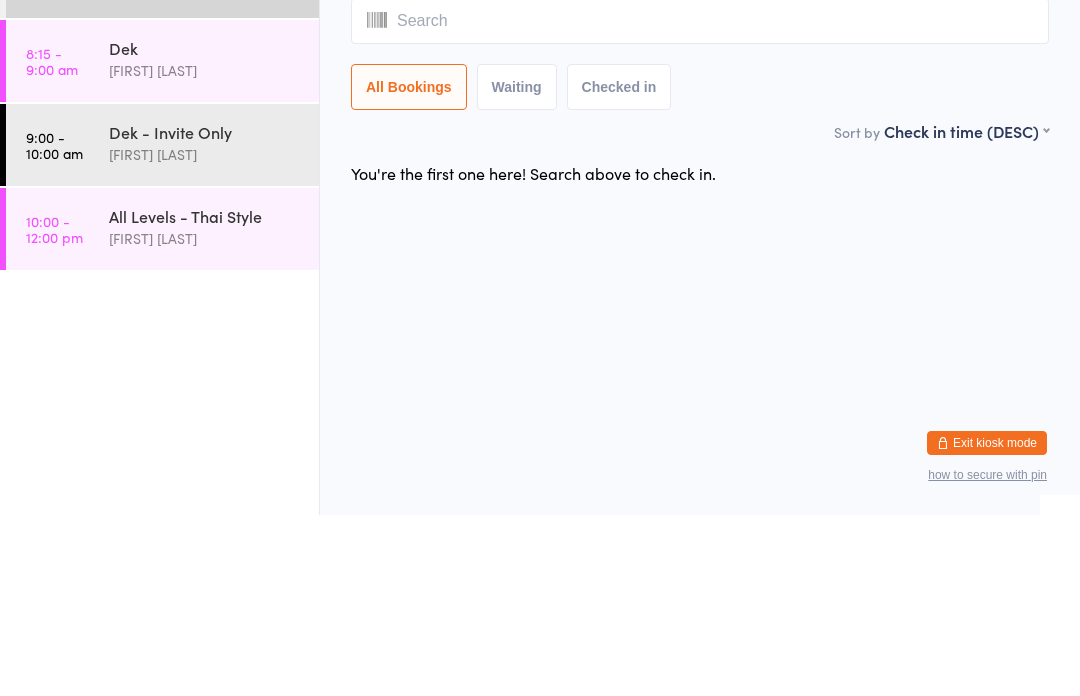 type on "T" 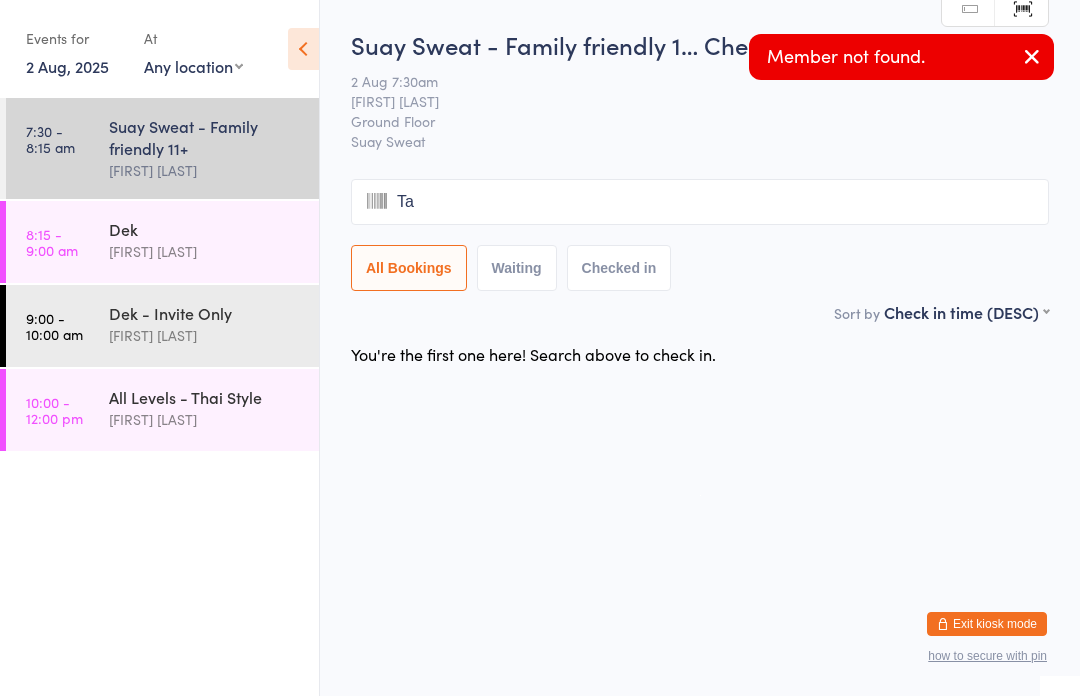 type on "Tay" 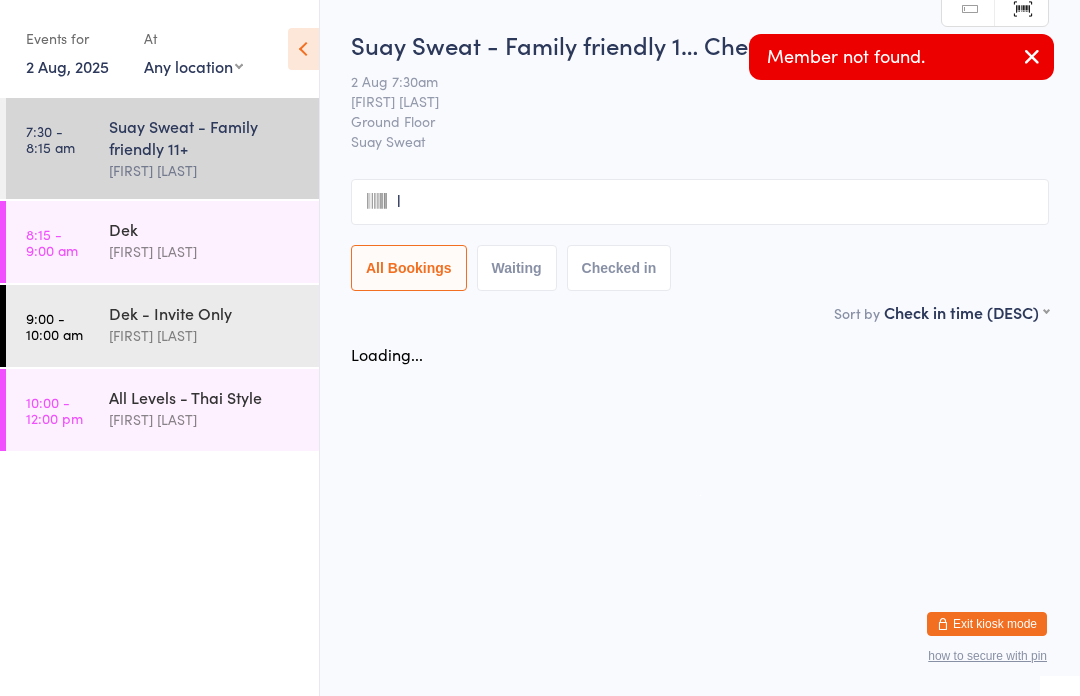 type on "lo" 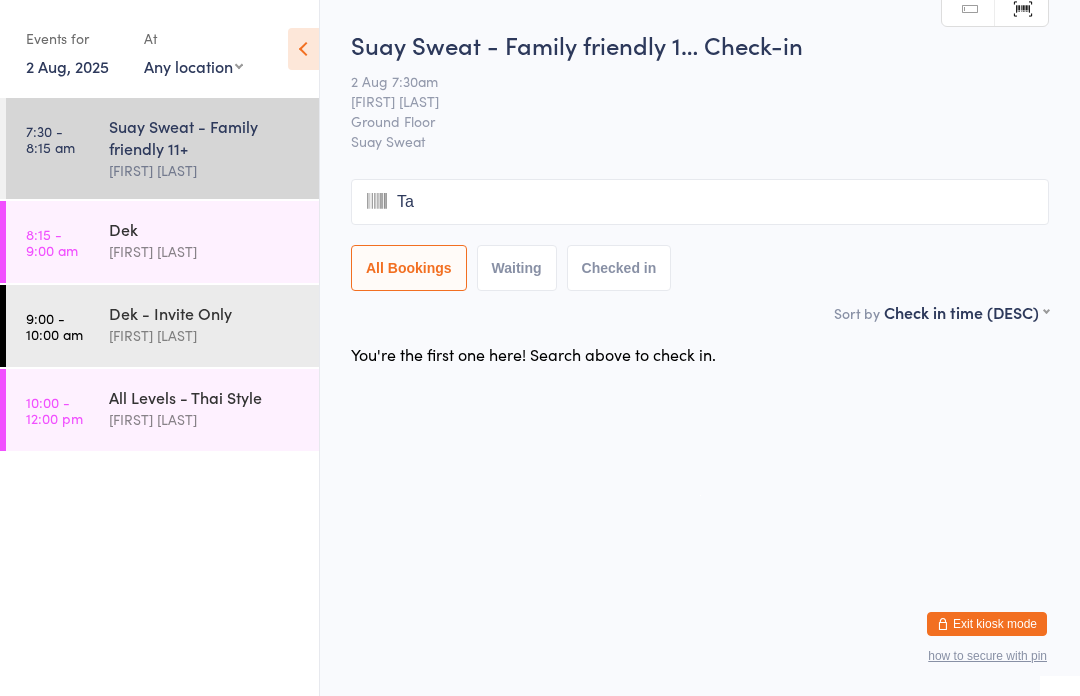 type on "Tay" 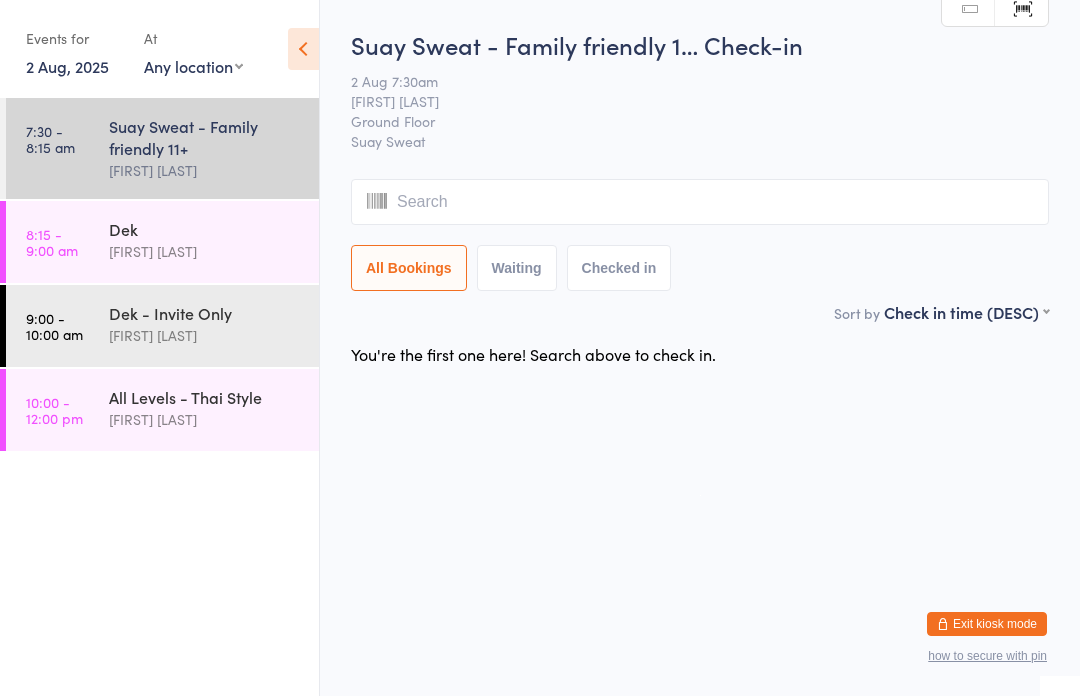 type on "T" 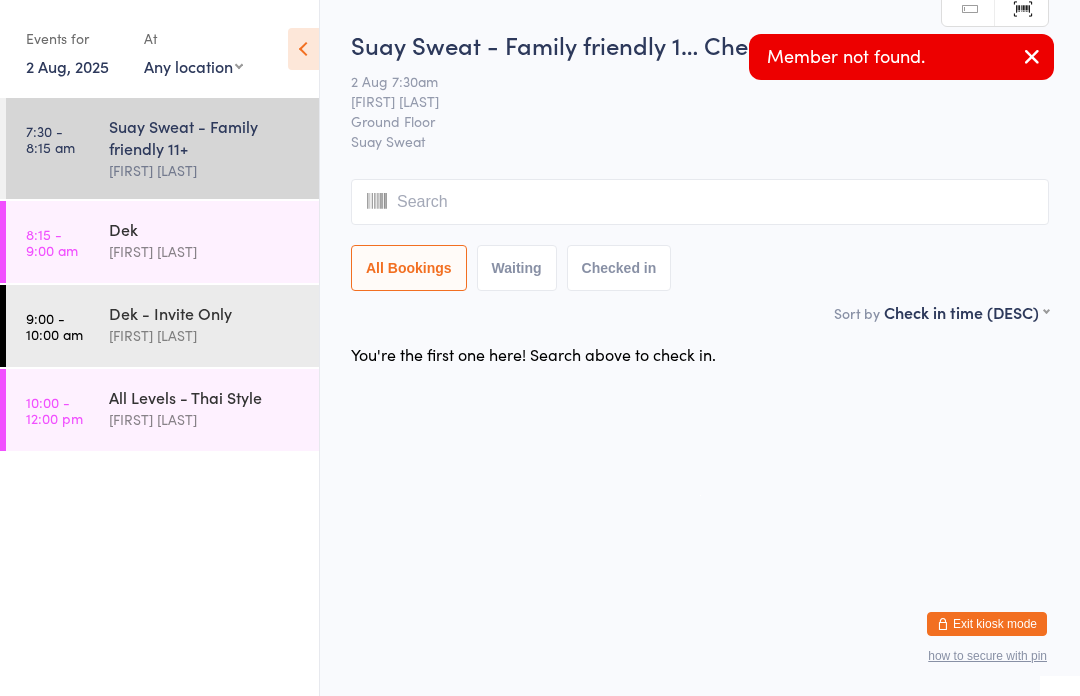 type on "T" 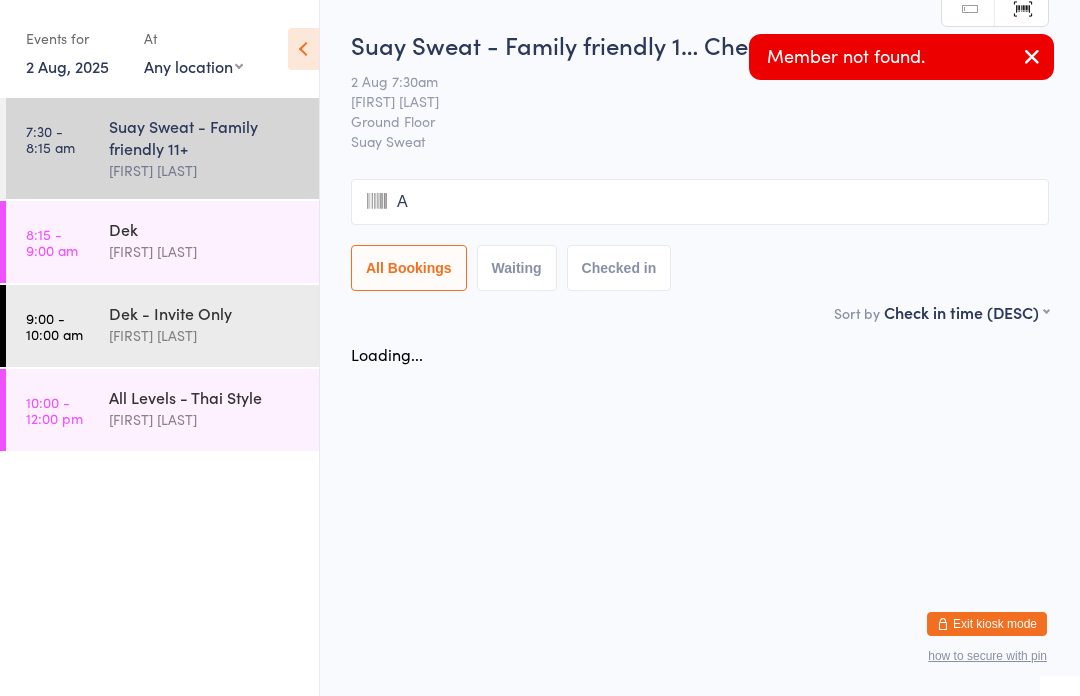 type on "Ay" 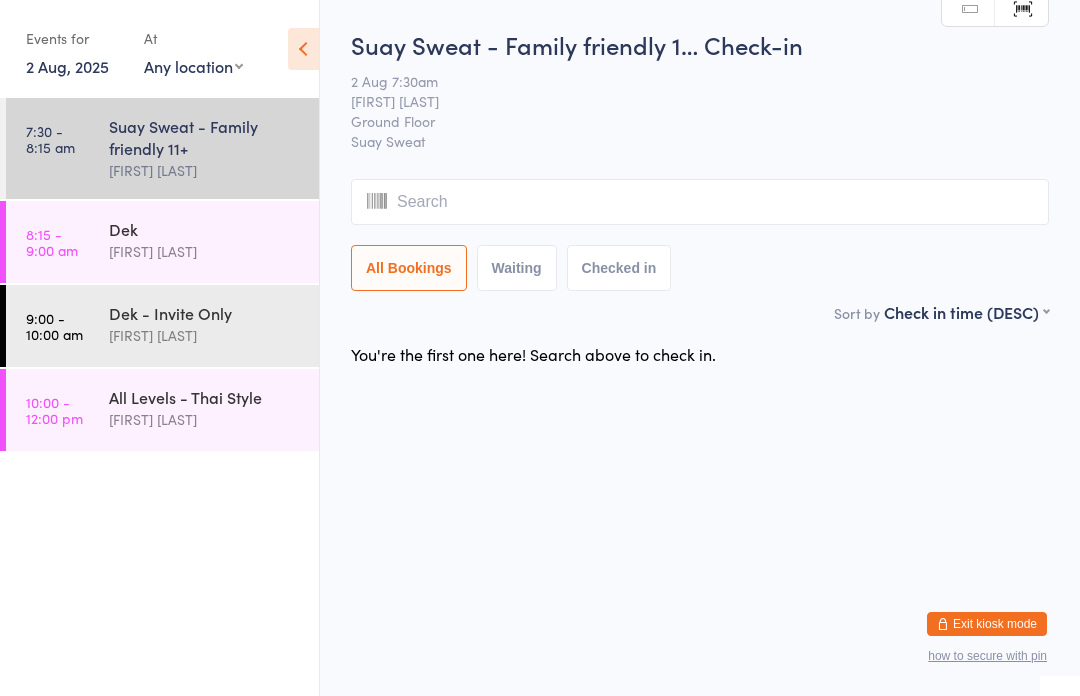 click on "Ground Floor" at bounding box center [684, 121] 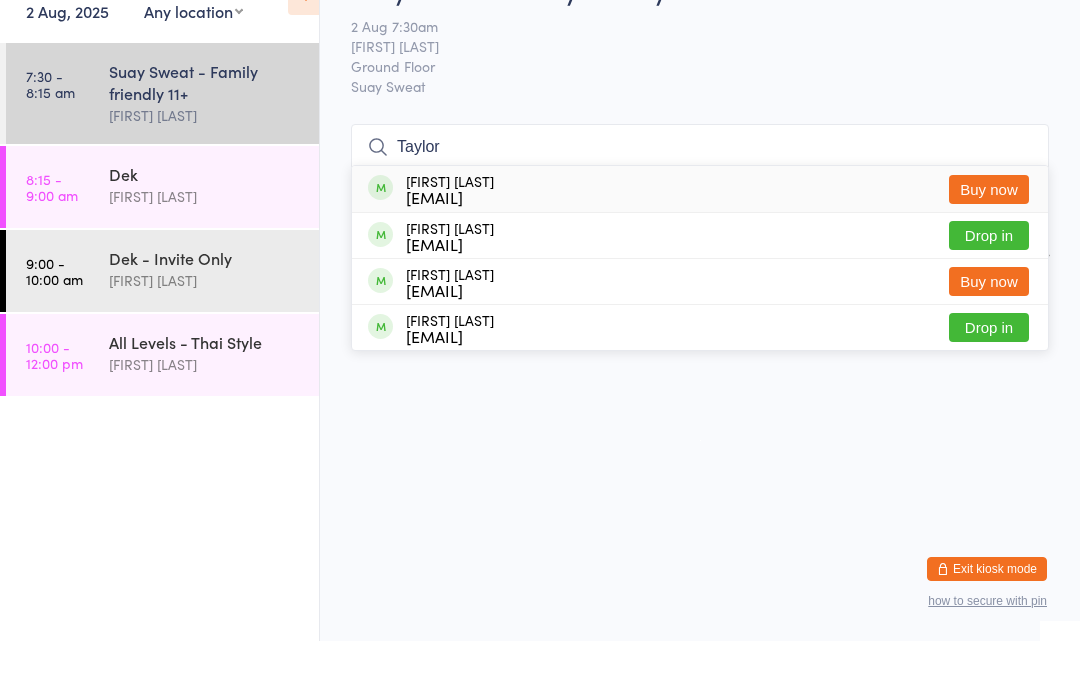 type on "Taylor" 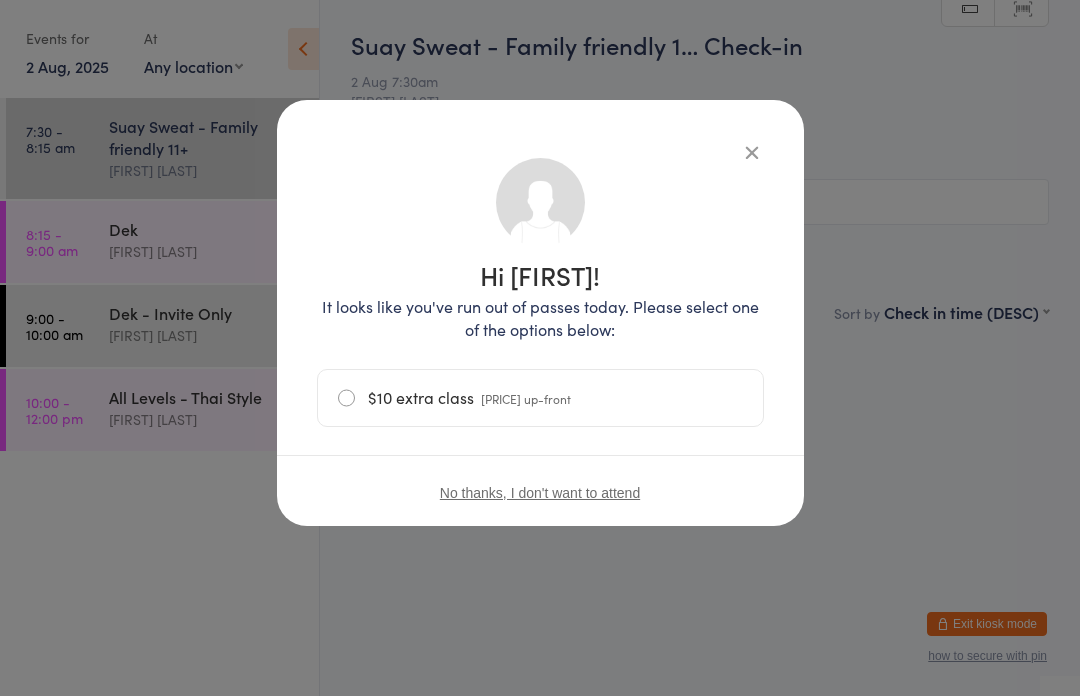 click on "$10 extra class  $10.00 up-front" at bounding box center [540, 398] 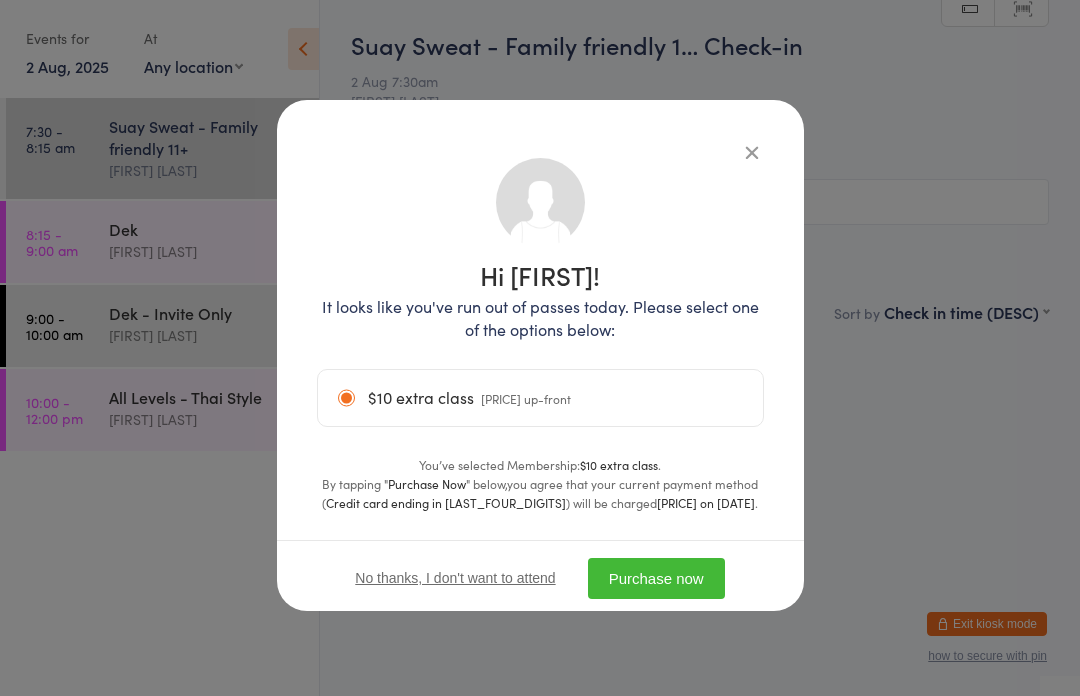 click on "Purchase now" at bounding box center (656, 578) 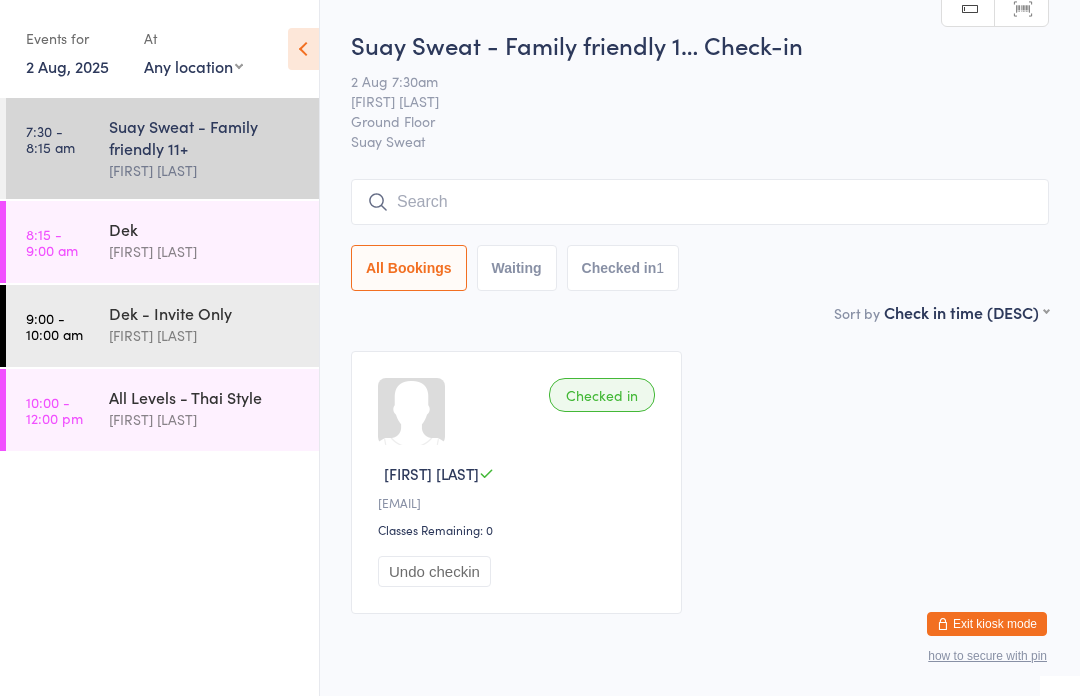 click on "Suay Sweat - Family friendly 1… Check-in 2 Aug 7:30am  Karl Puglia  Ground Floor  Suay Sweat  Manual search Scanner input All Bookings Waiting  Checked in  1" at bounding box center (700, 164) 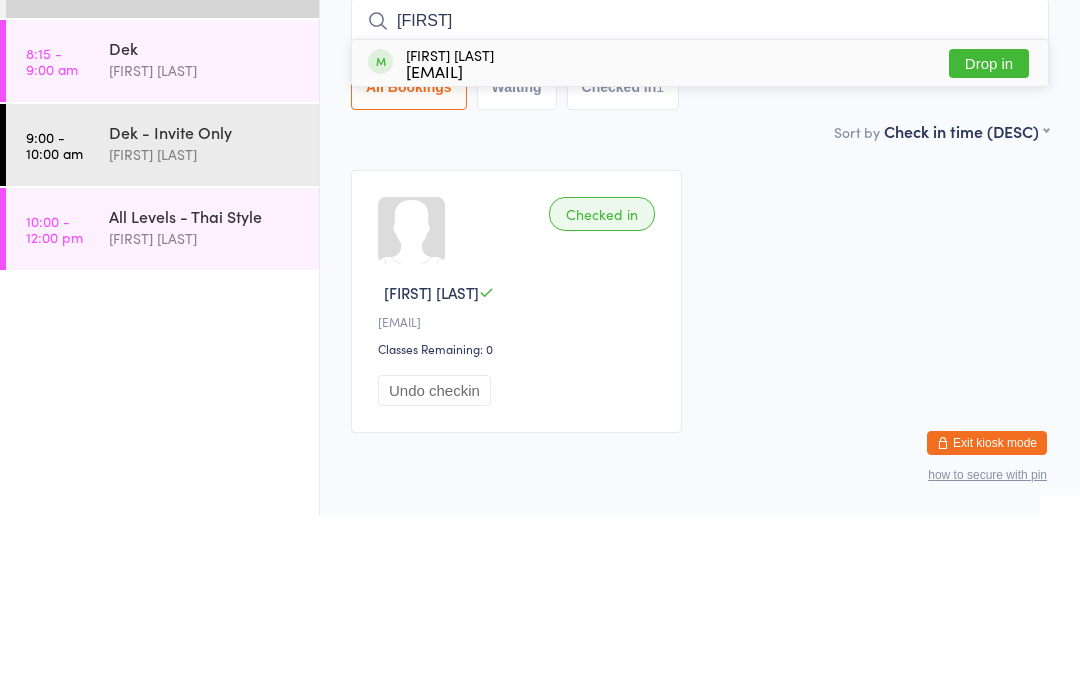 type on "Praka" 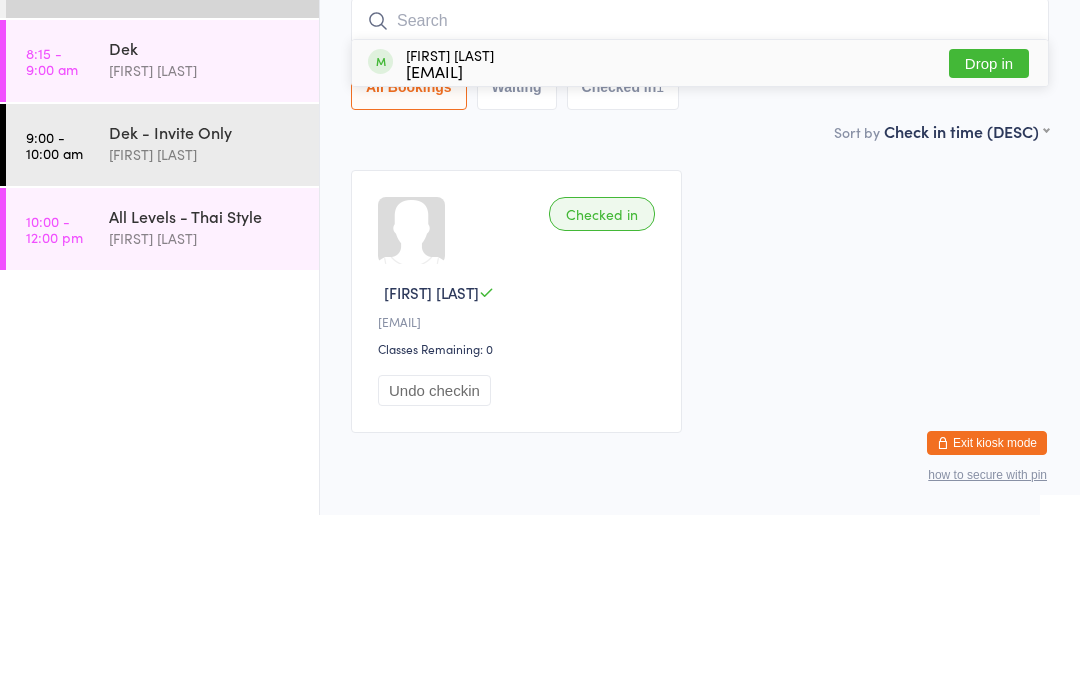 scroll, scrollTop: 82, scrollLeft: 0, axis: vertical 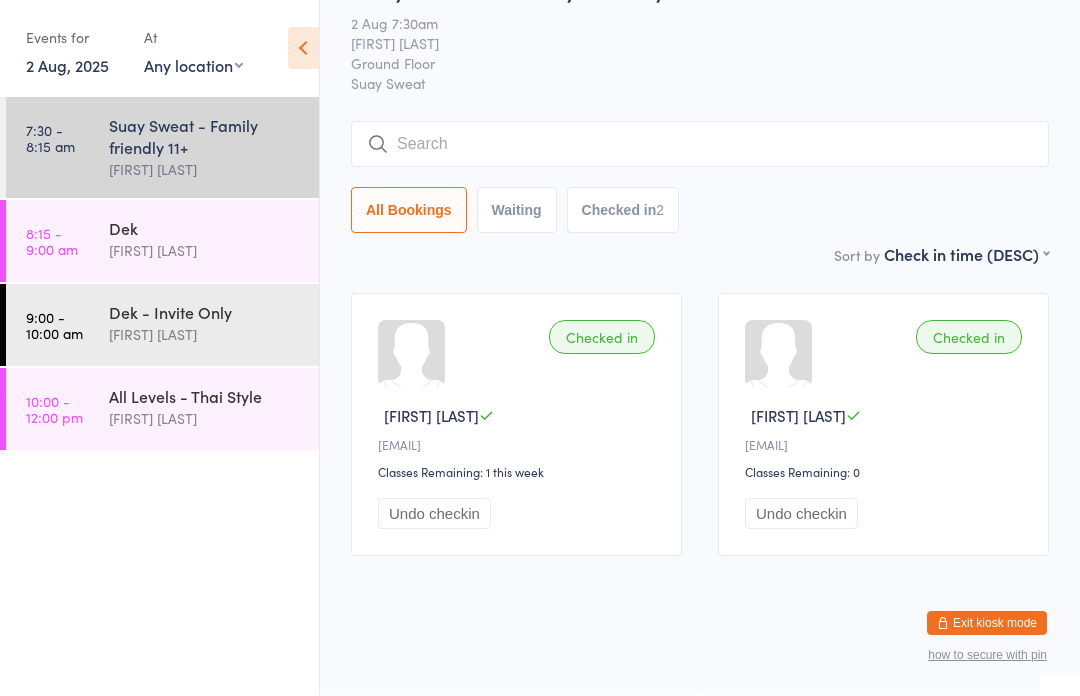 click on "Dek" at bounding box center [205, 229] 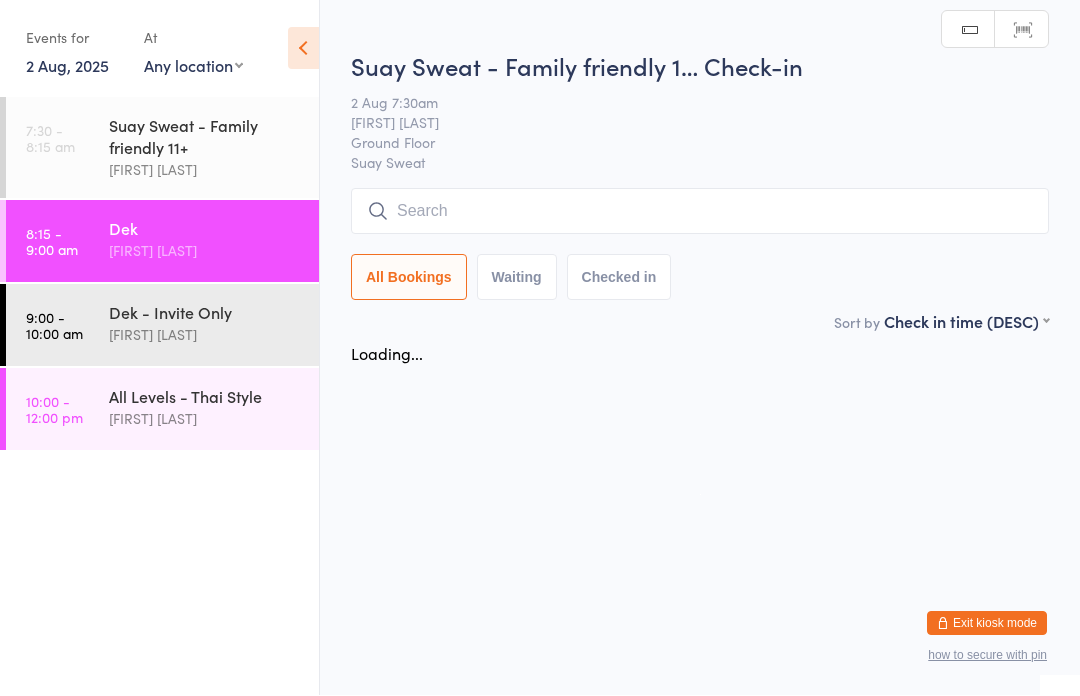 scroll, scrollTop: 0, scrollLeft: 0, axis: both 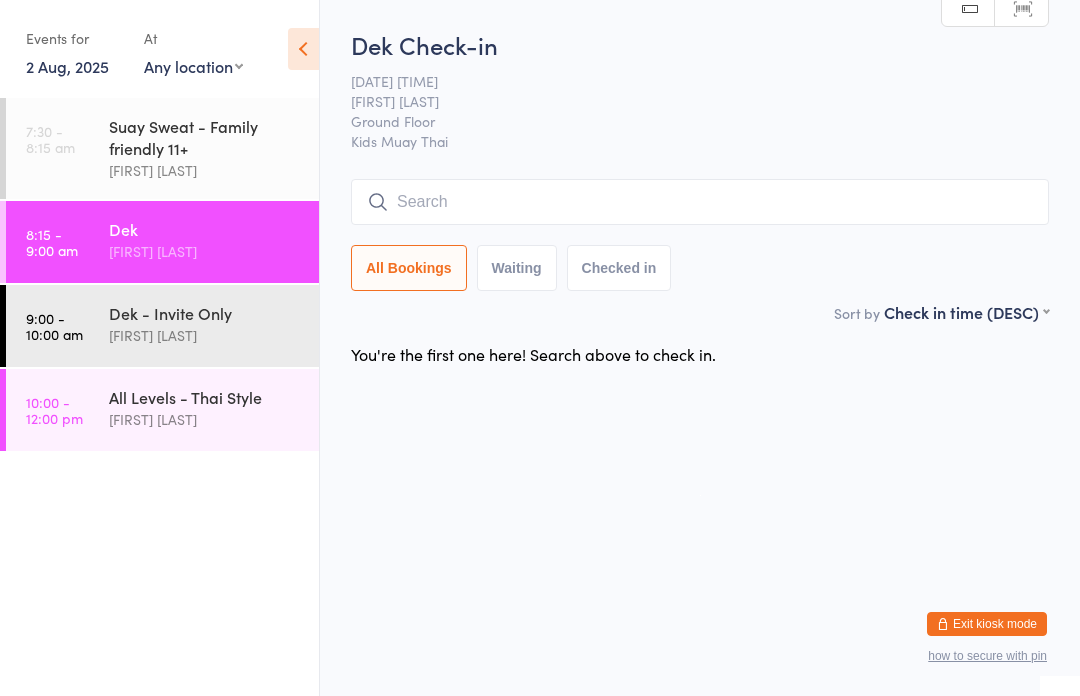 click on "Suay Sweat - Family friendly 11+" at bounding box center [205, 137] 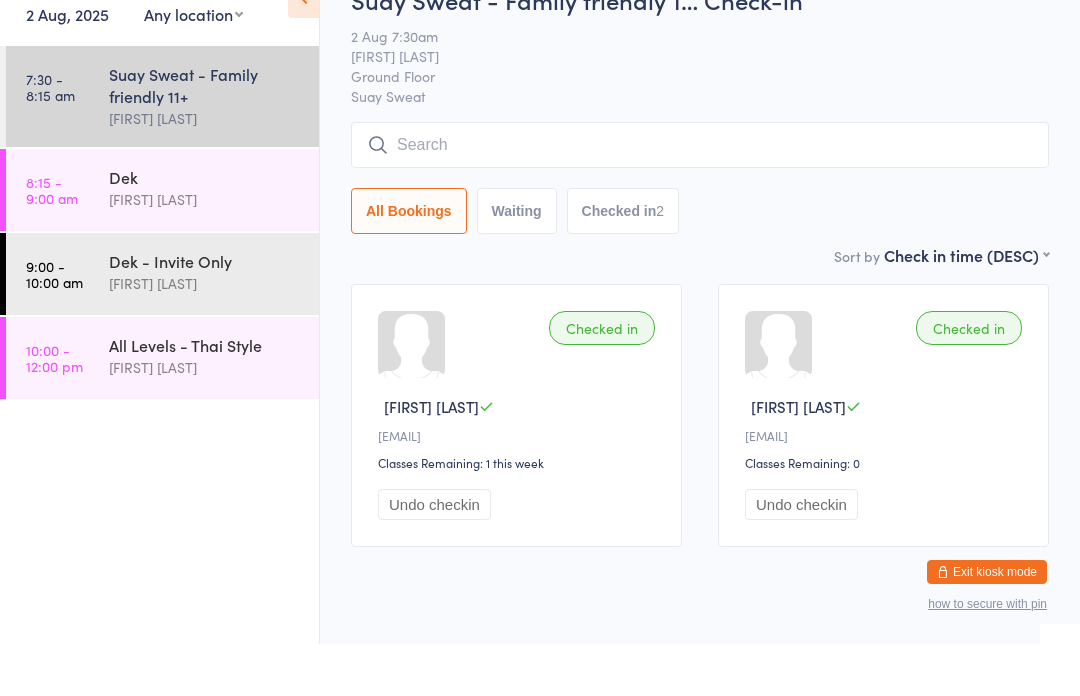 scroll, scrollTop: 13, scrollLeft: 0, axis: vertical 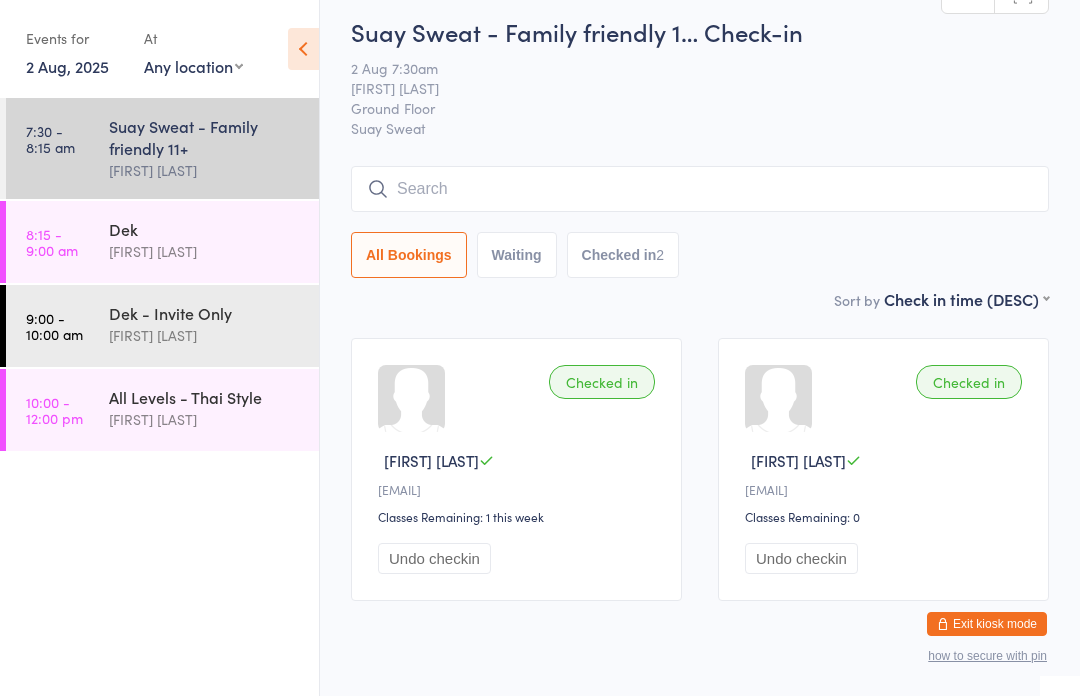 click on "[TIME] - [TIME] [FIRST] [LAST]" at bounding box center (162, 242) 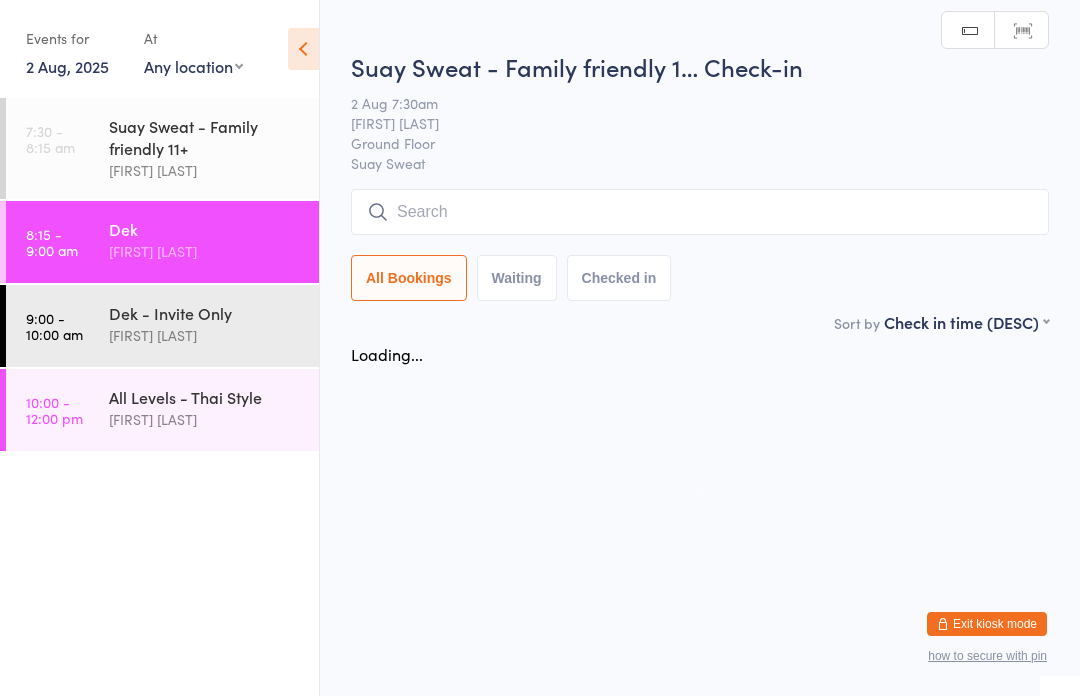 scroll, scrollTop: 0, scrollLeft: 0, axis: both 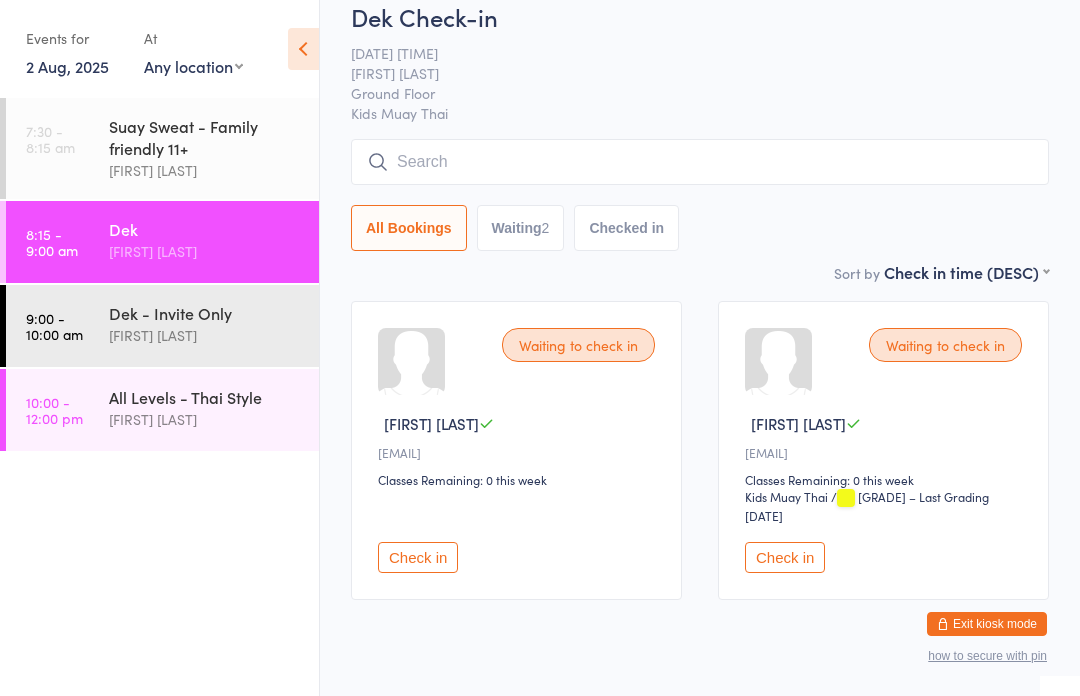 click on "9:00 - 10:00 am" at bounding box center (54, 326) 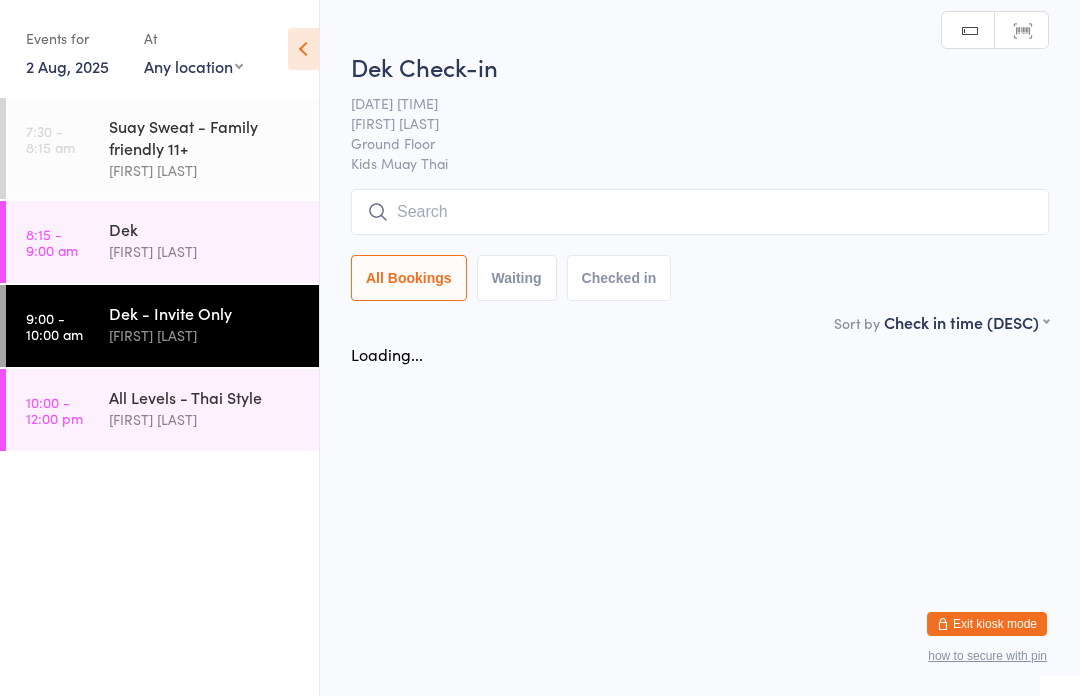 scroll, scrollTop: 0, scrollLeft: 0, axis: both 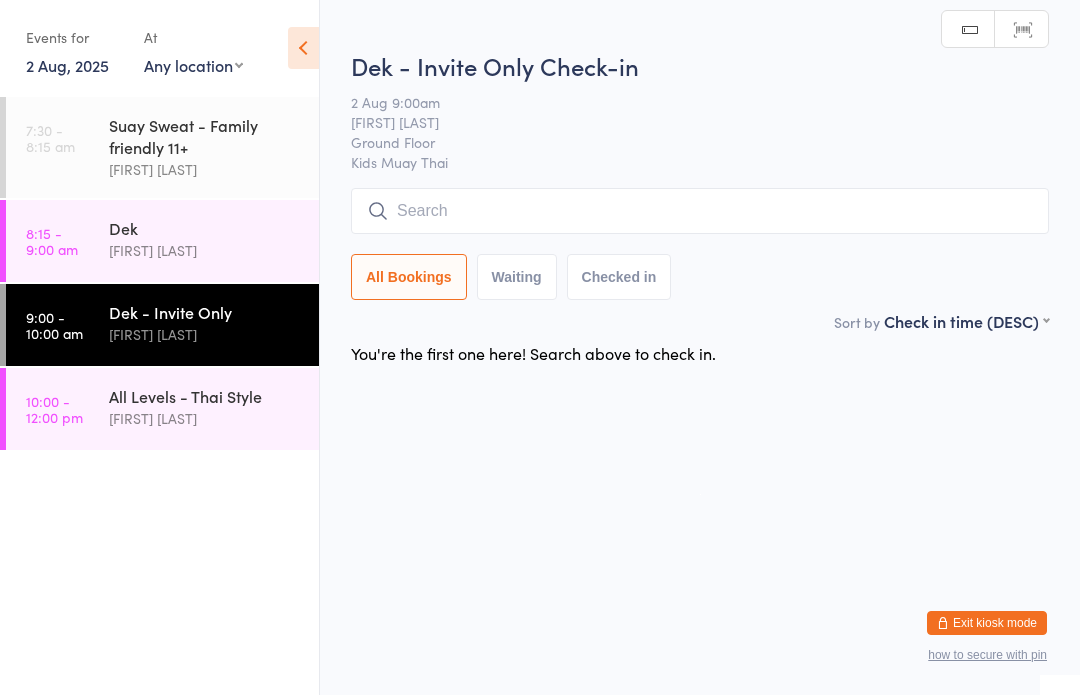 click on "[TIME] - [TIME] [FIRST] [LAST]" at bounding box center (162, 242) 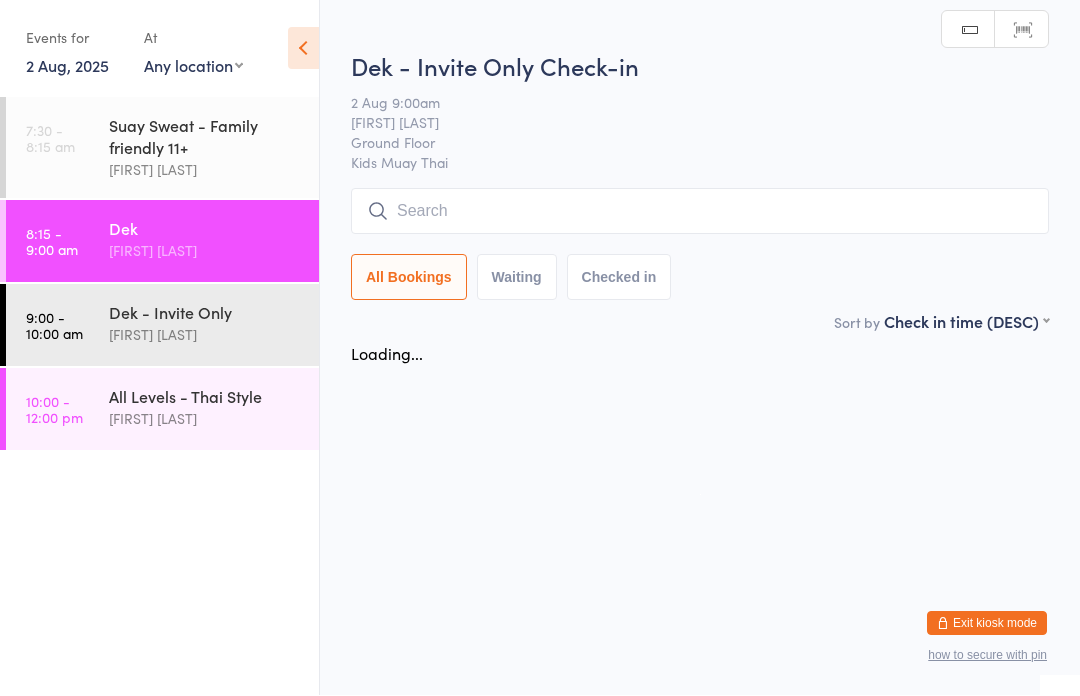 scroll, scrollTop: 1, scrollLeft: 0, axis: vertical 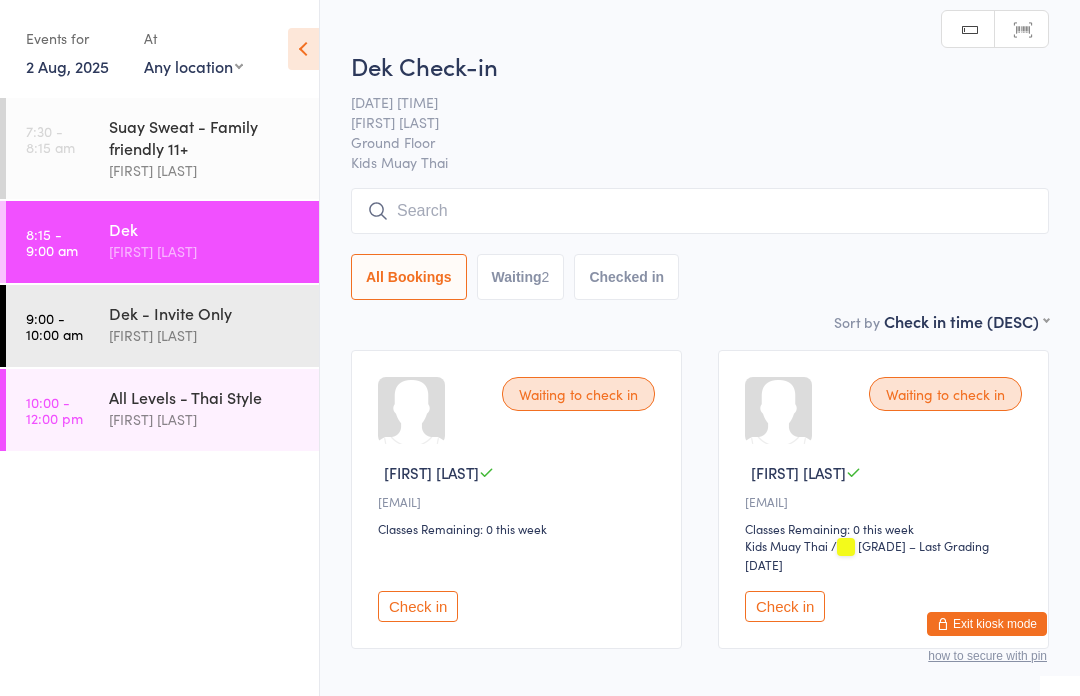 click on "10:00 - 12:00 pm All Levels - Thai Style Karl Puglia" at bounding box center (162, 410) 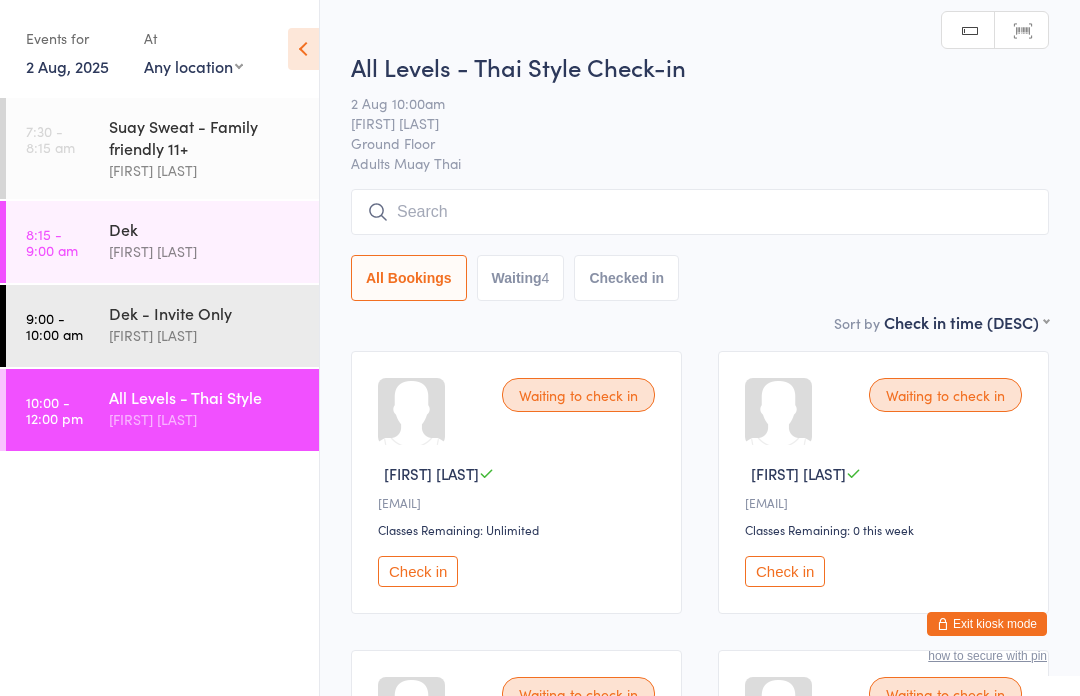 click on "[TIME] - [TIME] [FIRST] [LAST]" at bounding box center [162, 242] 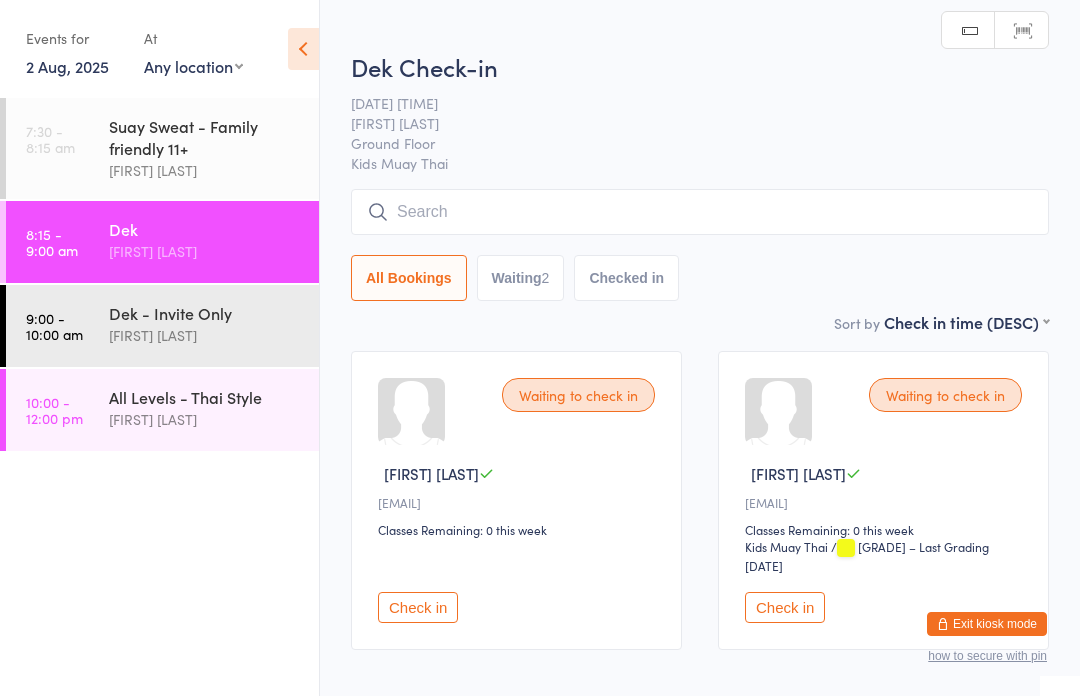 click on "[FIRST] [LAST]" at bounding box center (205, 419) 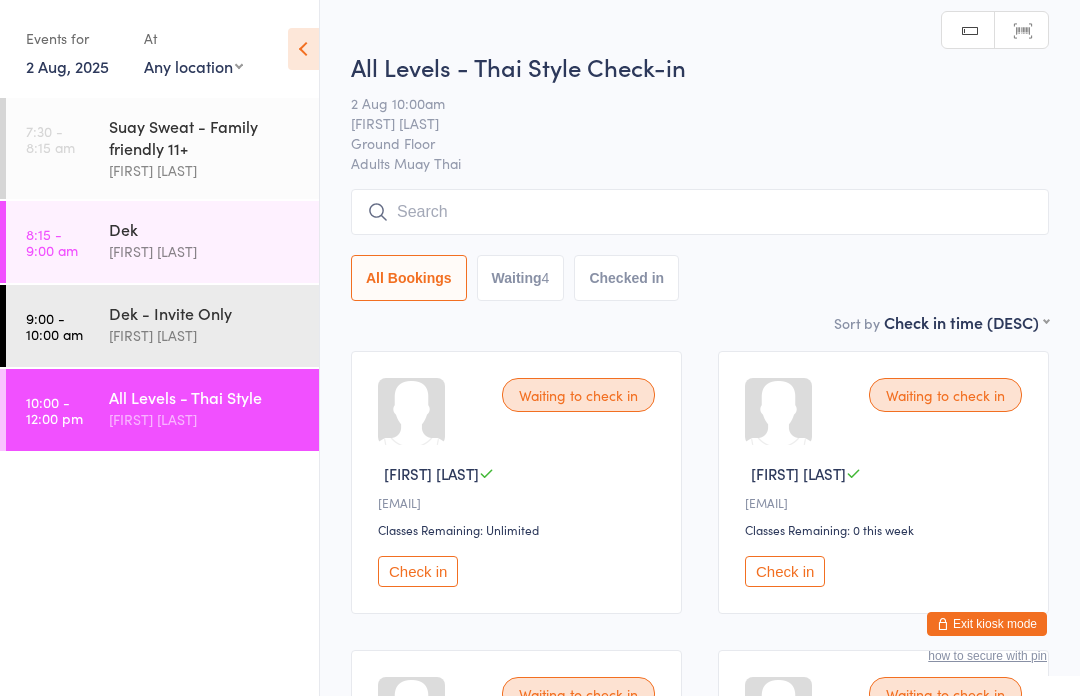 click on "8:15 - 9:00 am" at bounding box center [52, 242] 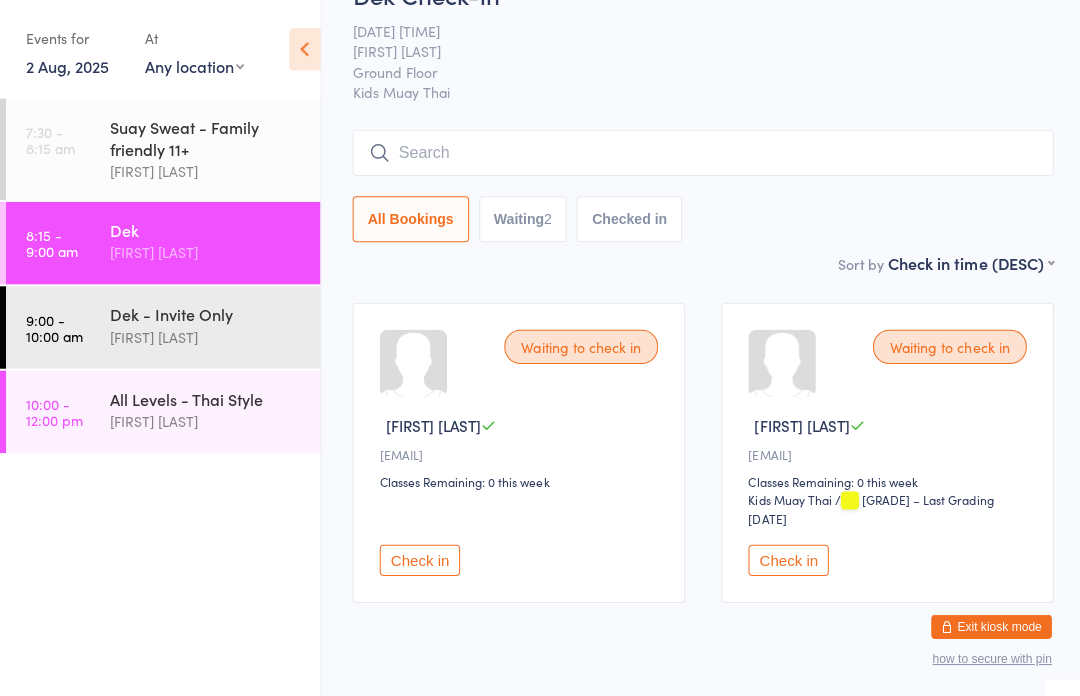 scroll, scrollTop: 55, scrollLeft: 0, axis: vertical 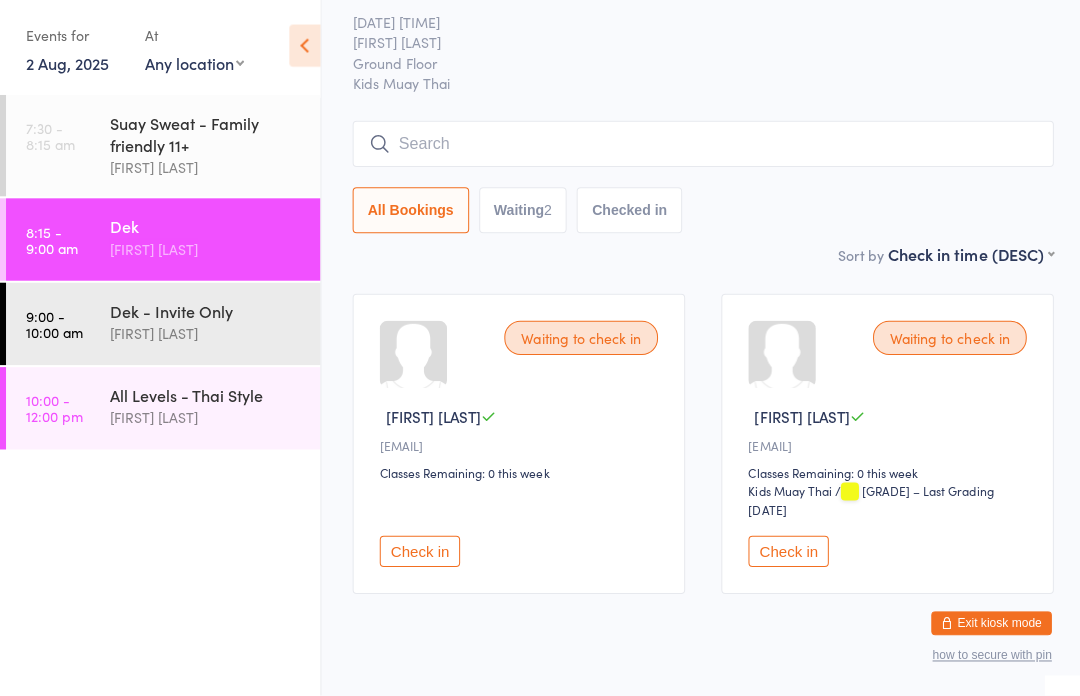 click on "Check in" at bounding box center [418, 552] 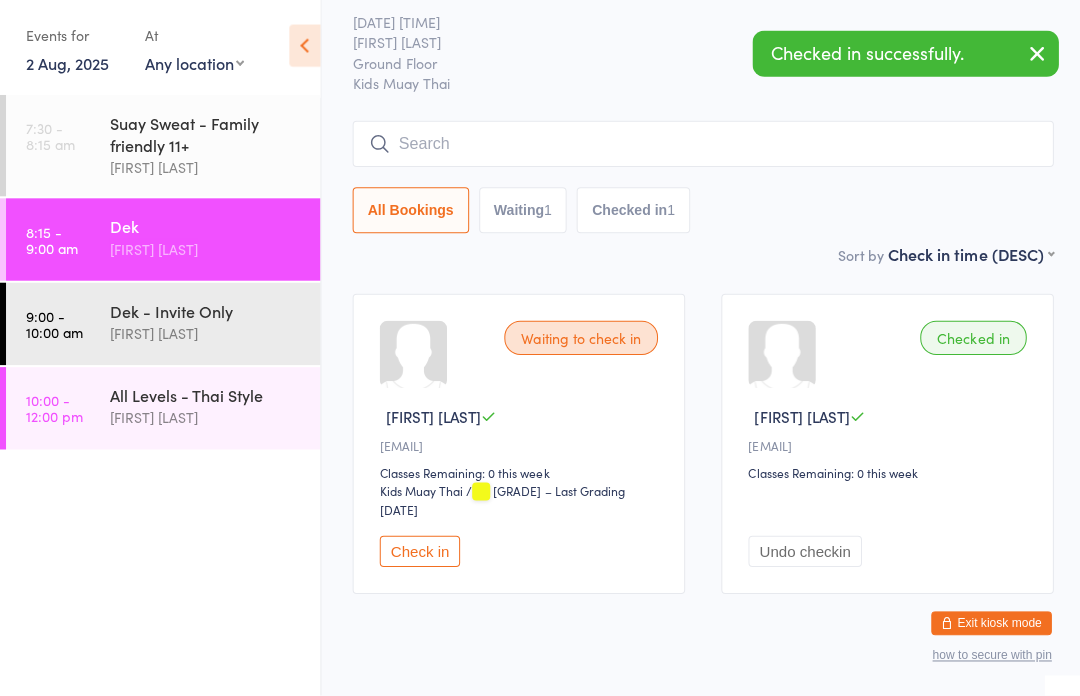 click on "Check in" at bounding box center (418, 552) 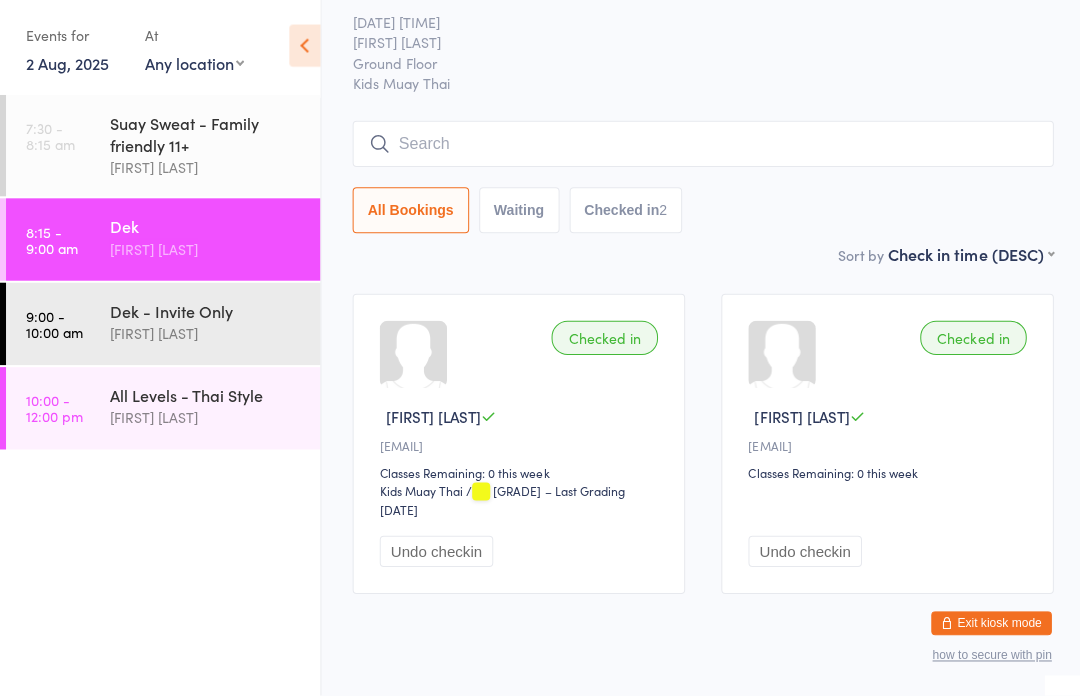 click at bounding box center [700, 147] 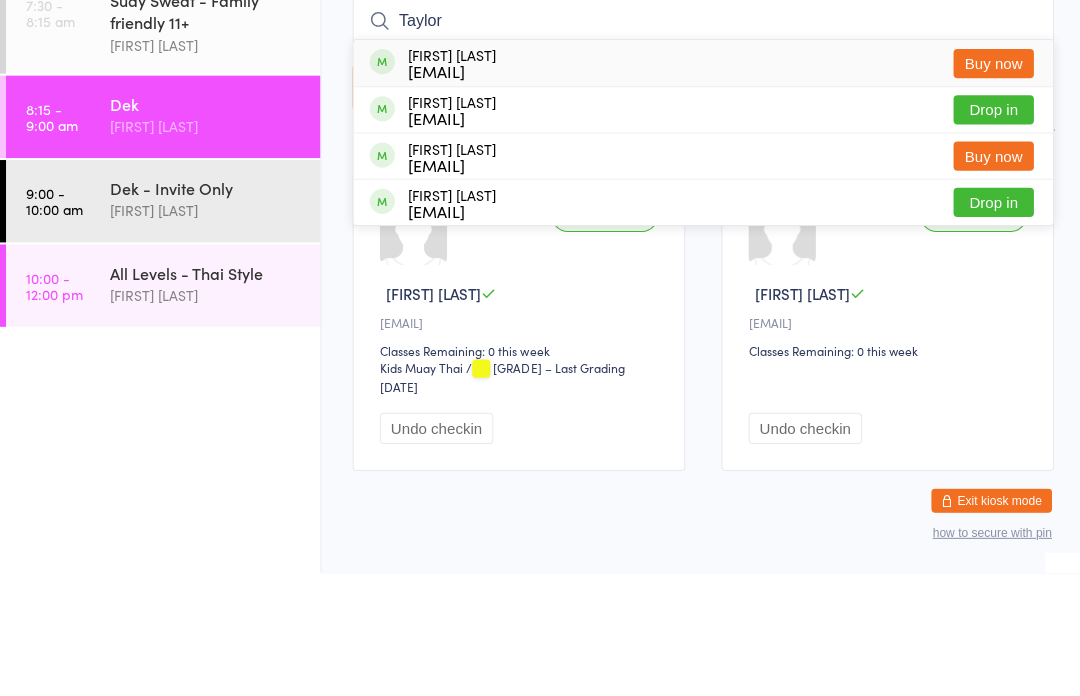type on "Taylor" 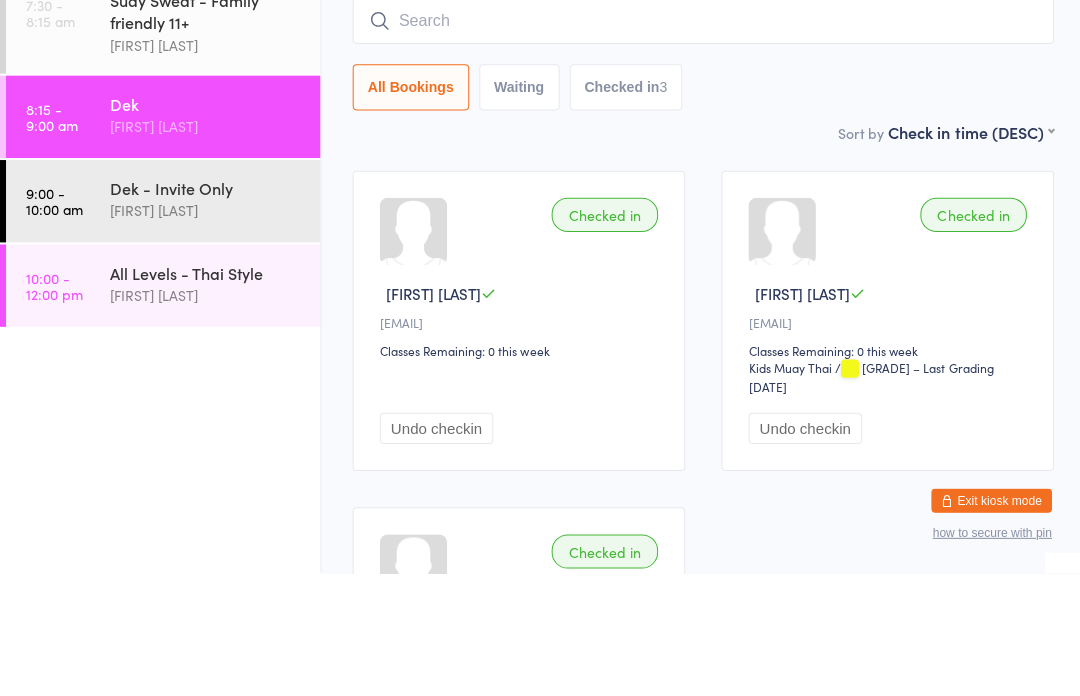 click on "[FIRST] [LAST]" at bounding box center (205, 251) 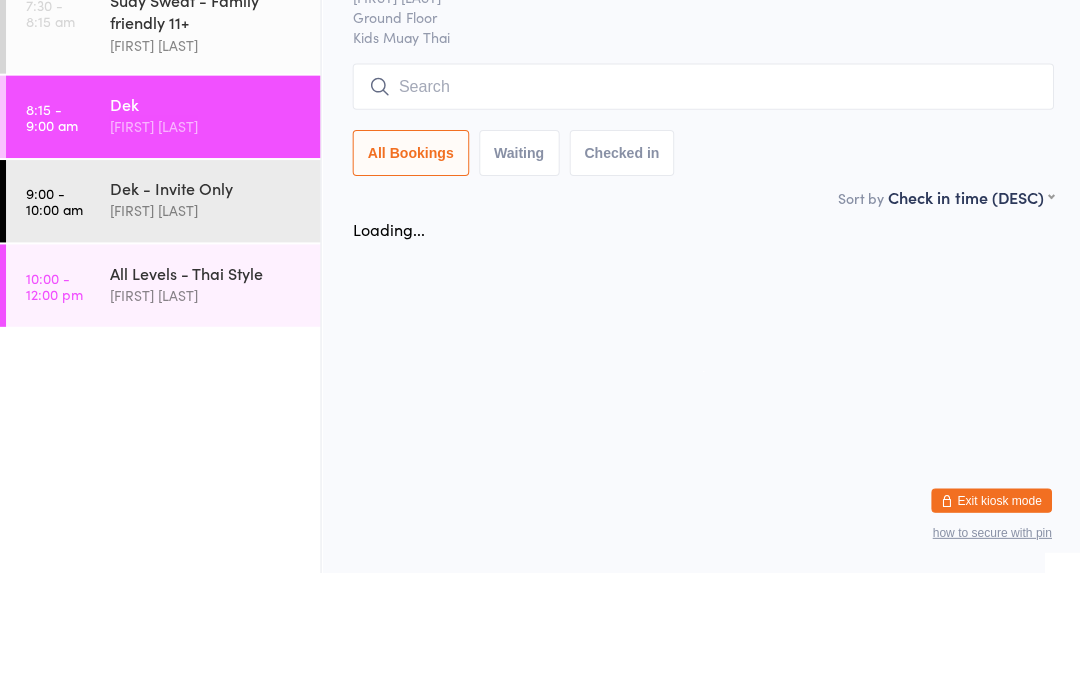 scroll, scrollTop: 0, scrollLeft: 0, axis: both 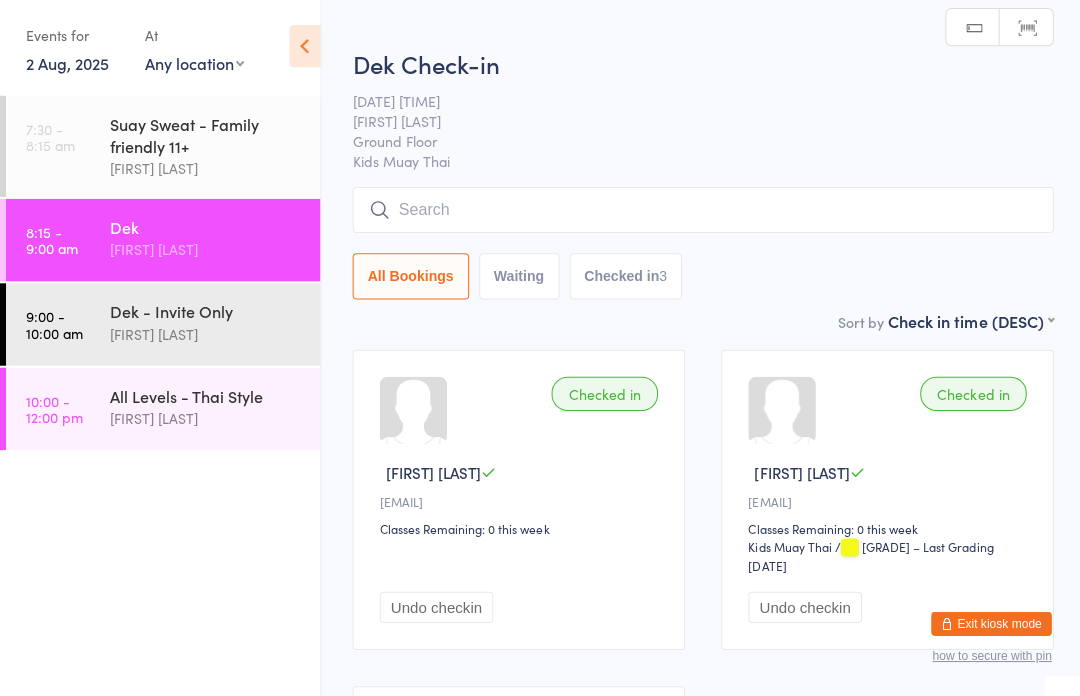 click on "Dek" at bounding box center [205, 229] 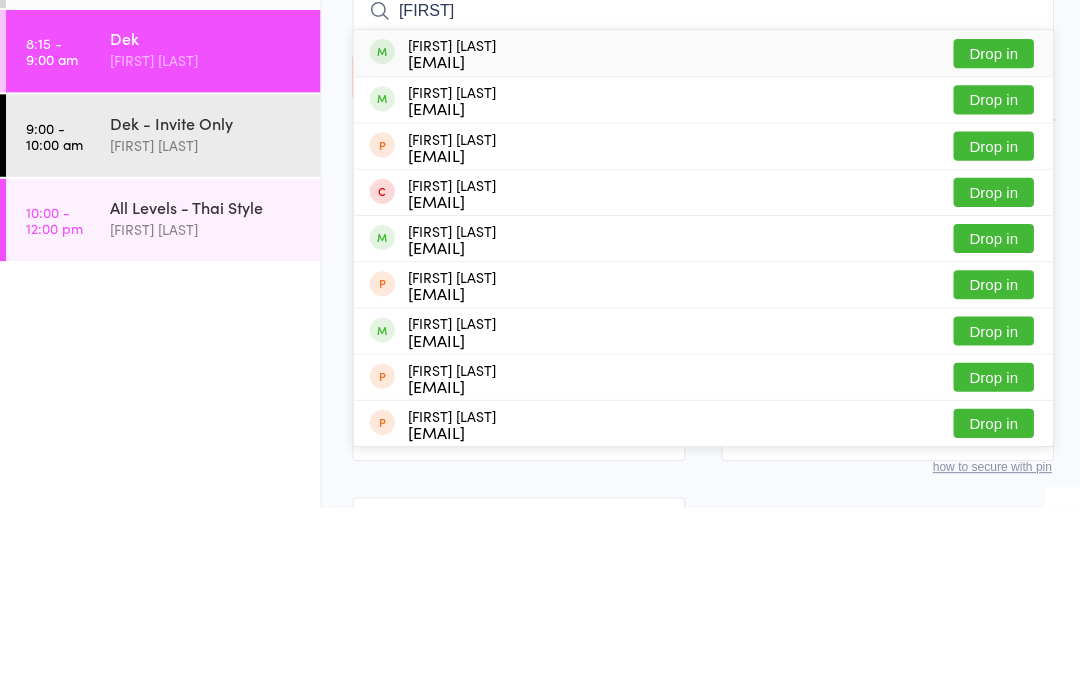 type on "Dane" 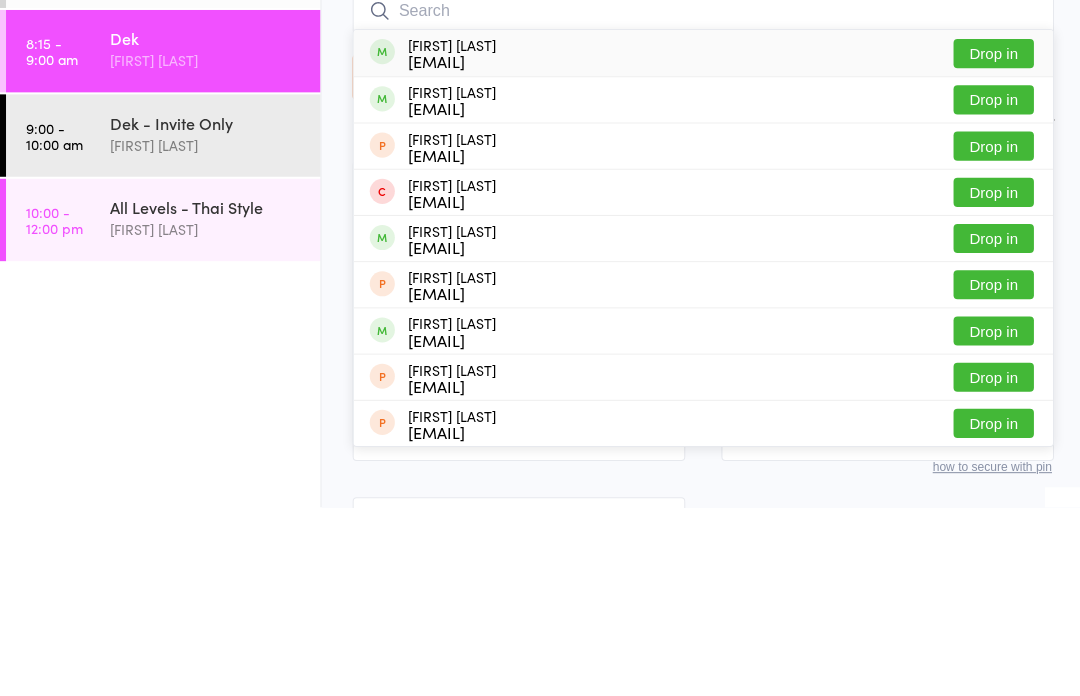 scroll, scrollTop: 187, scrollLeft: 0, axis: vertical 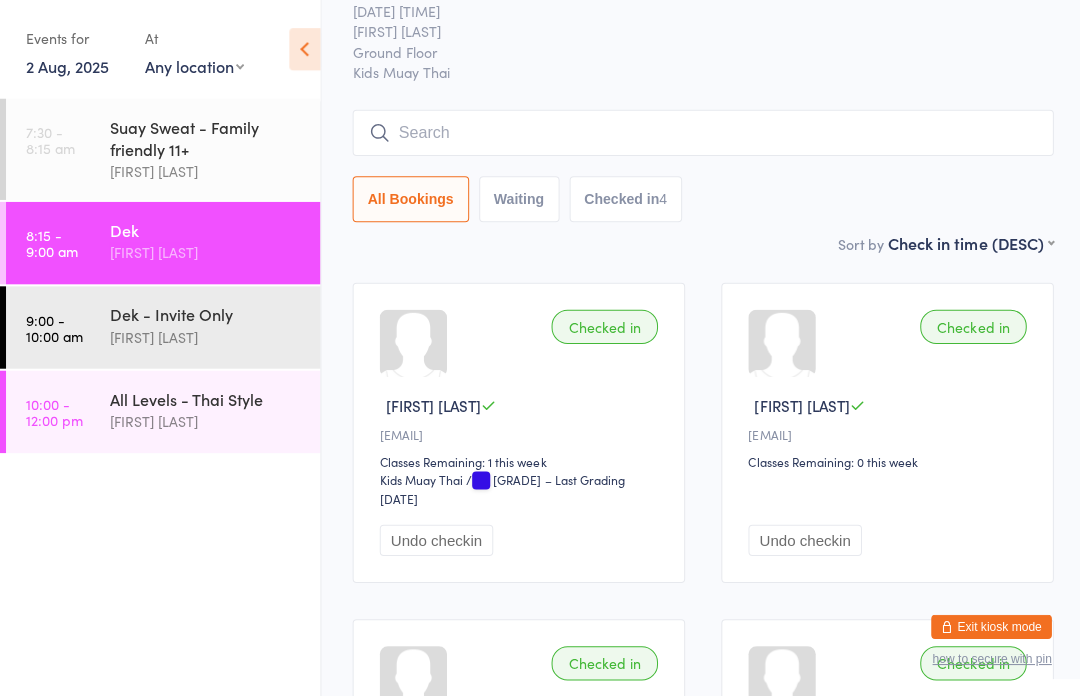 click at bounding box center (700, 132) 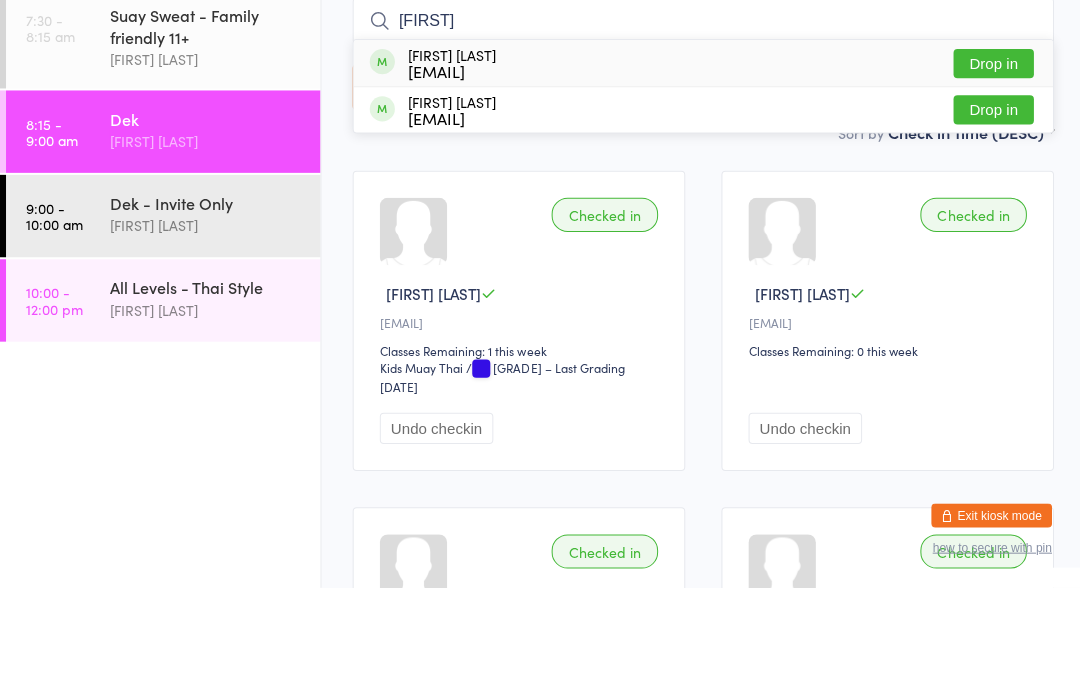type on "Cade" 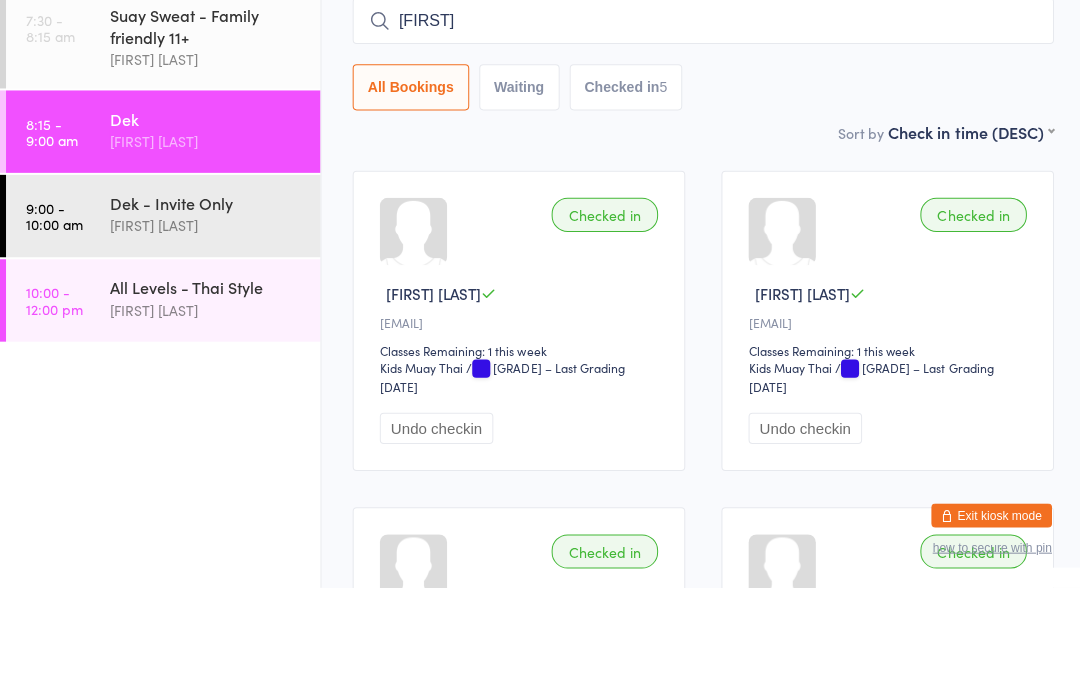 type on "Cade" 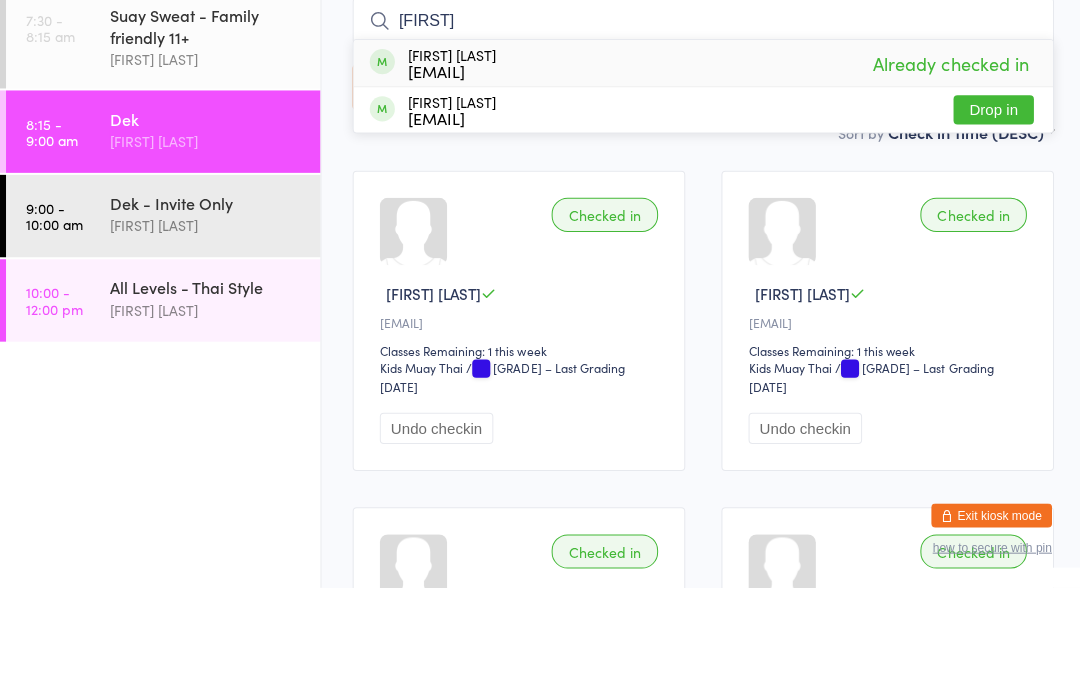 scroll, scrollTop: 0, scrollLeft: 0, axis: both 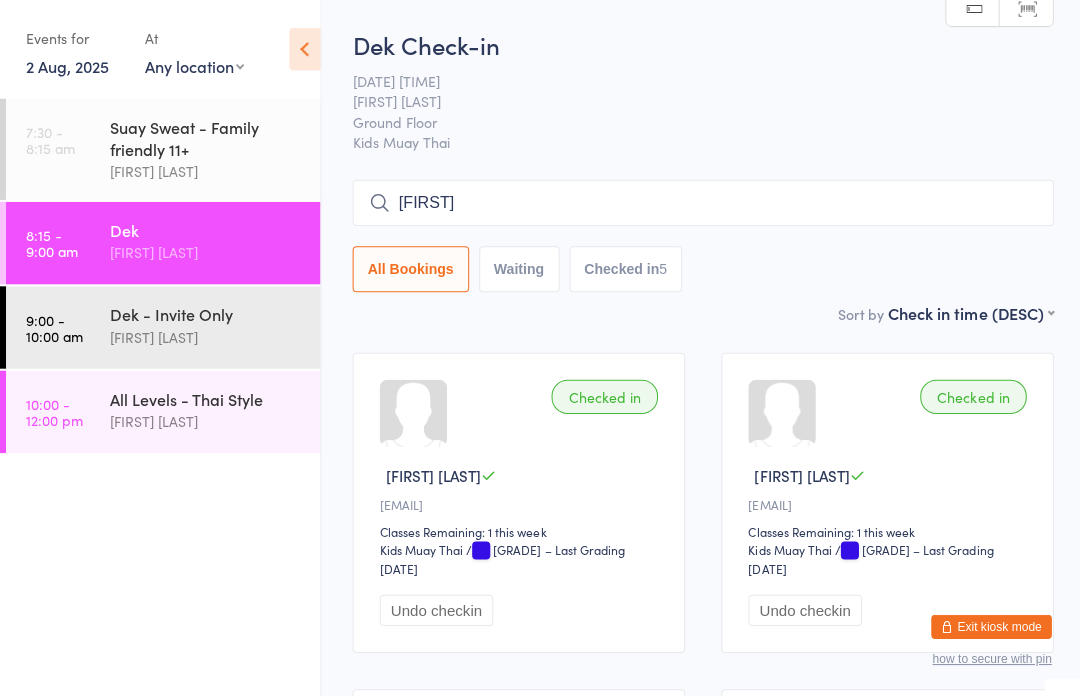 click on "Cade" at bounding box center [700, 202] 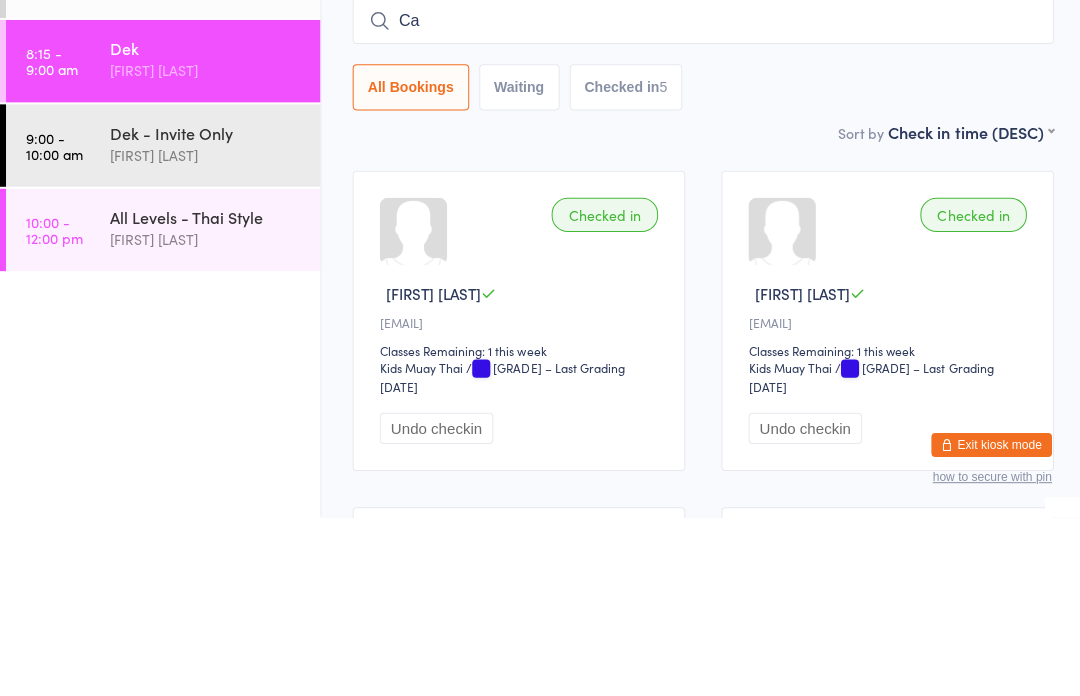 type on "C" 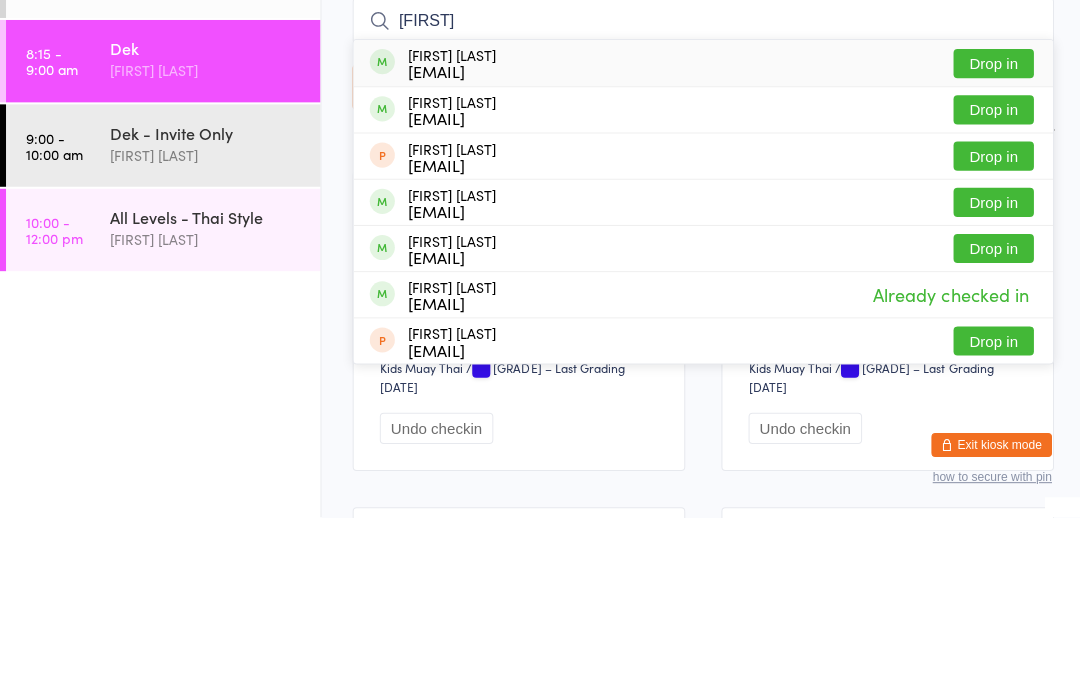 type on "Cillian" 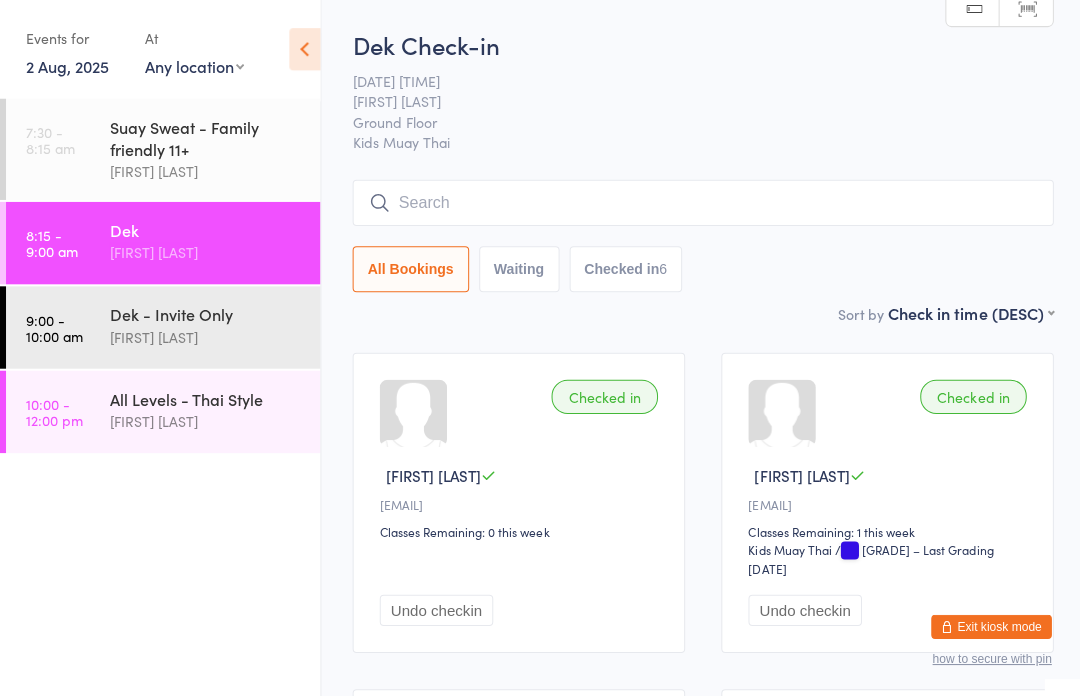 click at bounding box center [700, 202] 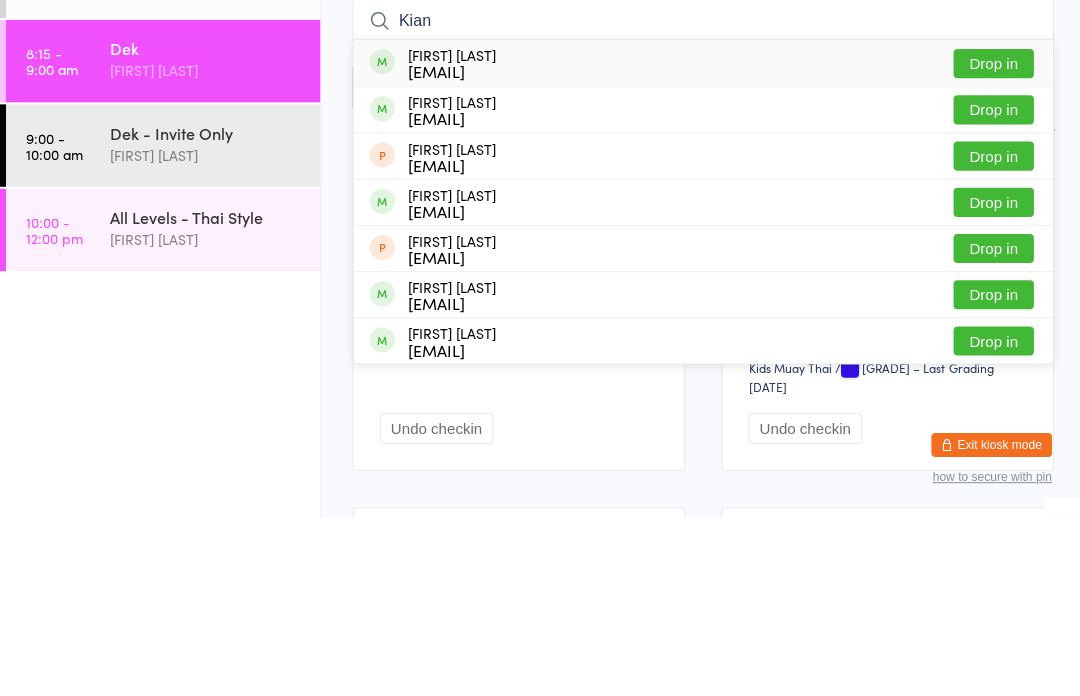 type on "Kian" 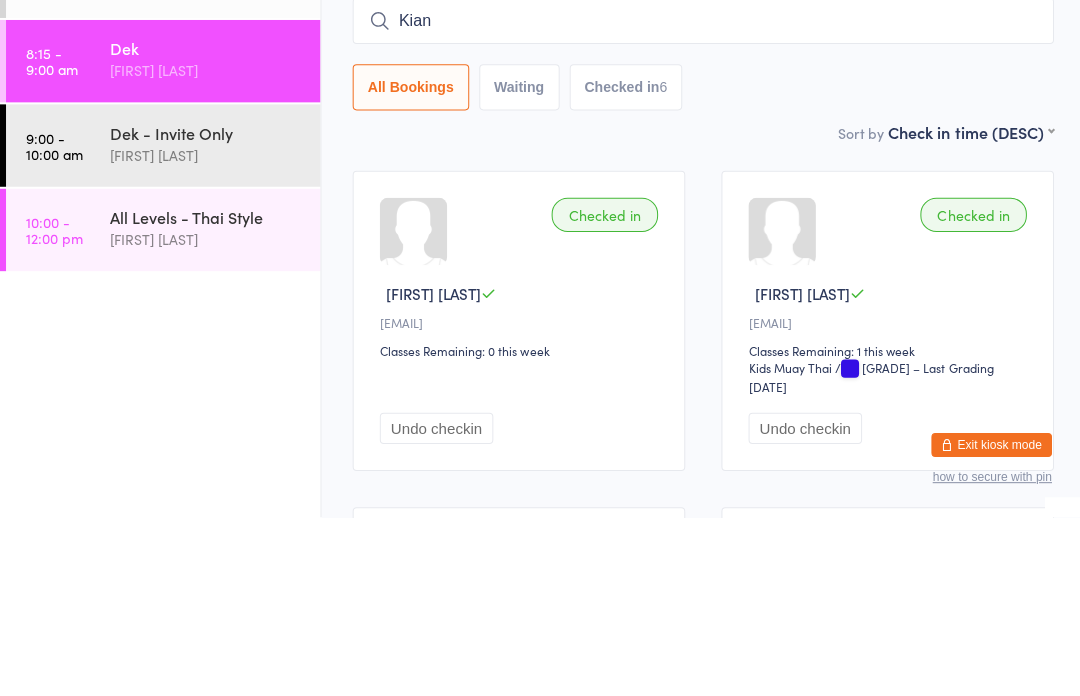 type 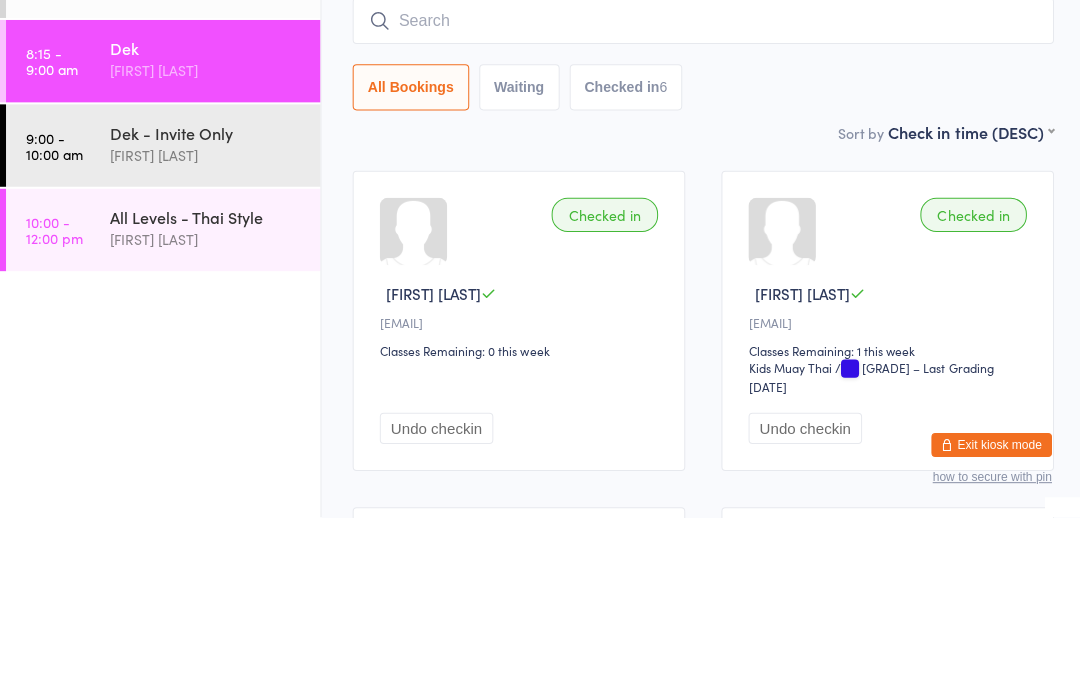 scroll, scrollTop: 177, scrollLeft: 0, axis: vertical 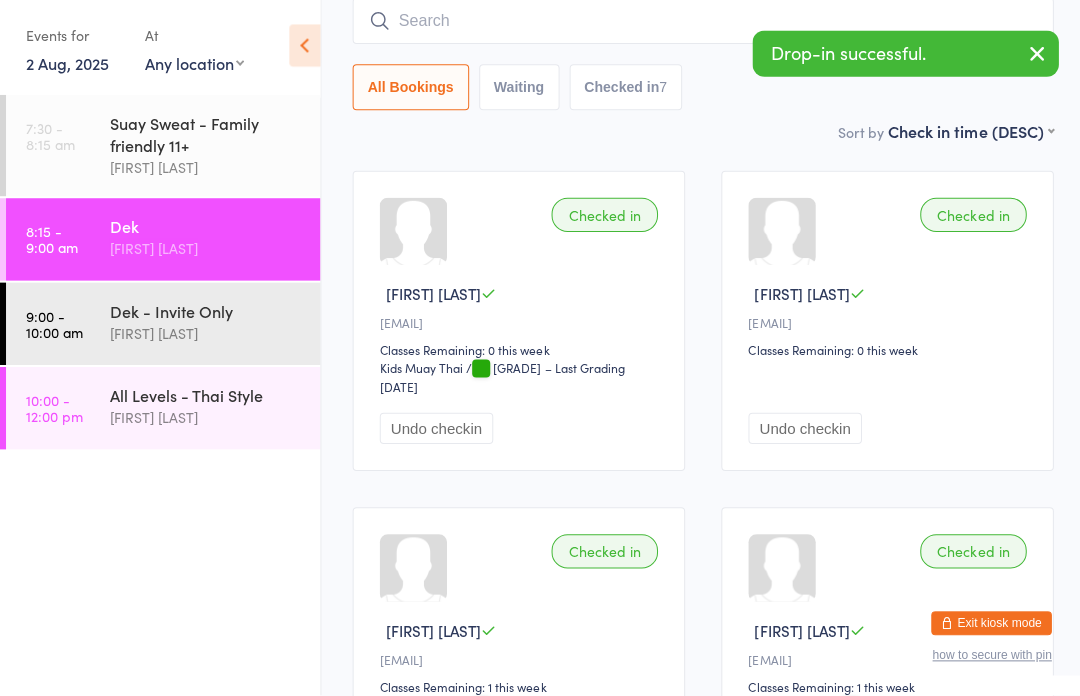click on "Dek - Invite Only" at bounding box center [205, 313] 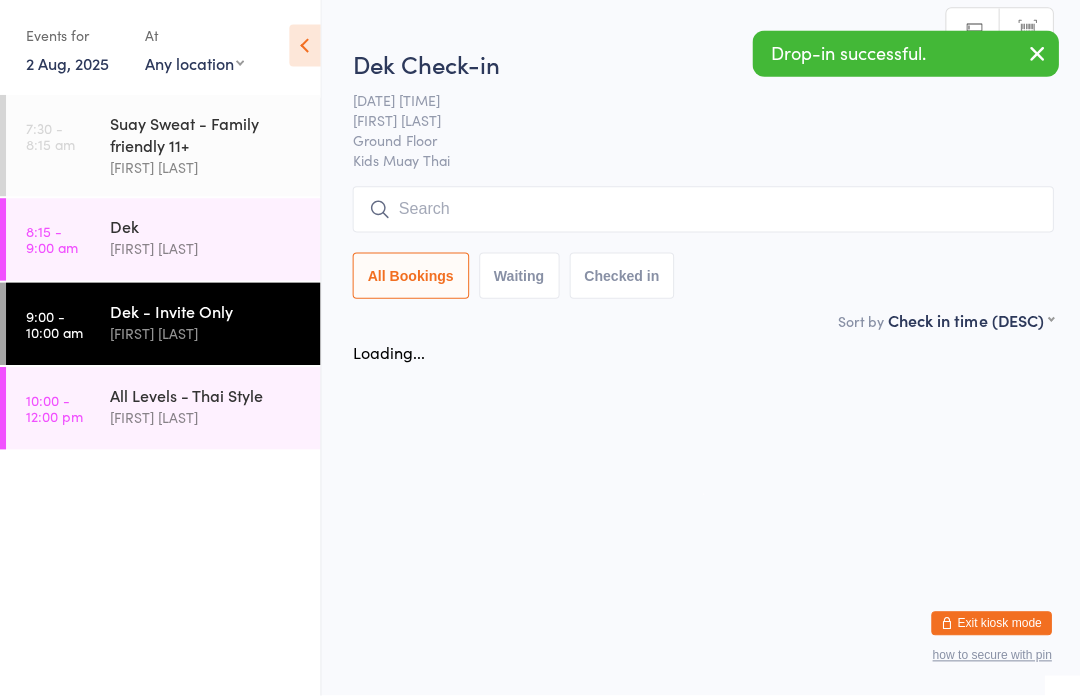 scroll, scrollTop: 0, scrollLeft: 0, axis: both 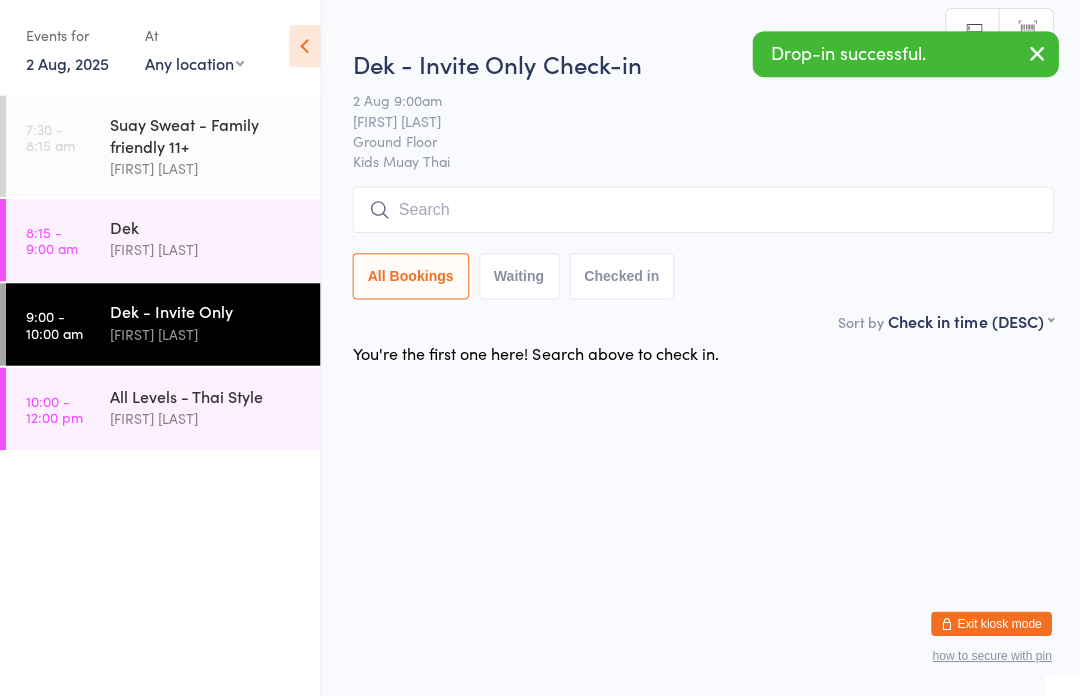 click at bounding box center (700, 212) 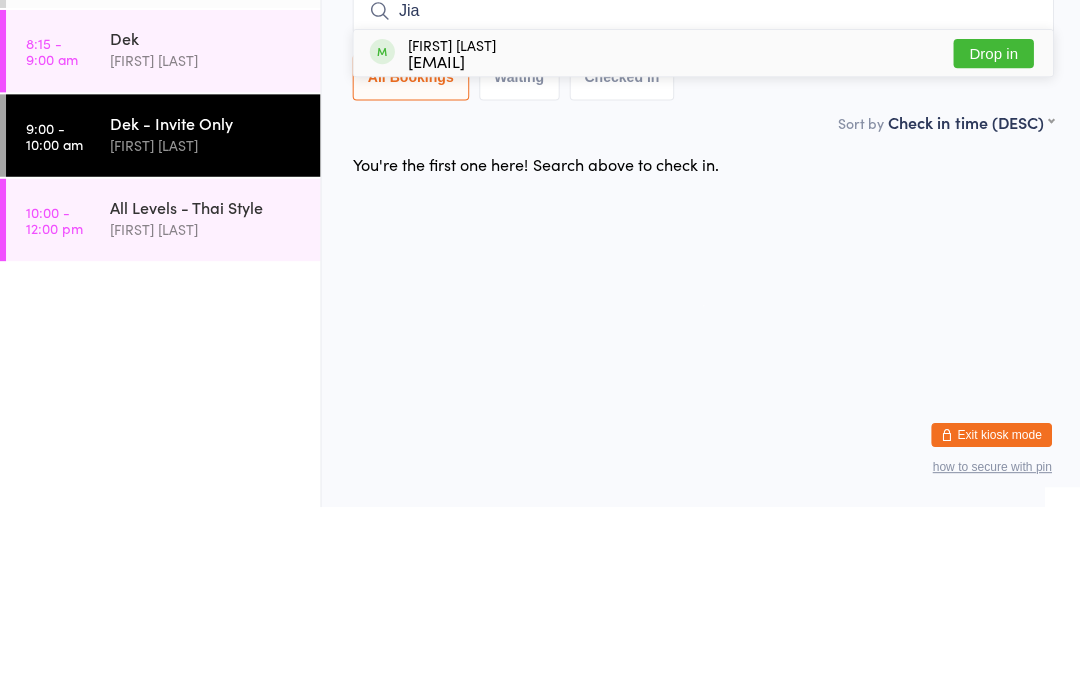type on "Jia" 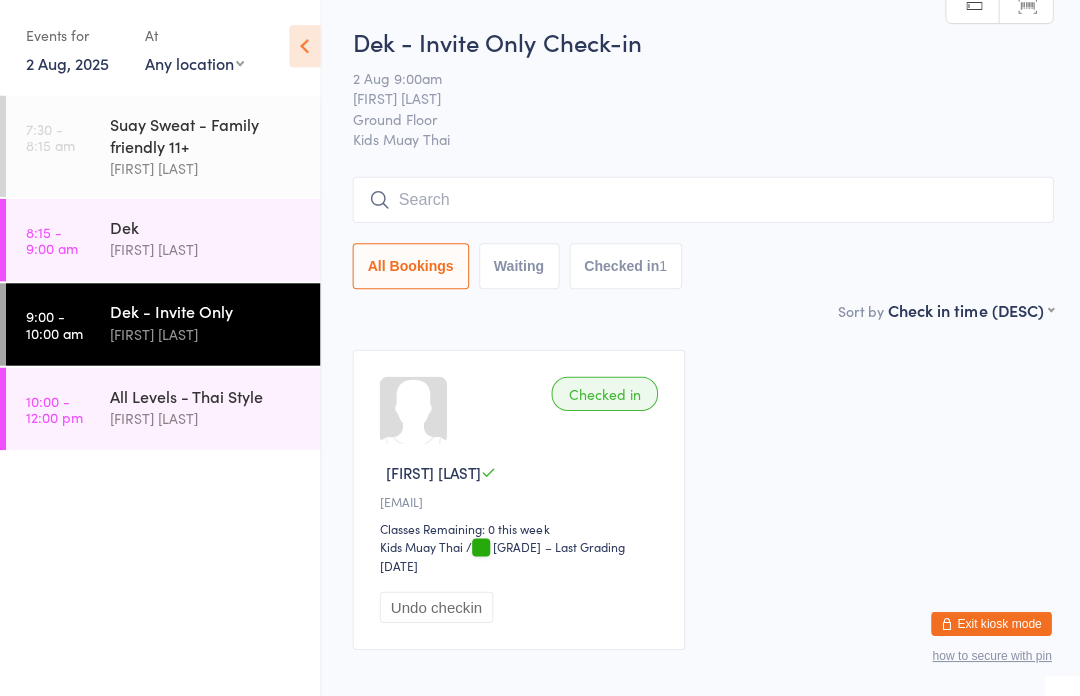 click on "[FIRST] [LAST]" at bounding box center (205, 251) 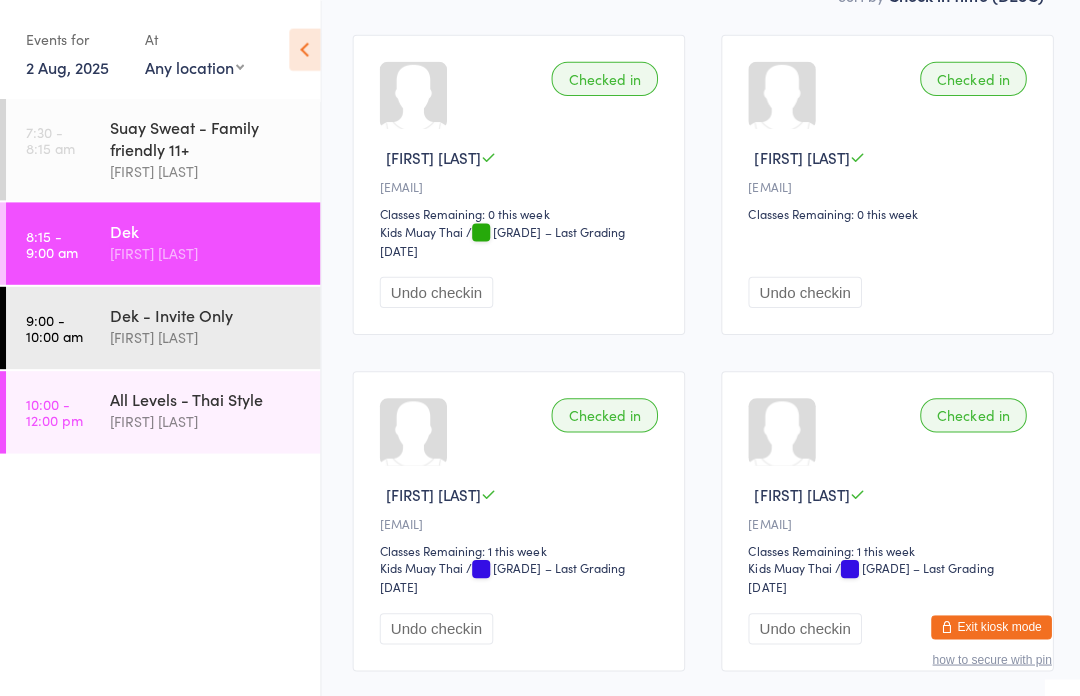 scroll, scrollTop: 333, scrollLeft: 0, axis: vertical 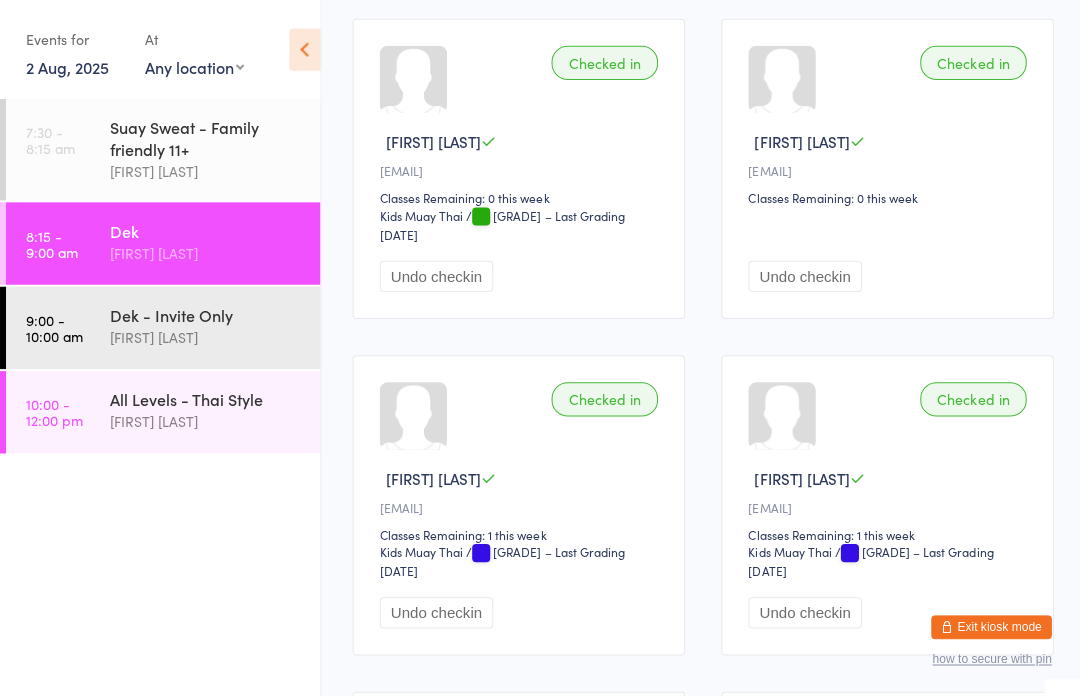 click on "9:00 - 10:00 am" at bounding box center [54, 326] 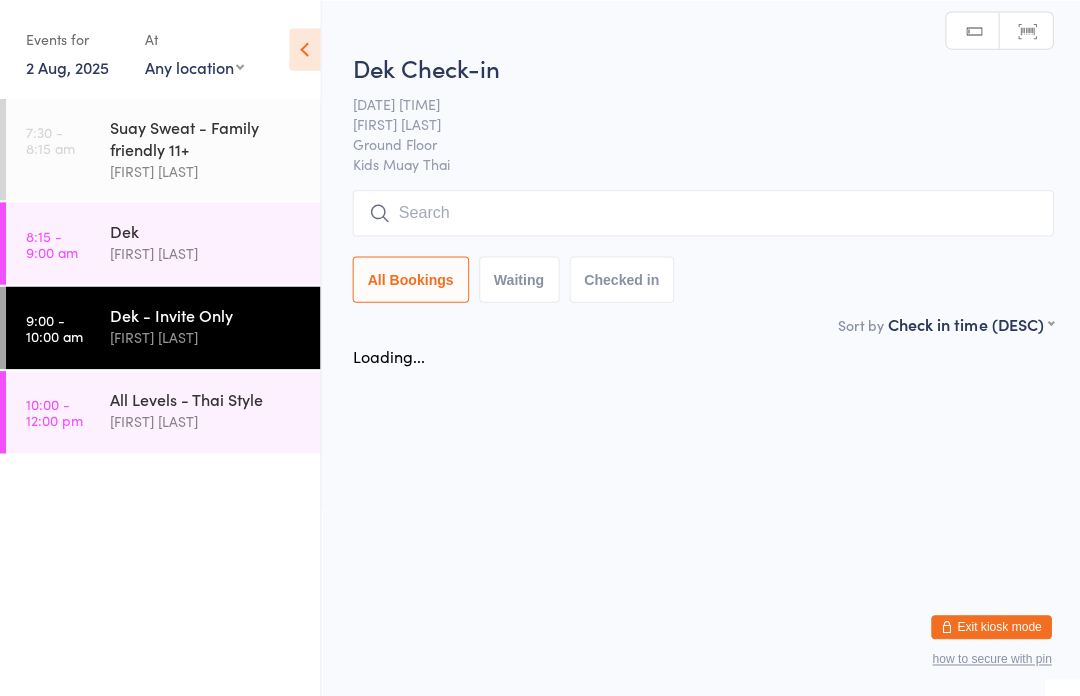 scroll, scrollTop: 0, scrollLeft: 0, axis: both 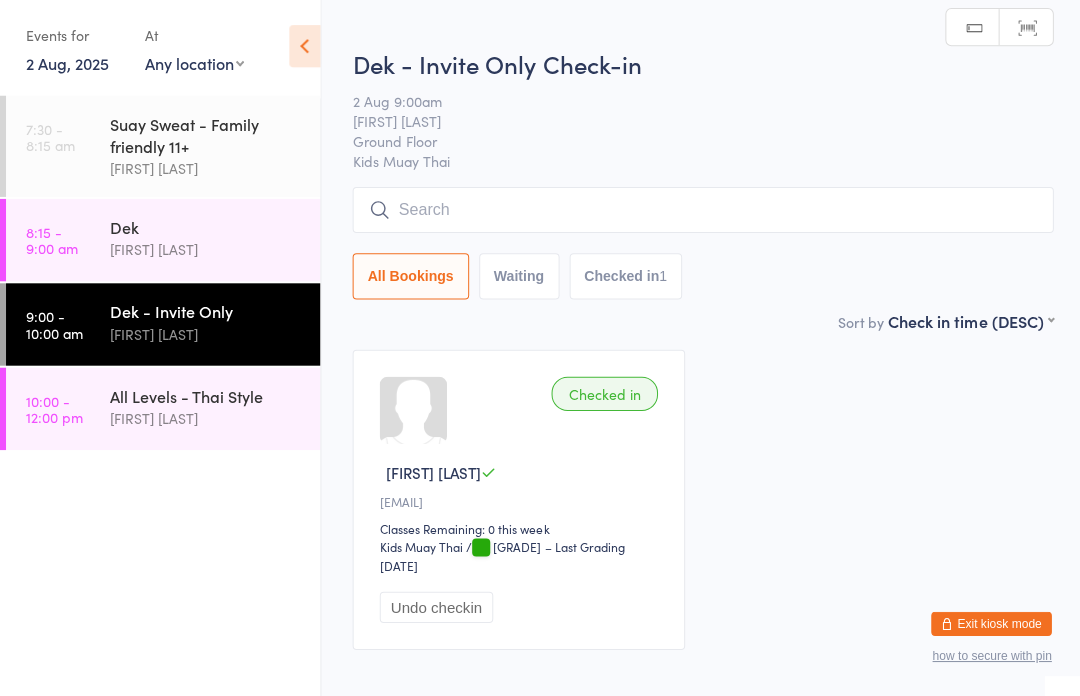 click on "[FIRST] [LAST]" at bounding box center (205, 251) 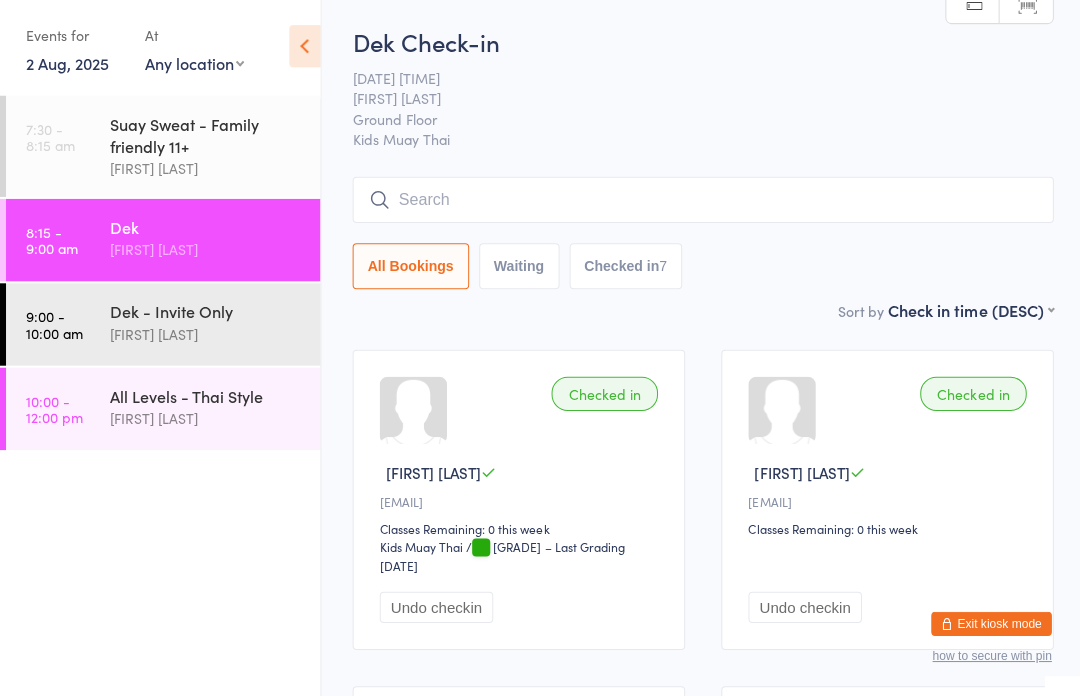 click at bounding box center (700, 202) 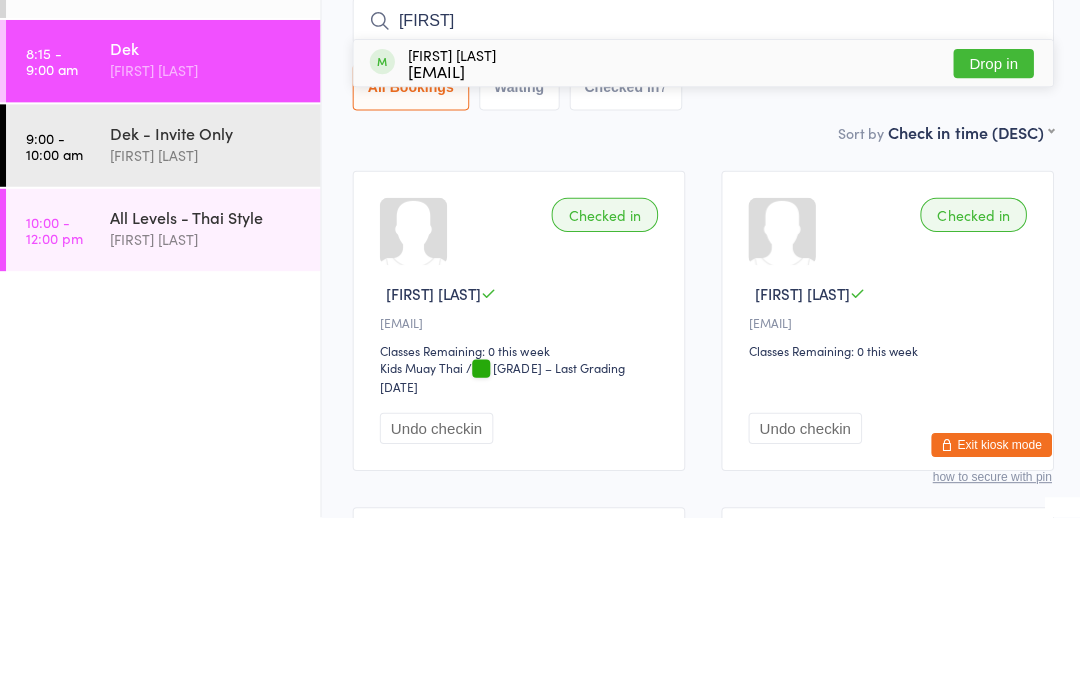type on "Yashni" 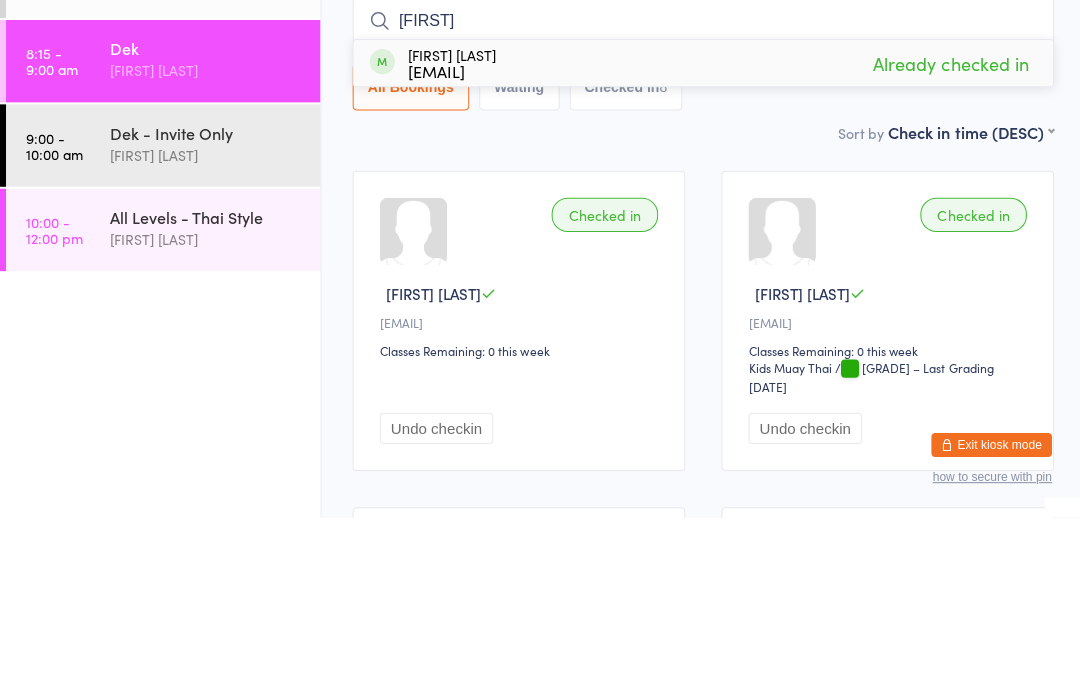 click on "Sort by   Check in time (DESC) First name (ASC) First name (DESC) Last name (ASC) Last name (DESC) Check in time (ASC) Check in time (DESC) Rank (ASC) Rank (DESC)" at bounding box center [700, 312] 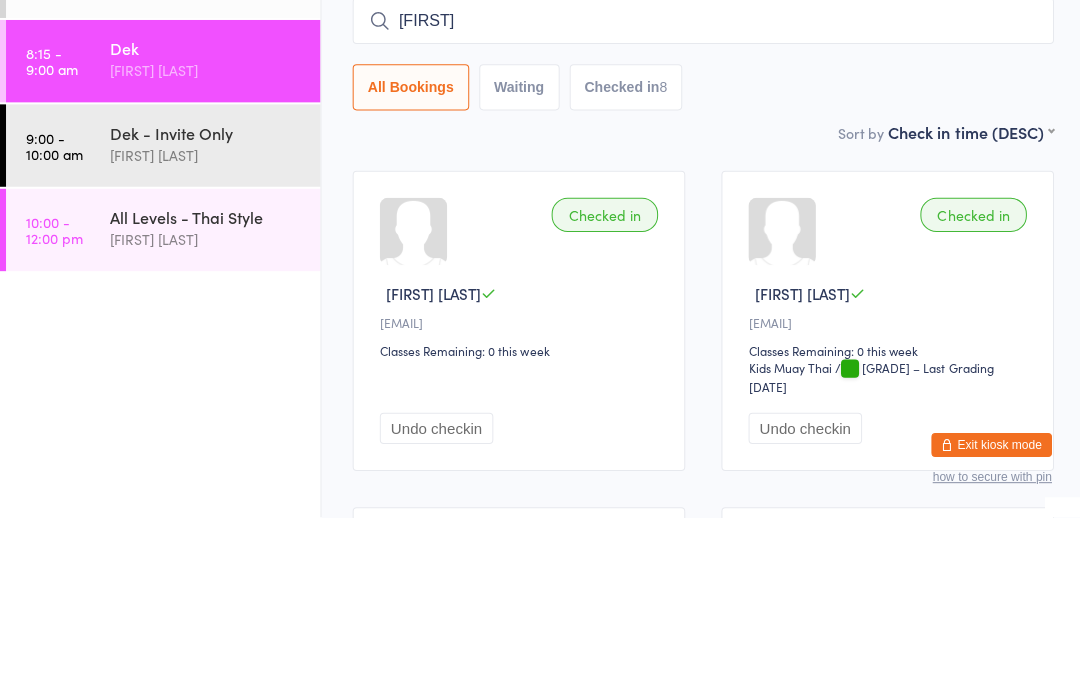 scroll, scrollTop: 177, scrollLeft: 0, axis: vertical 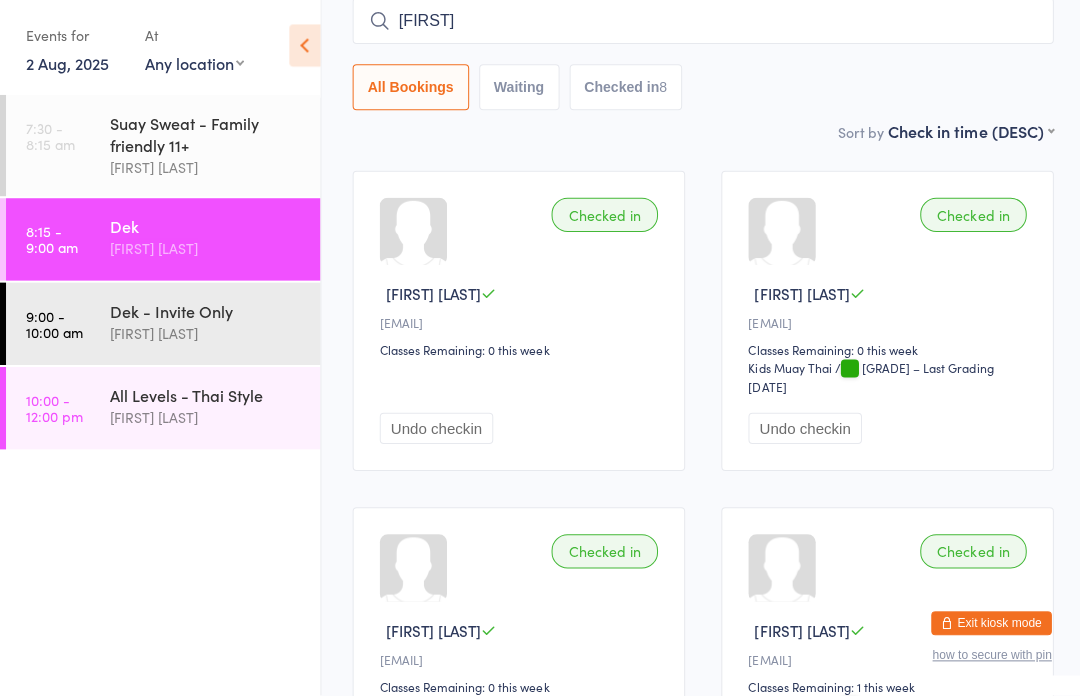click on "Yashni" at bounding box center [700, 25] 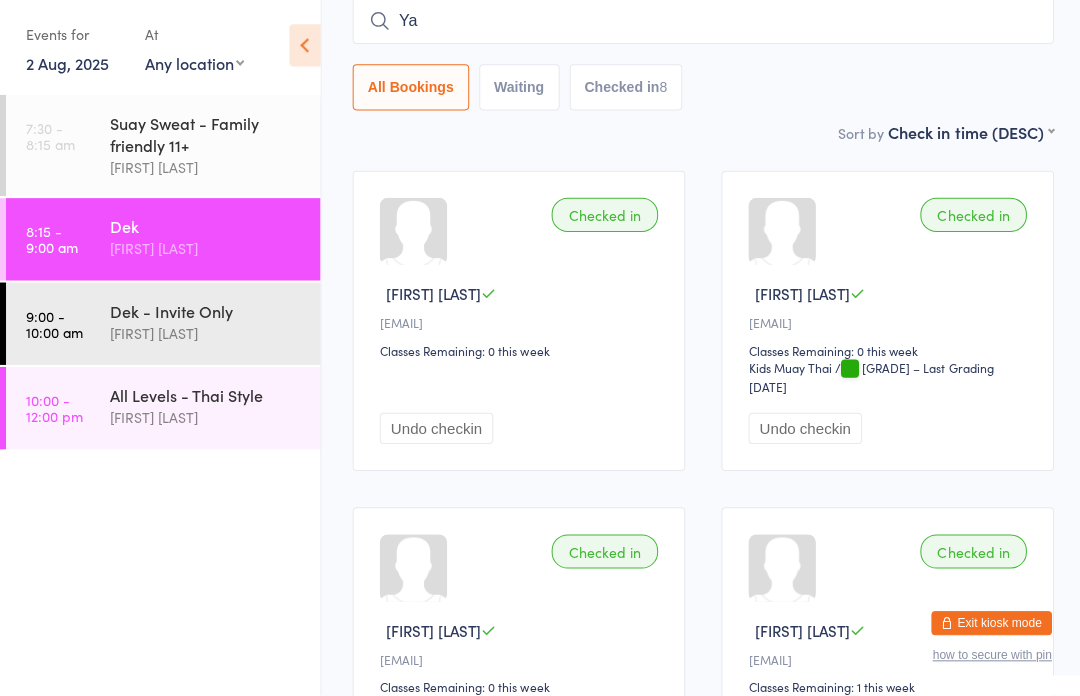 type on "Y" 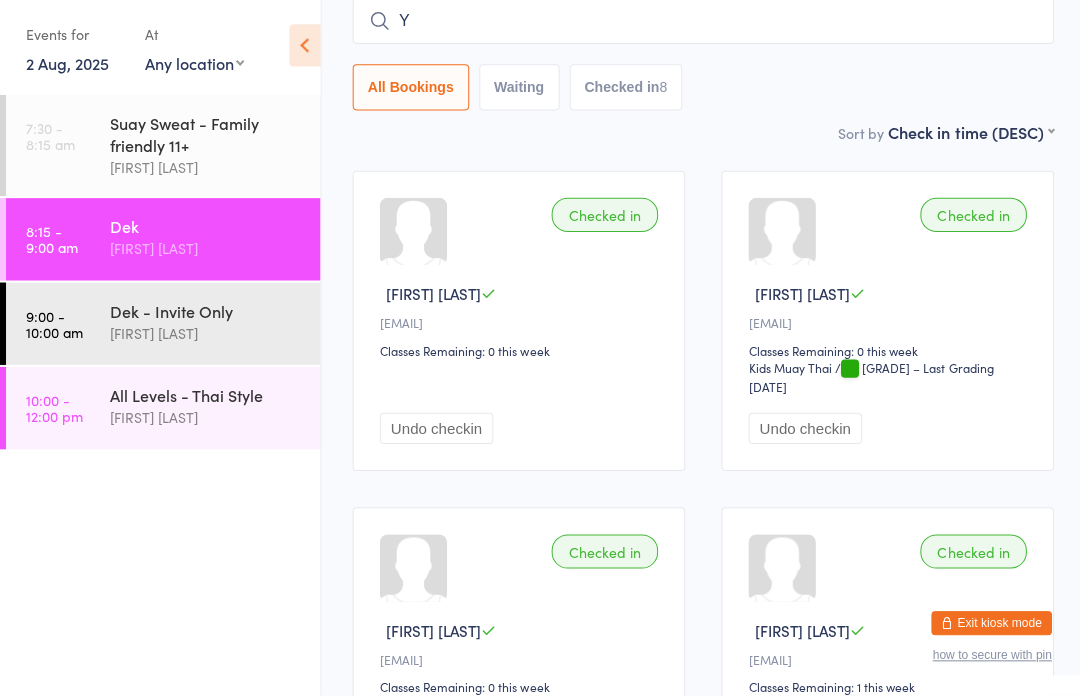 type 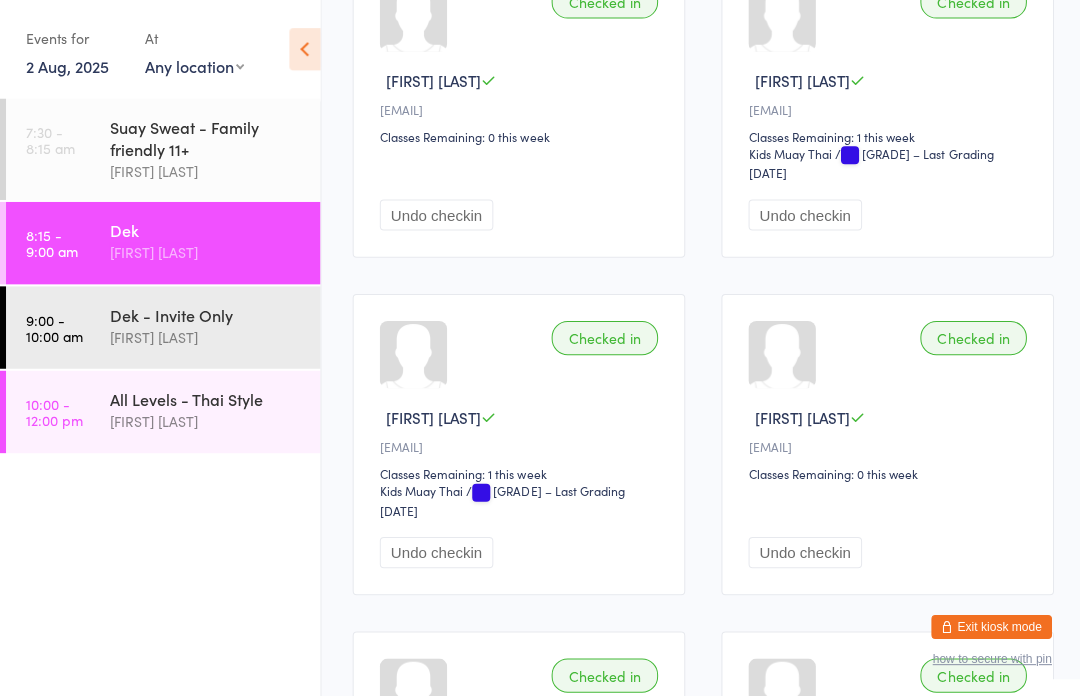 scroll, scrollTop: 677, scrollLeft: 0, axis: vertical 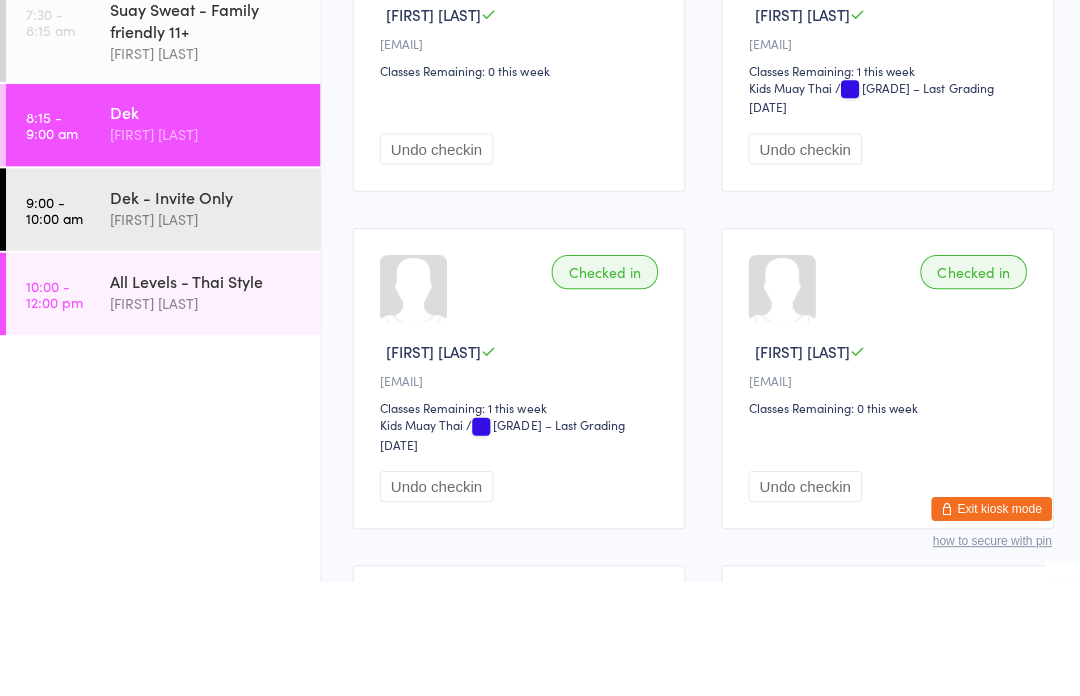 click on "[FIRST] [LAST]" at bounding box center (205, 419) 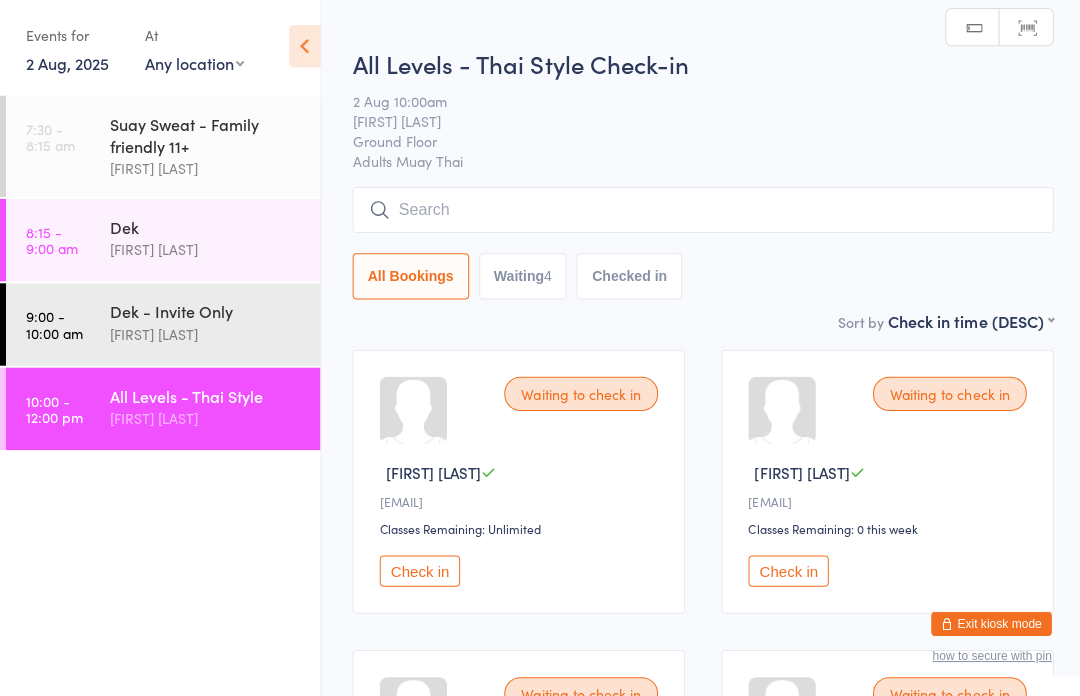 click at bounding box center [700, 212] 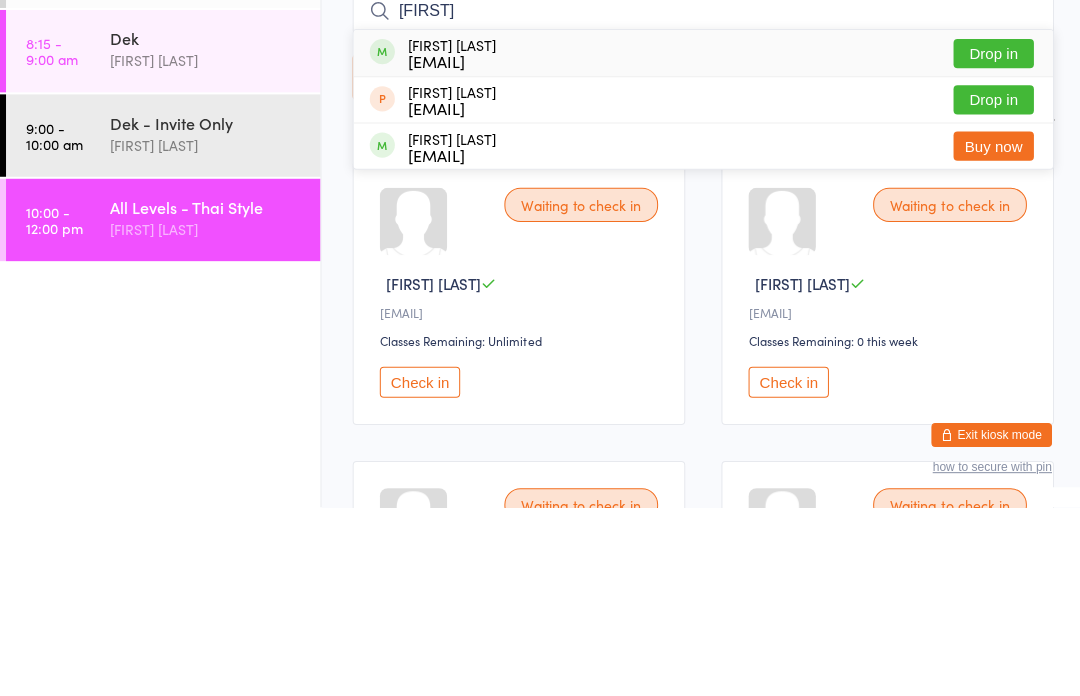 type on "Kieran" 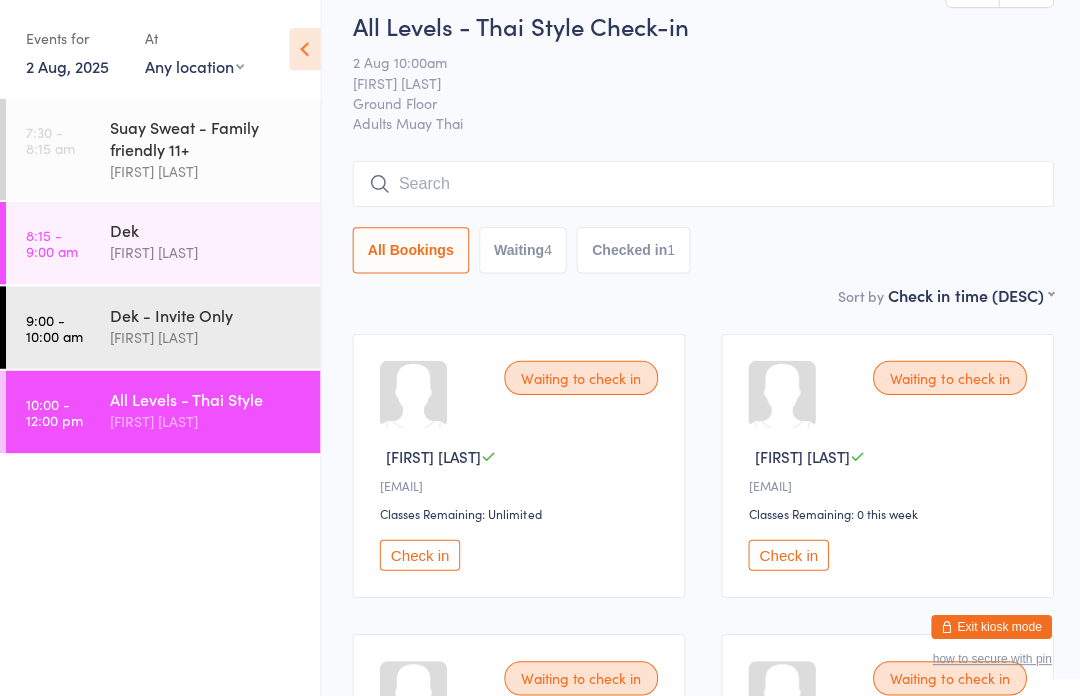 scroll, scrollTop: 0, scrollLeft: 0, axis: both 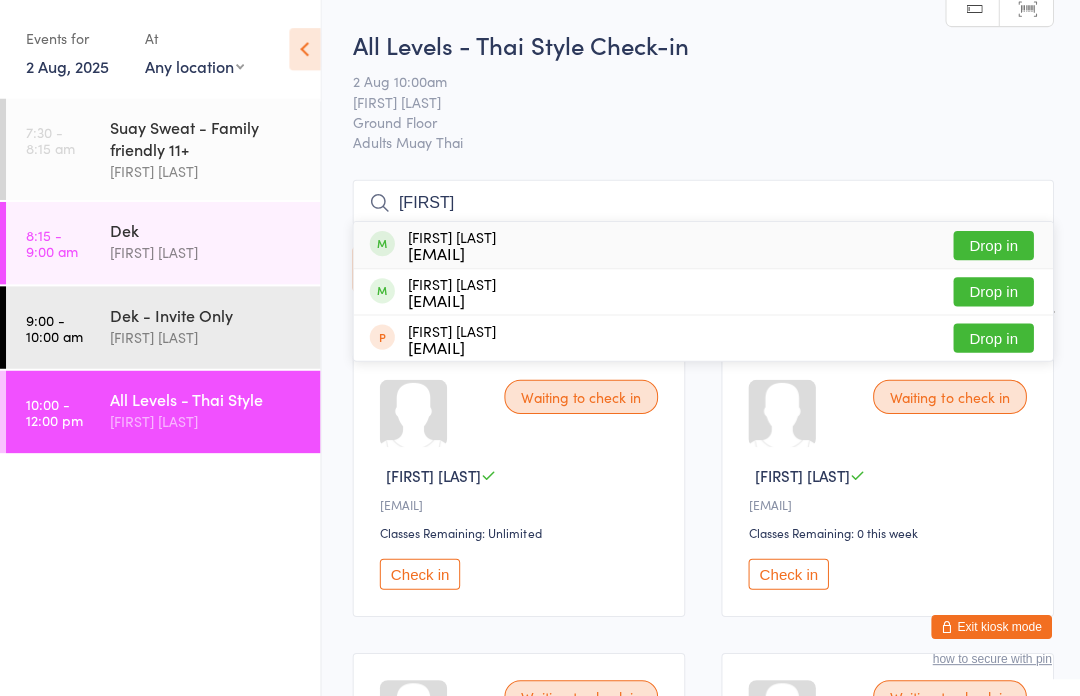 type on "Sienn" 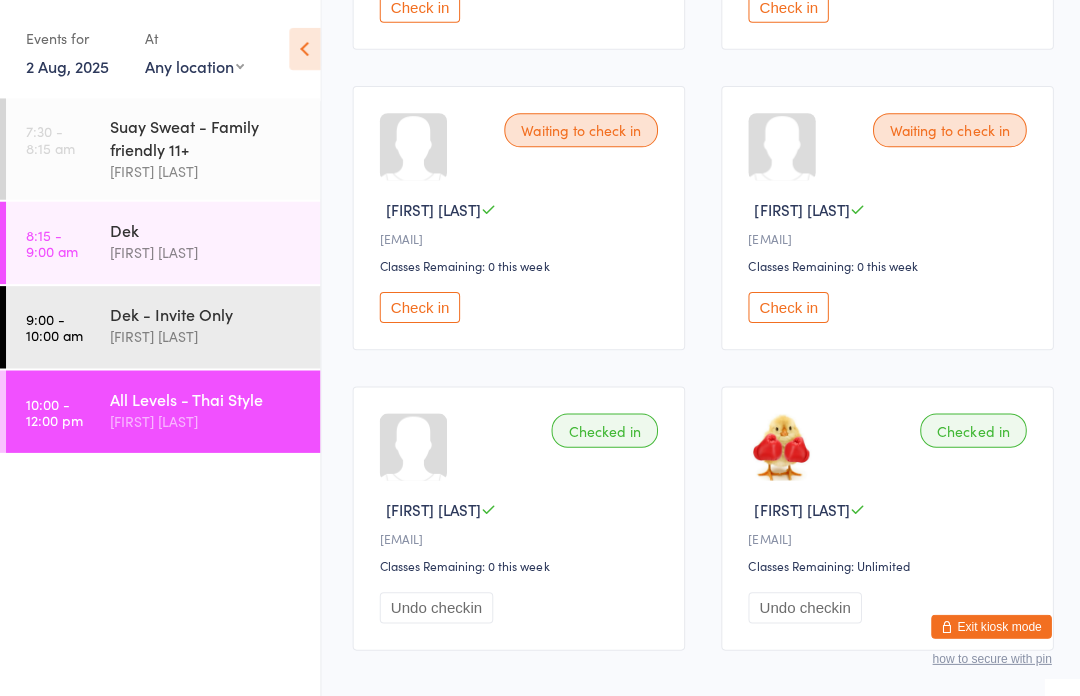 scroll, scrollTop: 566, scrollLeft: 0, axis: vertical 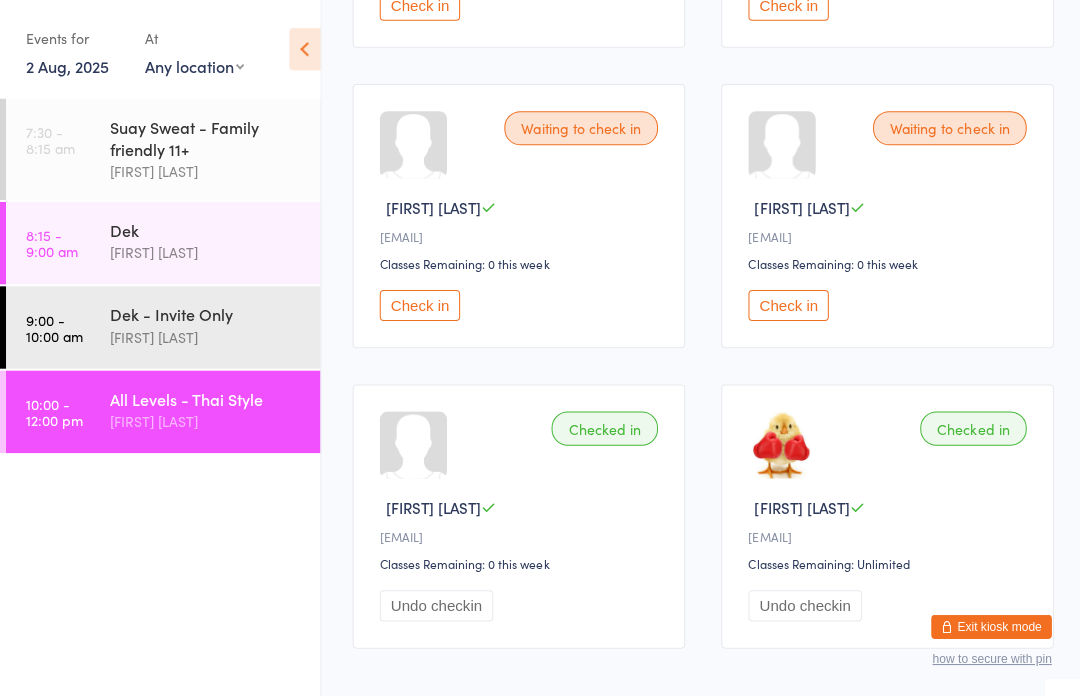 click on "Checked in" at bounding box center (602, 427) 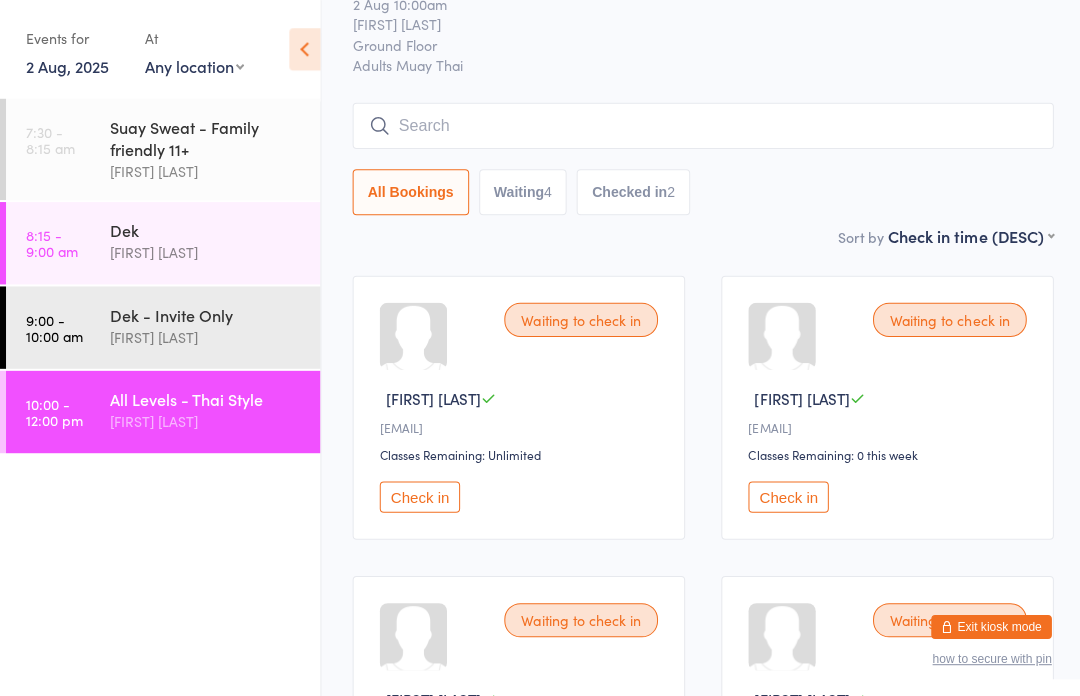 scroll, scrollTop: 0, scrollLeft: 0, axis: both 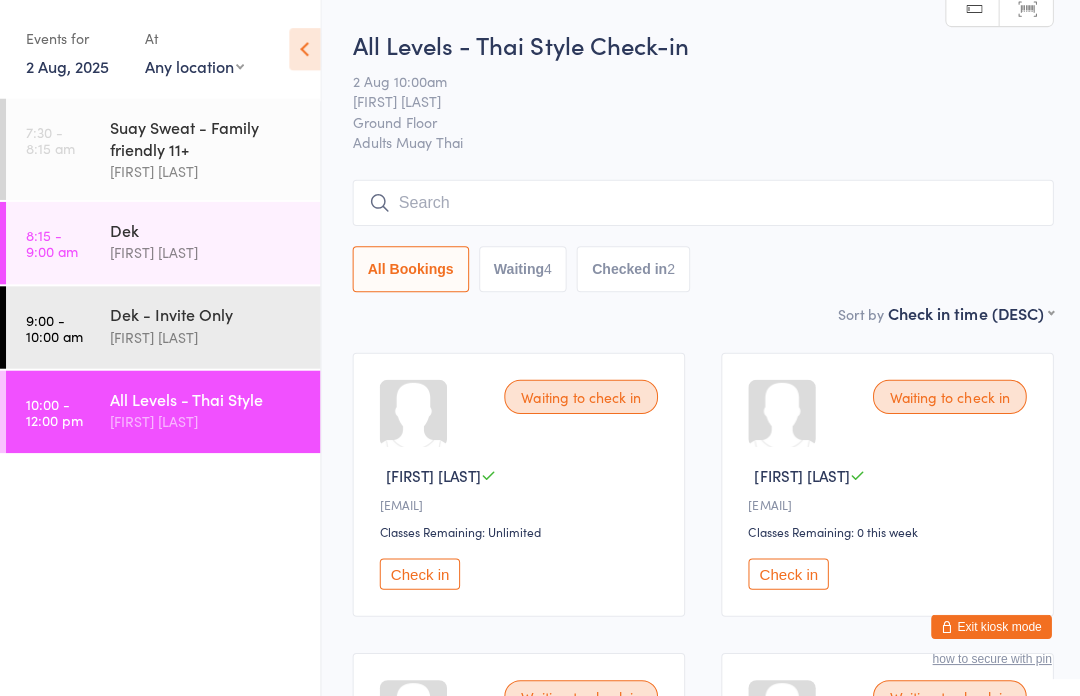 click on "9:00 - 10:00 am" at bounding box center (54, 326) 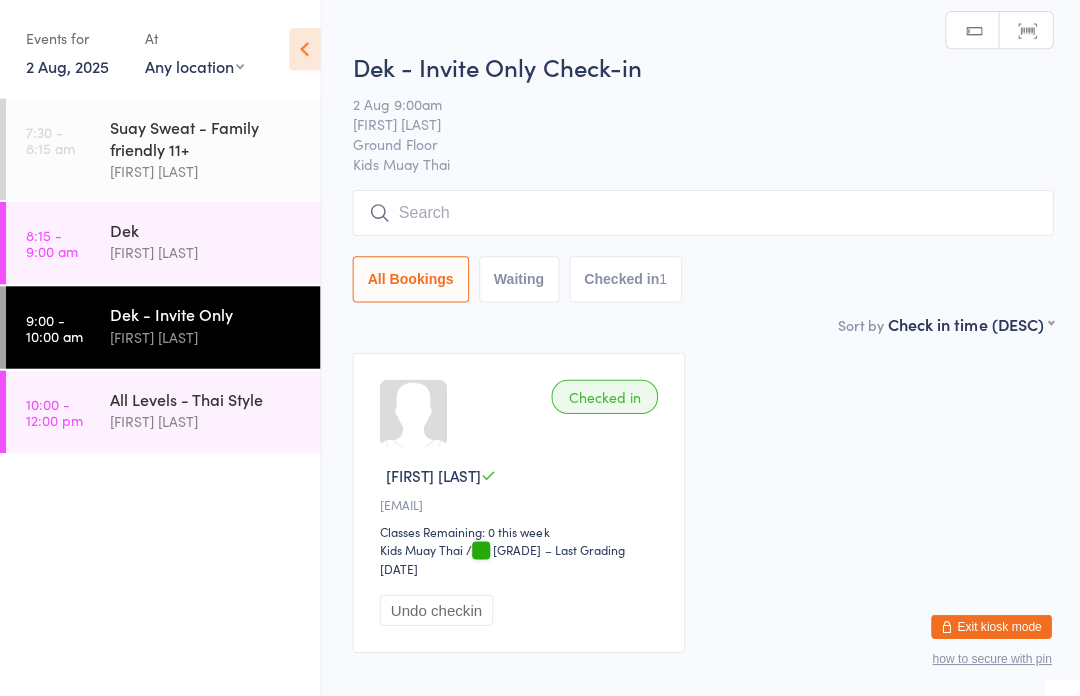 click at bounding box center [700, 212] 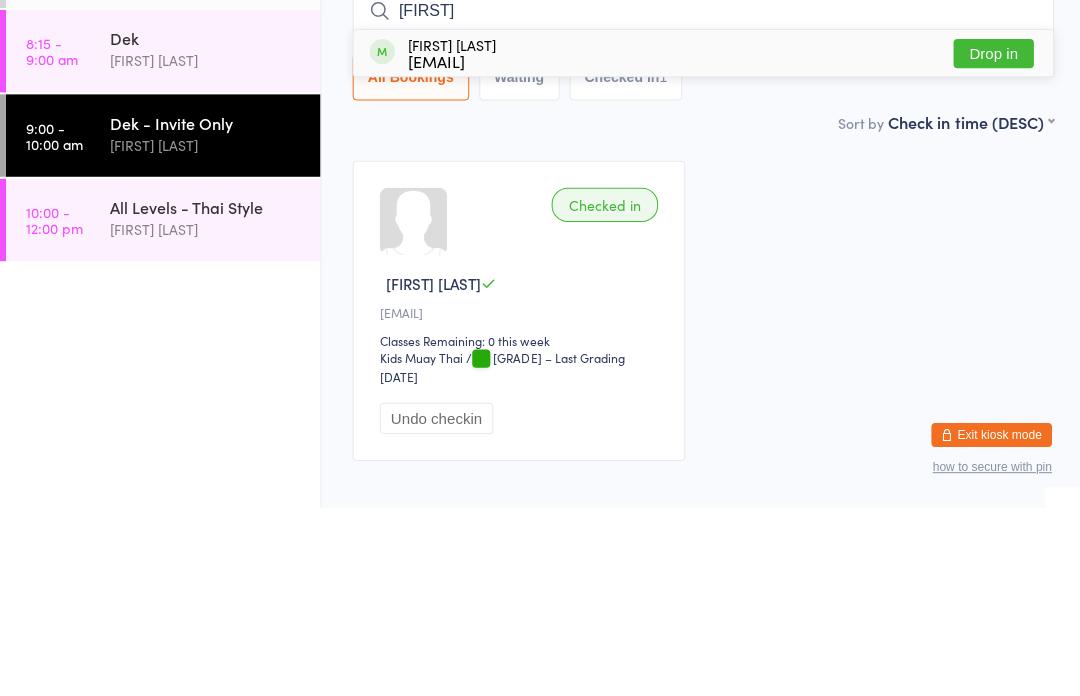 type on "Libby" 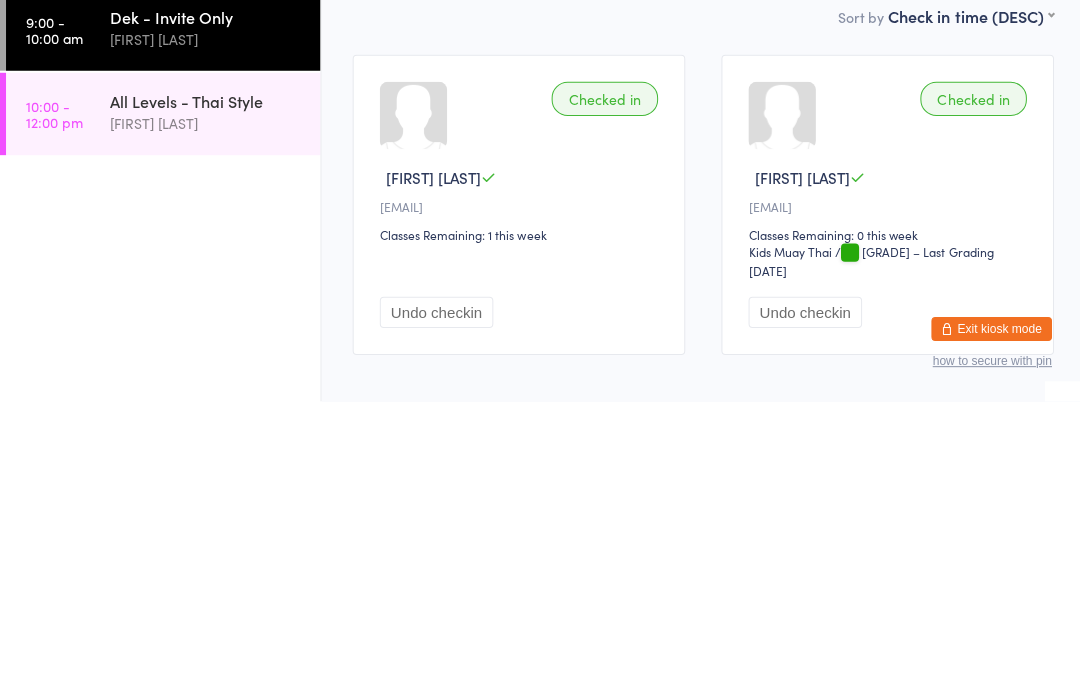 type on "I" 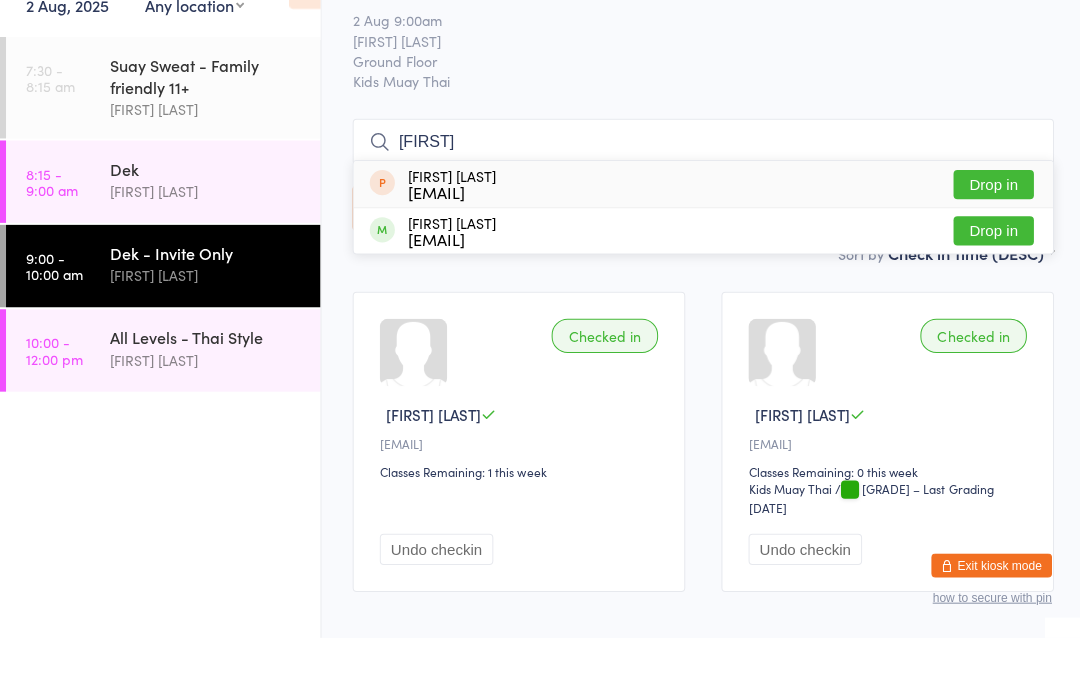type on "Zara" 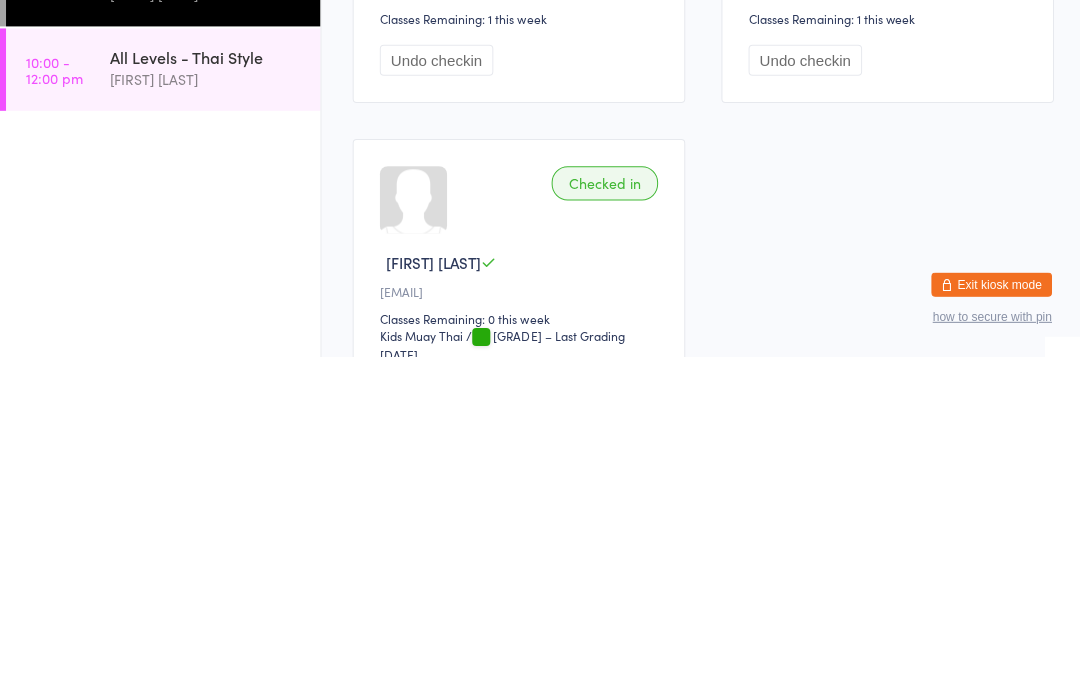 click on "Checked in Zara G  k••e@inspiredworx.co.uk Classes Remaining: 1 this week   Undo checkin Checked in Libby G  k••e@inspiredworx.co.uk Classes Remaining: 1 this week   Undo checkin Checked in Jia J  u•••••••••a@hotmail.com Classes Remaining: 0 this week Kids Muay Thai  Kids Muay Thai   /  Green Band – Last Grading Jun 18, 2025   Undo checkin" at bounding box center [700, 479] 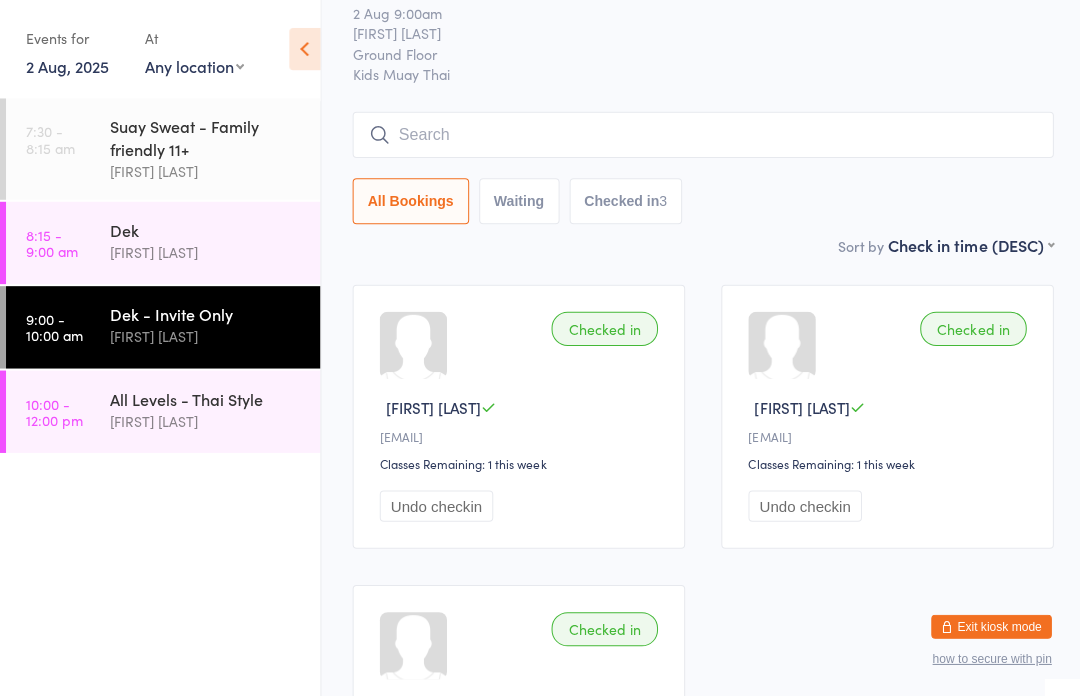 scroll, scrollTop: 0, scrollLeft: 0, axis: both 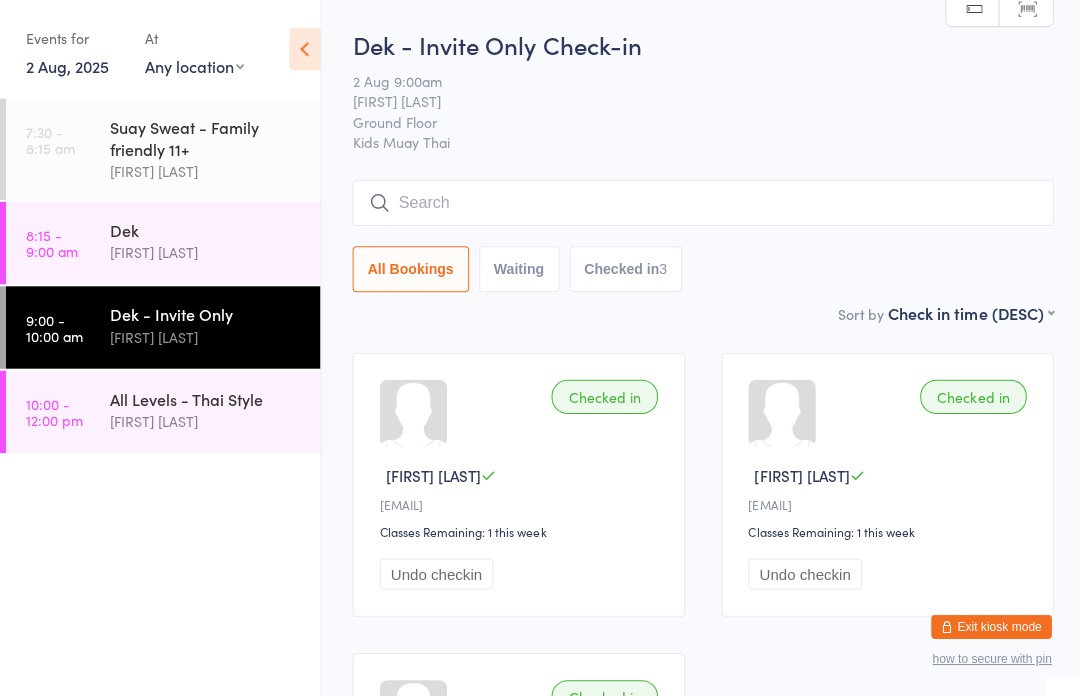 click on "Dek - Invite Only Check-in 2 Aug 9:00am  Karl Puglia  Ground Floor  Kids Muay Thai  Manual search Scanner input All Bookings Waiting  Checked in  3" at bounding box center [700, 164] 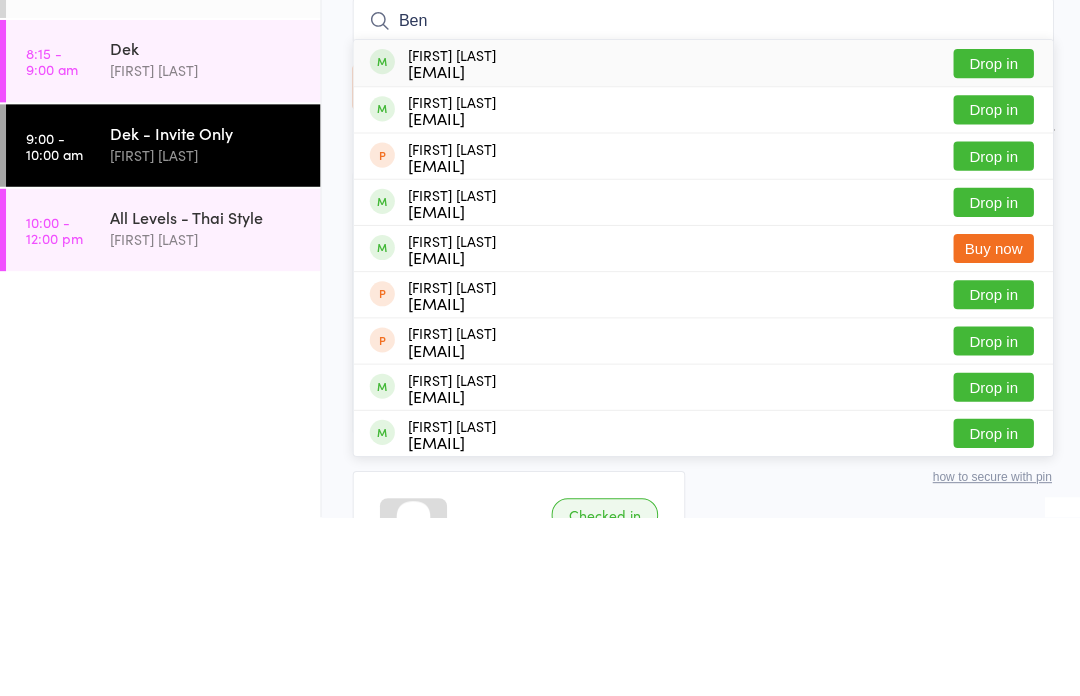 type on "Ben" 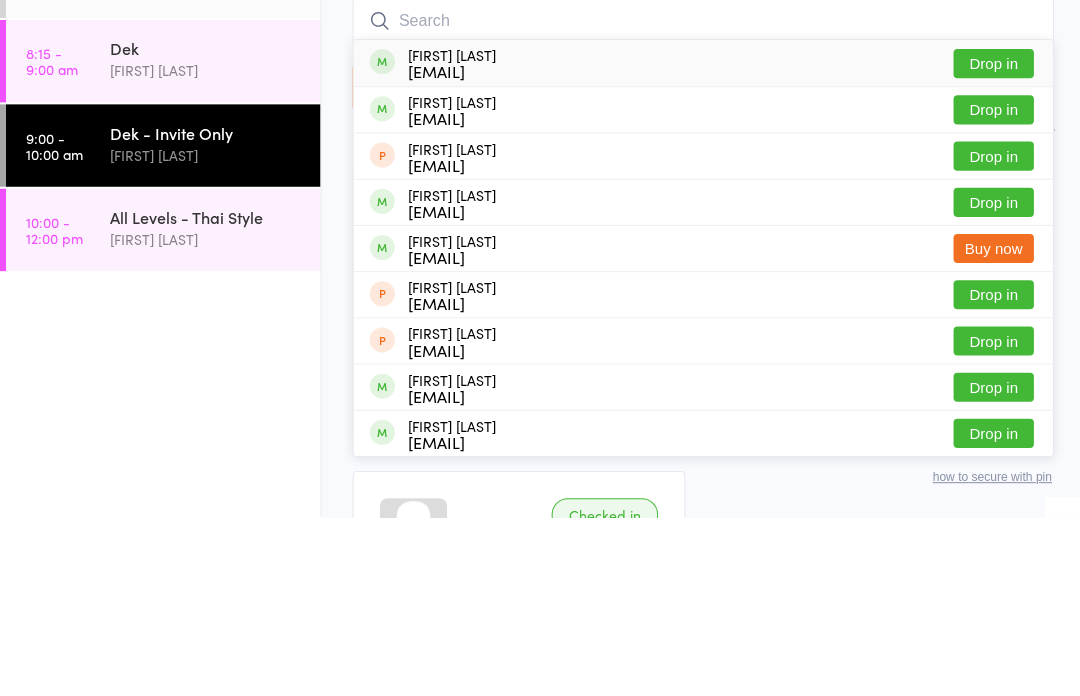 scroll, scrollTop: 177, scrollLeft: 0, axis: vertical 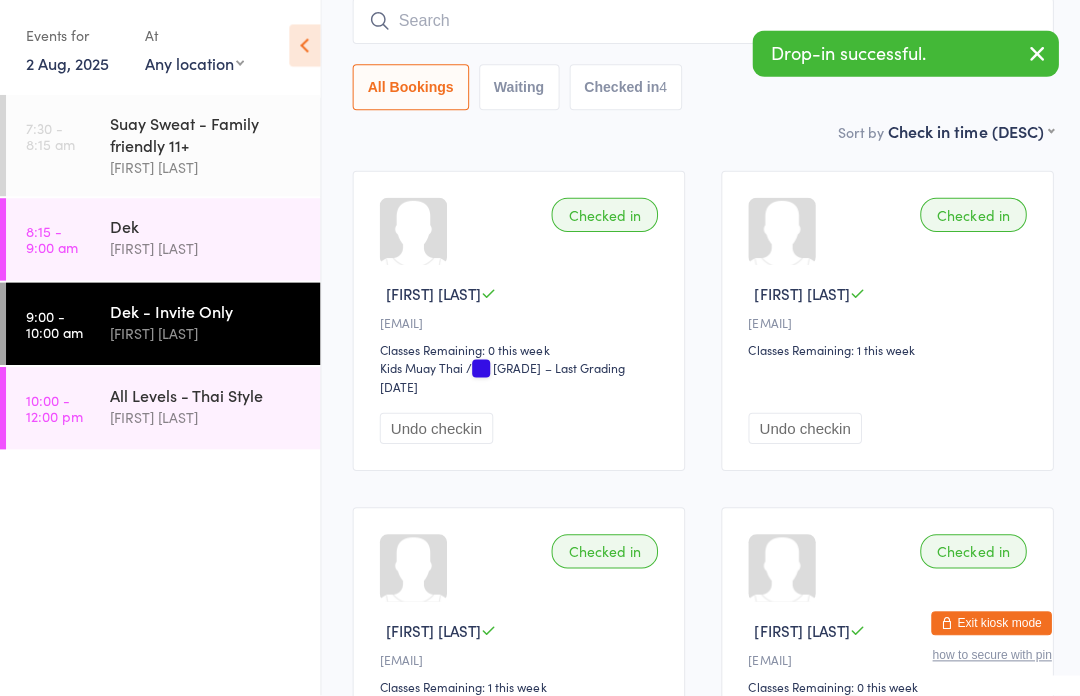 click at bounding box center (700, 25) 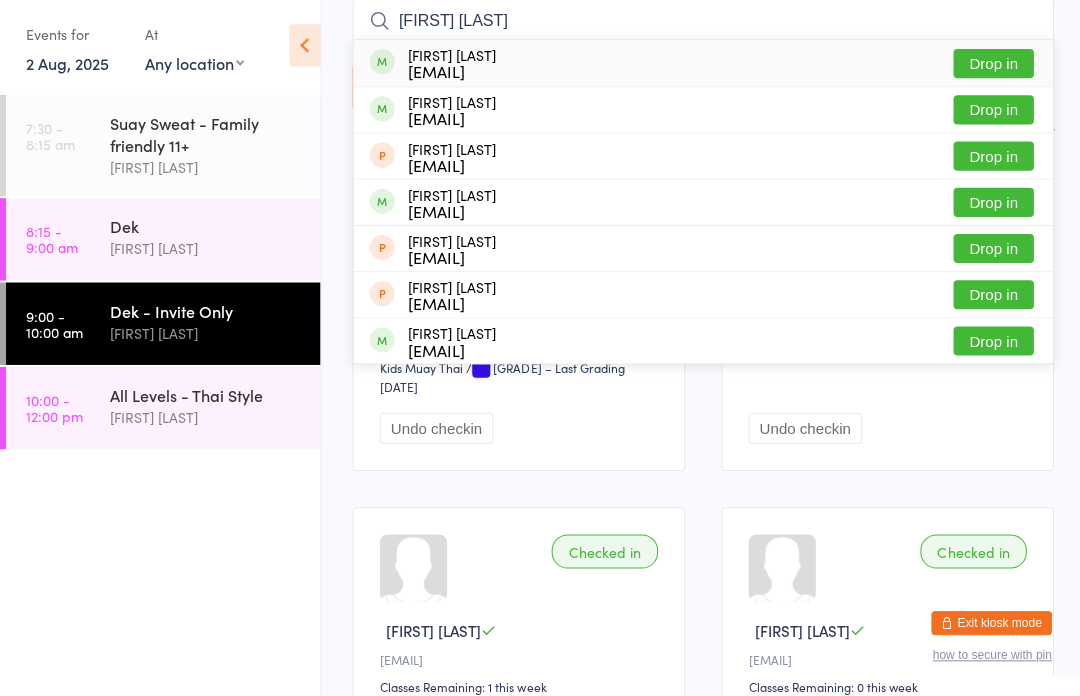 type on "Zoe matthews" 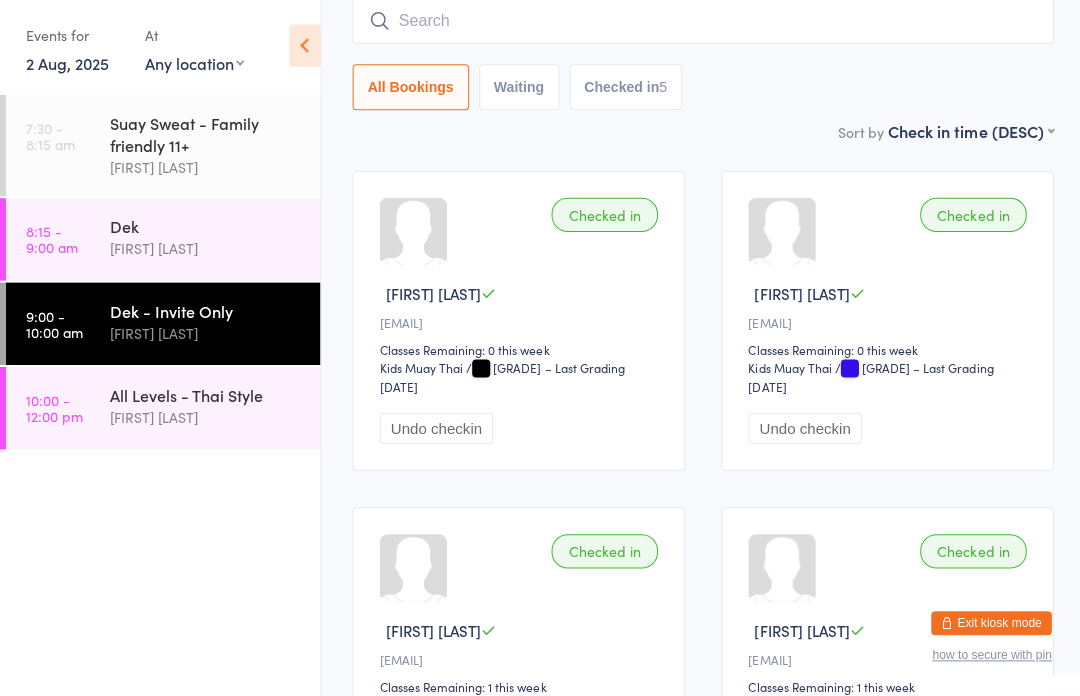 click at bounding box center [700, 25] 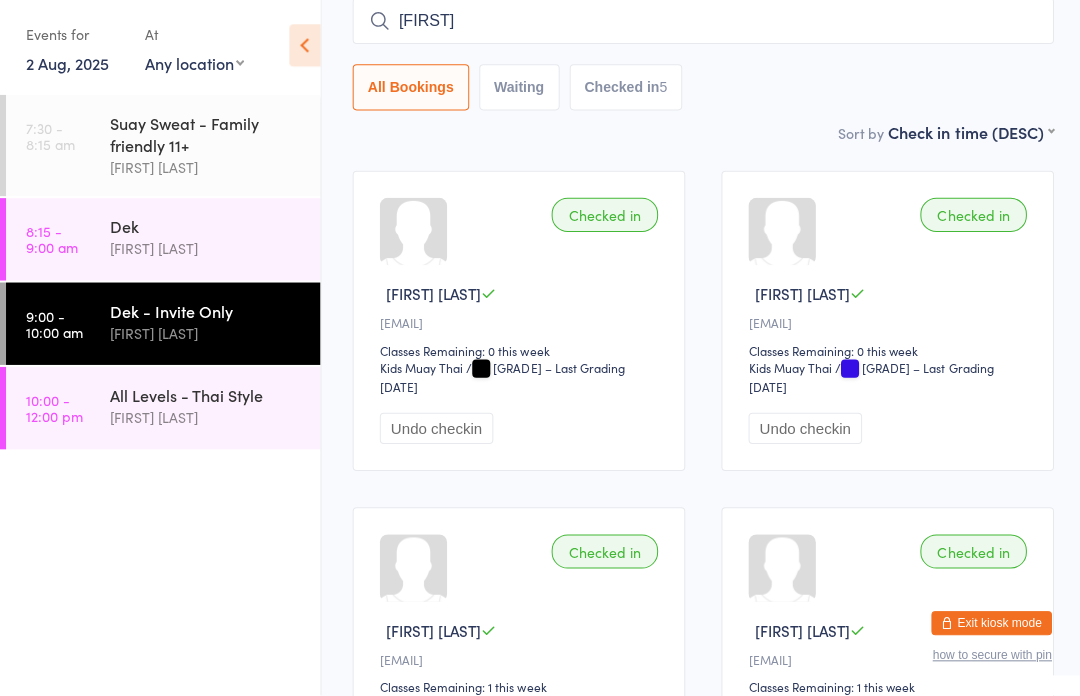 type on "Caelan" 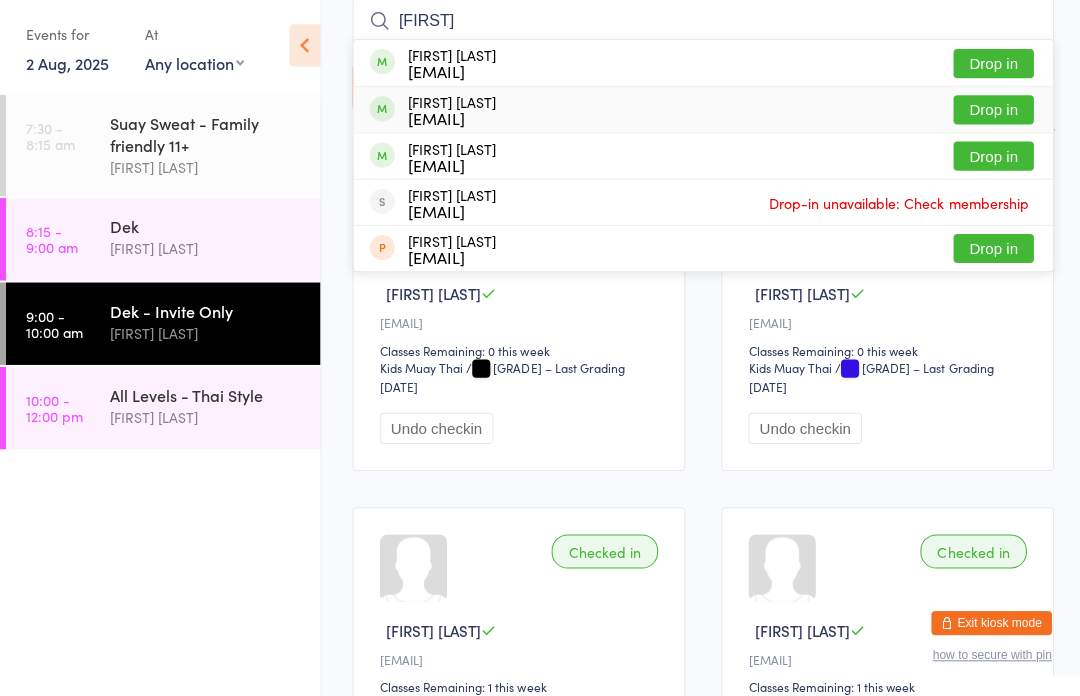 click on "Caes Avia k•••••a@me.com Drop in" at bounding box center [700, 113] 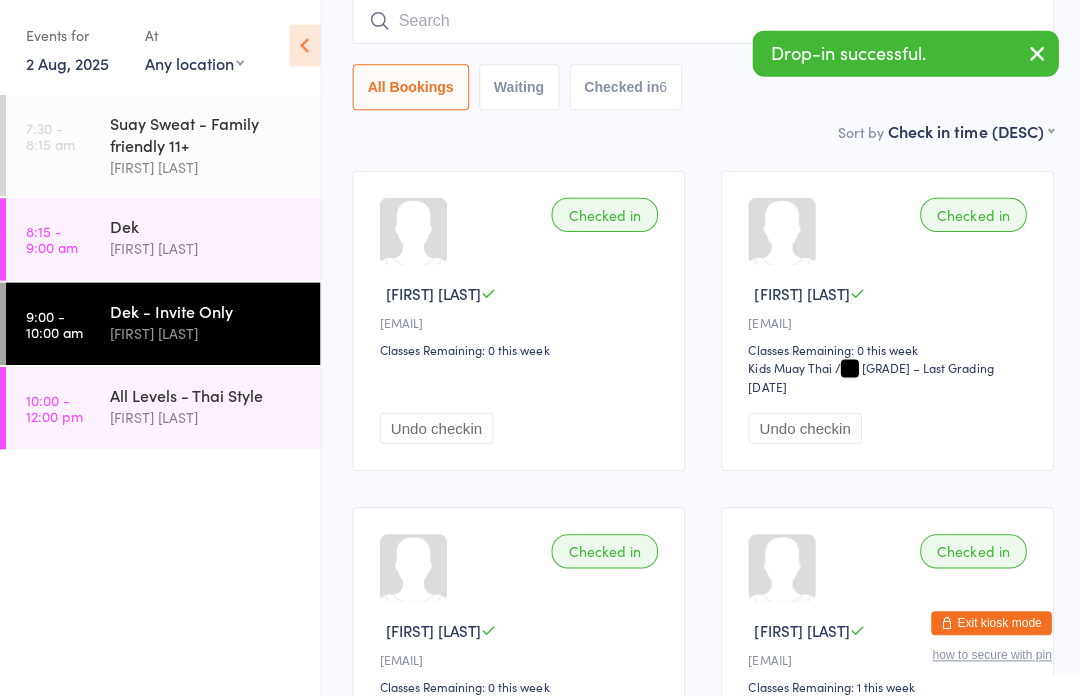 click on "Undo checkin" at bounding box center [434, 430] 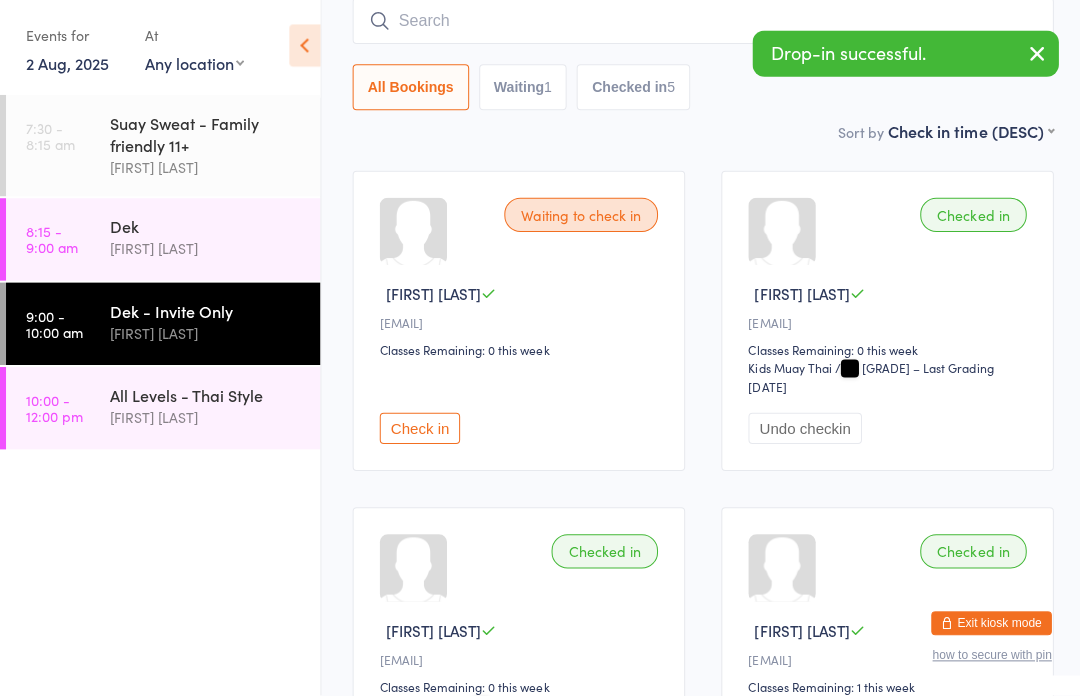 click at bounding box center [700, 25] 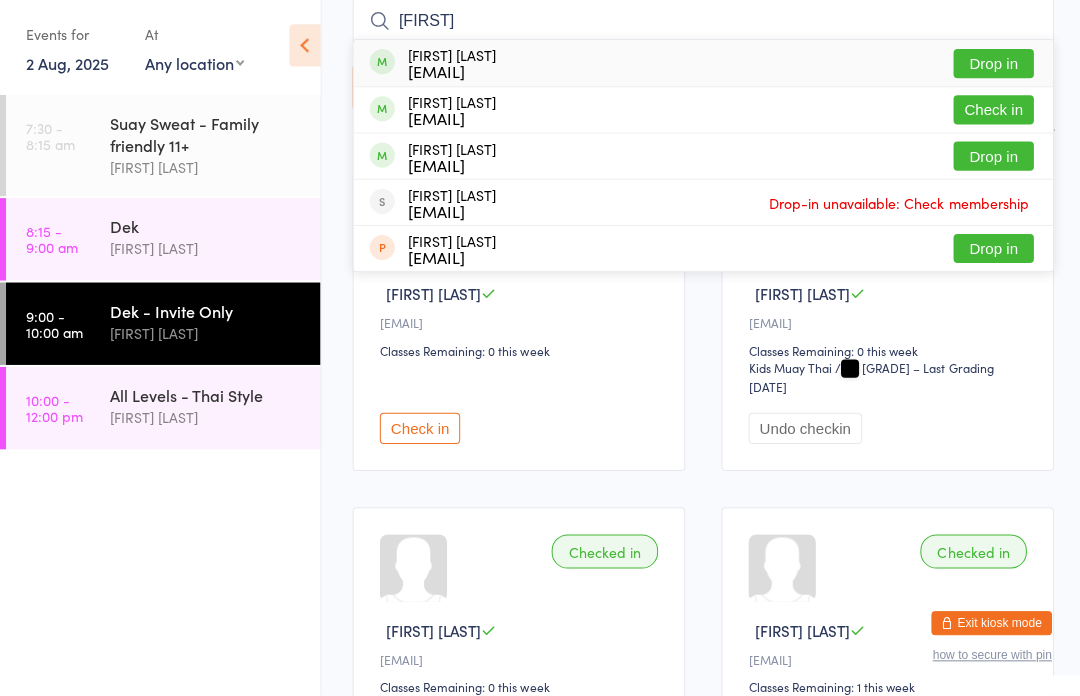 type on "Caelan" 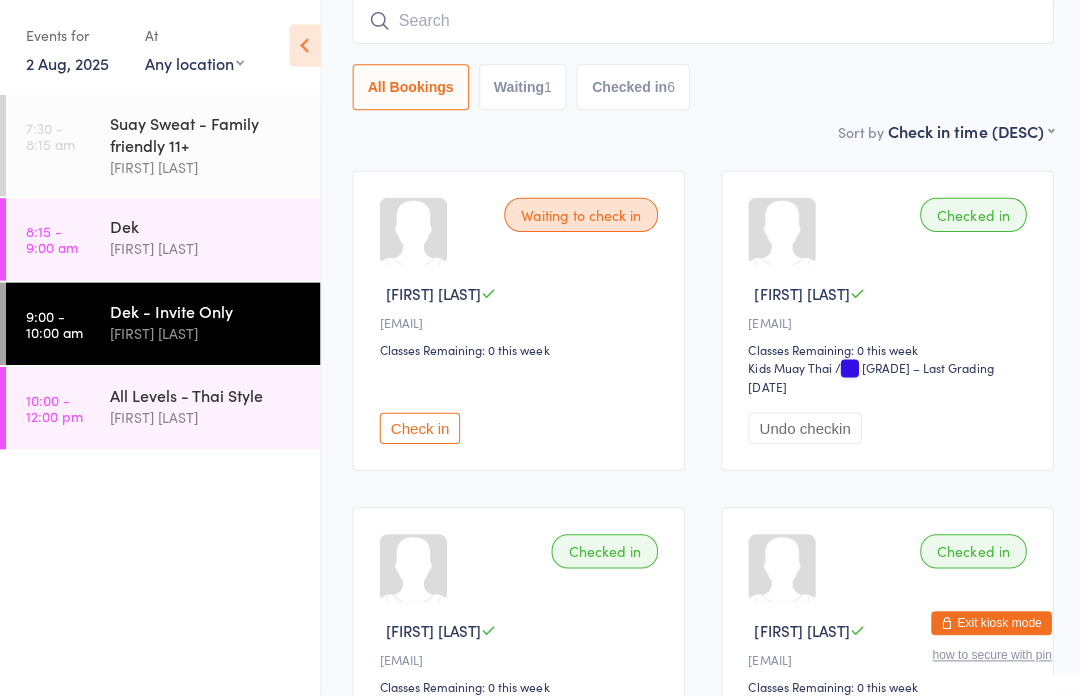 click at bounding box center [700, 25] 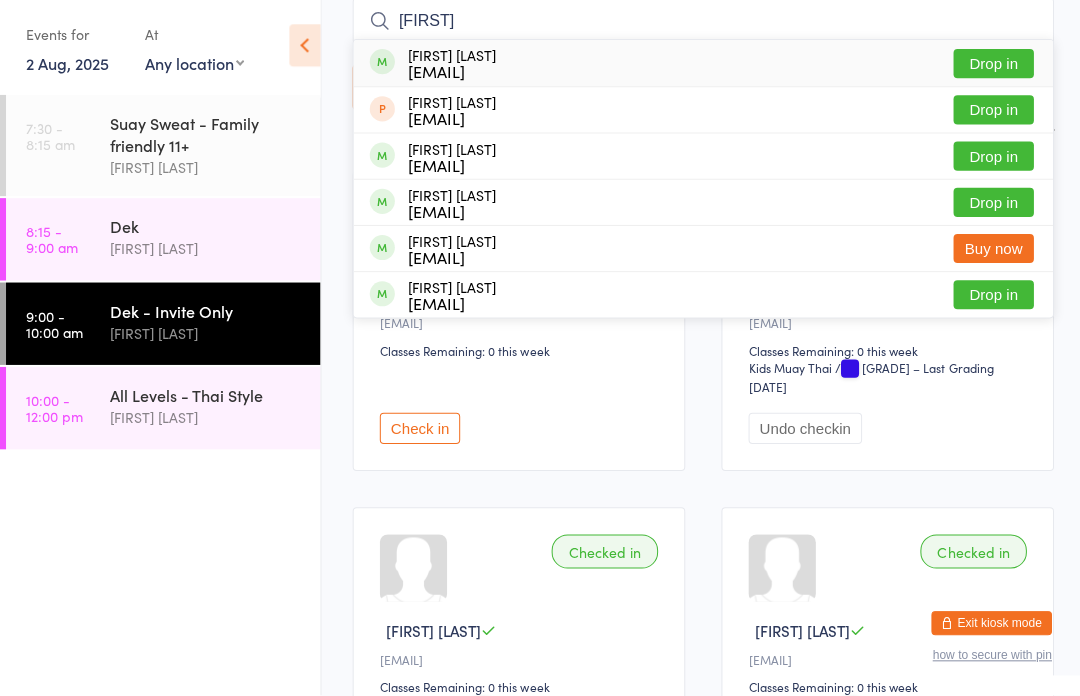 type on "Kay" 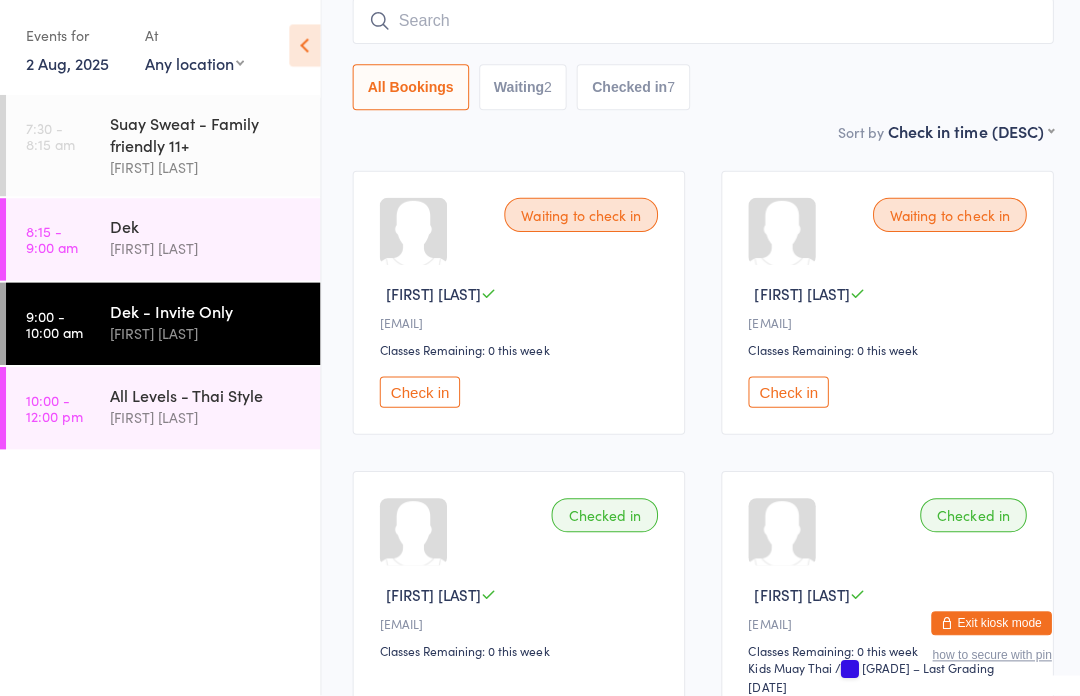 click at bounding box center [700, 25] 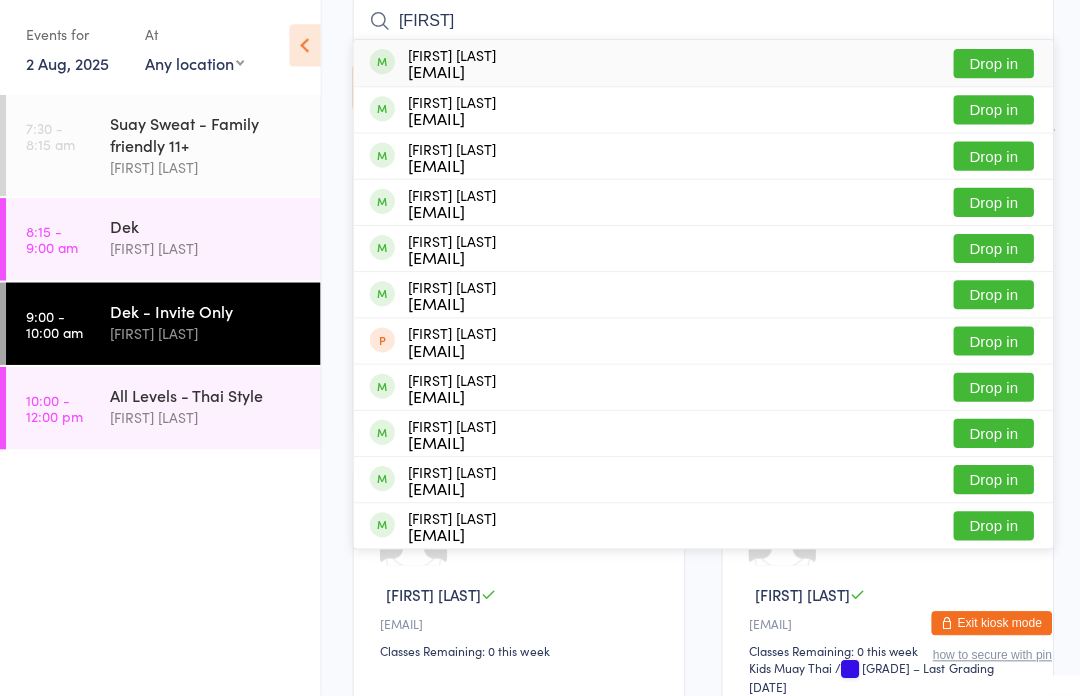 type on "Jaxon" 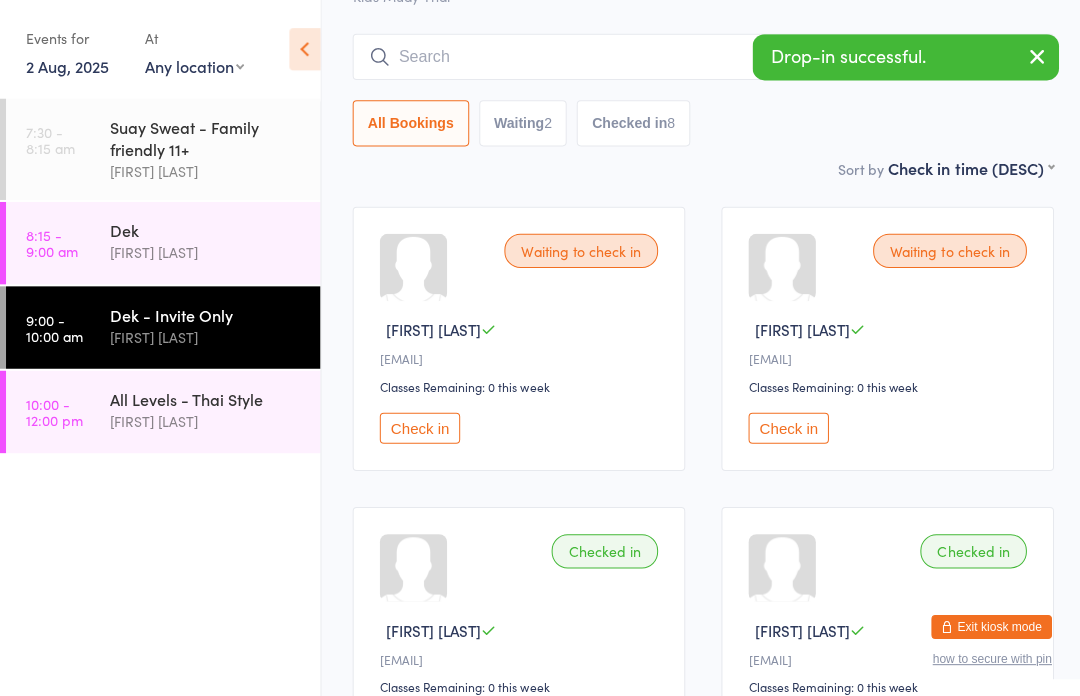 scroll, scrollTop: 133, scrollLeft: 0, axis: vertical 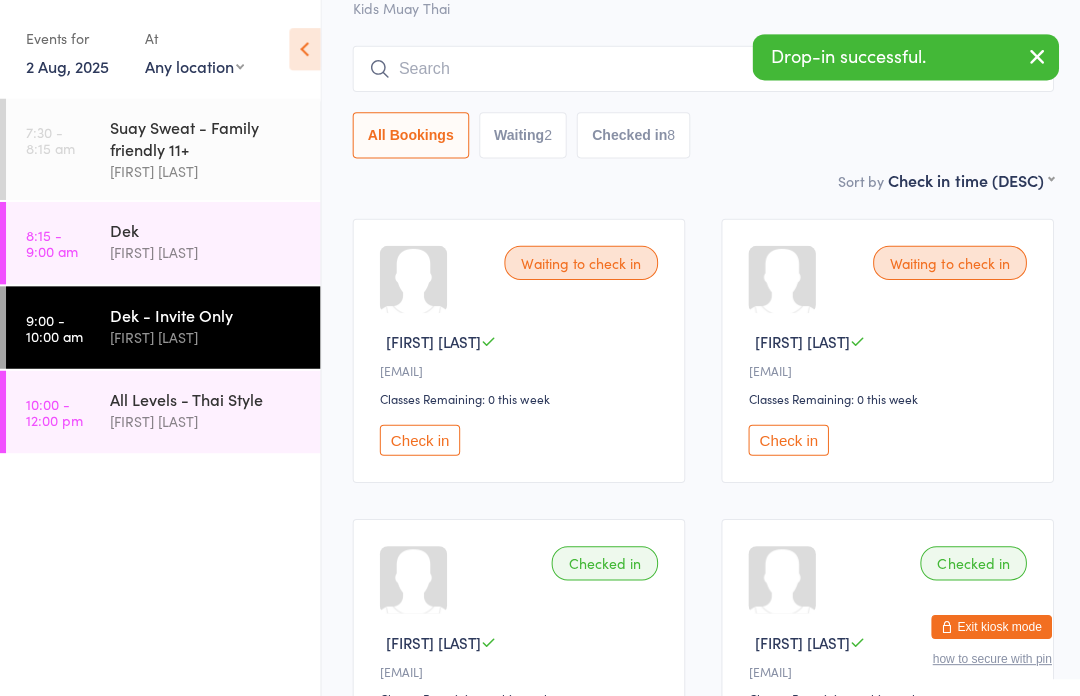 click on "Sort by   Check in time (DESC) First name (ASC) First name (DESC) Last name (ASC) Last name (DESC) Check in time (ASC) Check in time (DESC) Rank (ASC) Rank (DESC)" at bounding box center (700, 179) 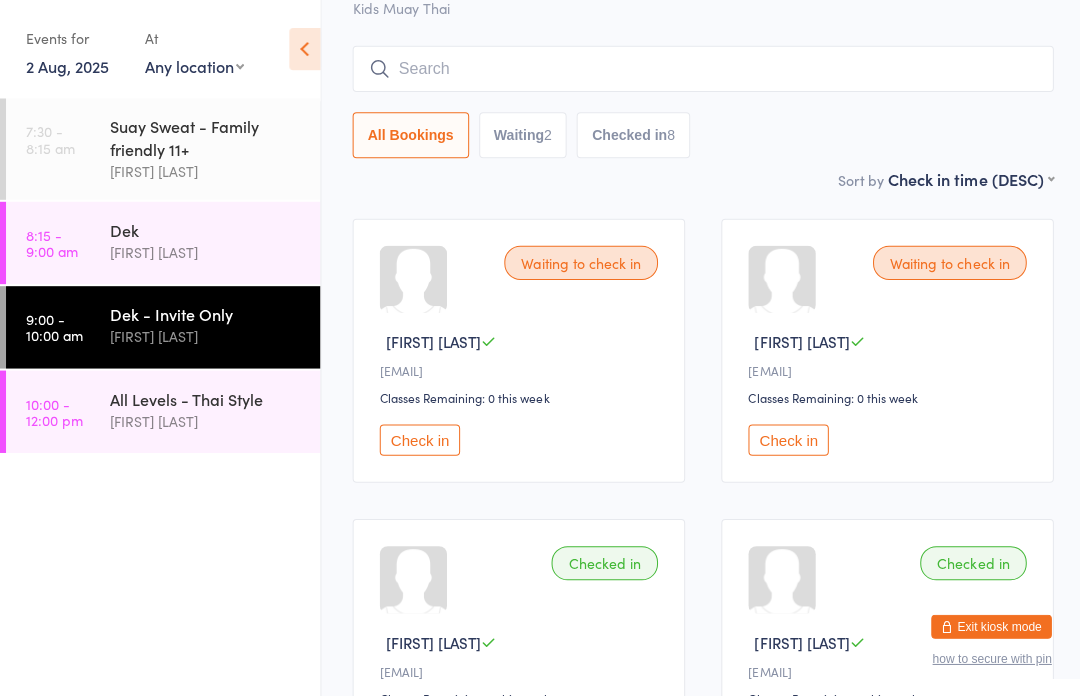 click at bounding box center [700, 69] 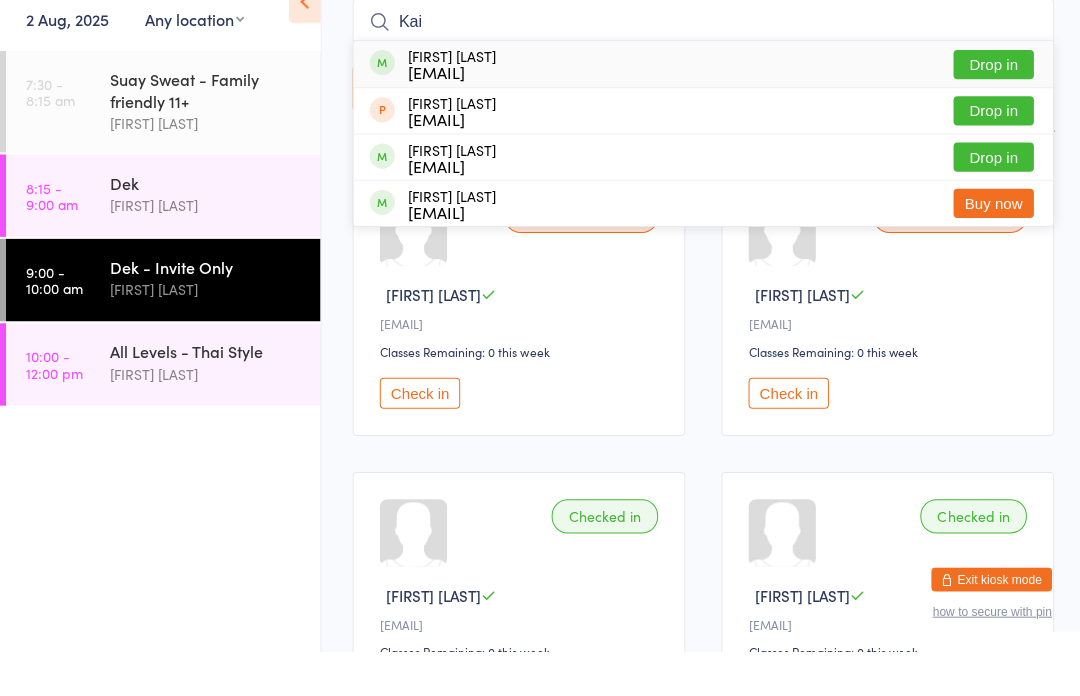 type on "Kai" 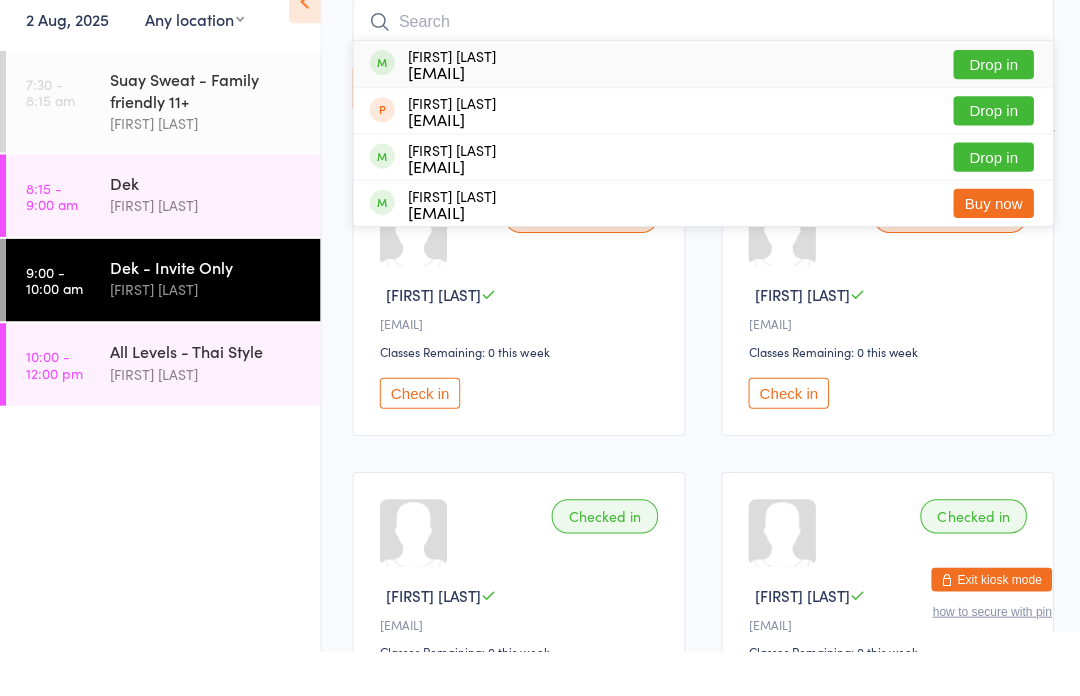 scroll, scrollTop: 181, scrollLeft: 0, axis: vertical 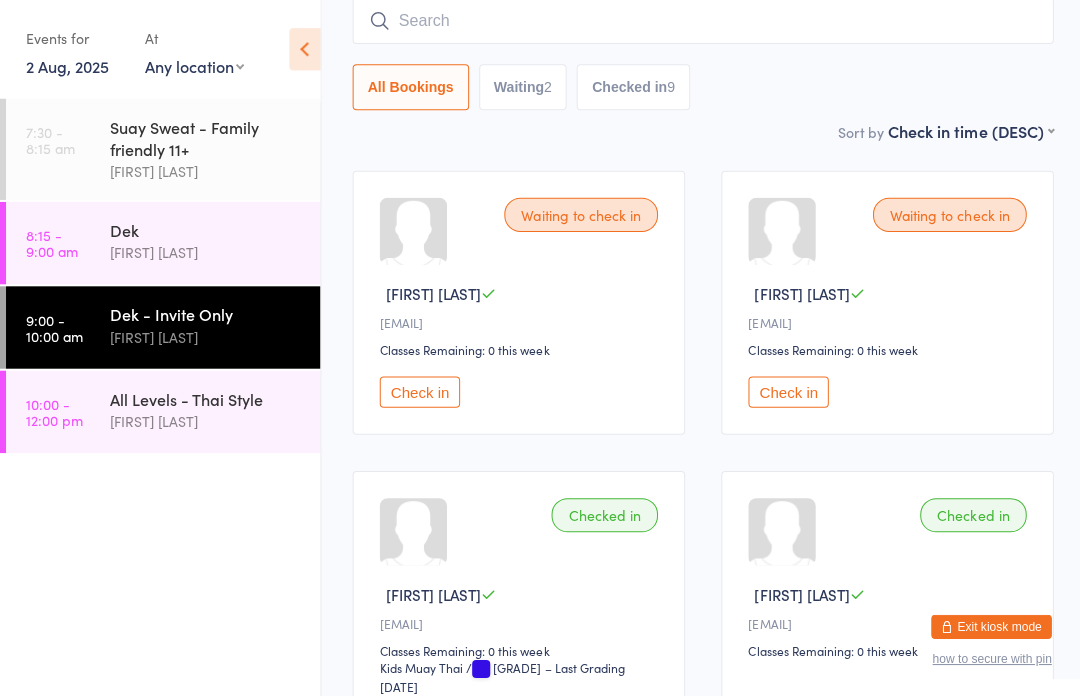 click at bounding box center [700, 21] 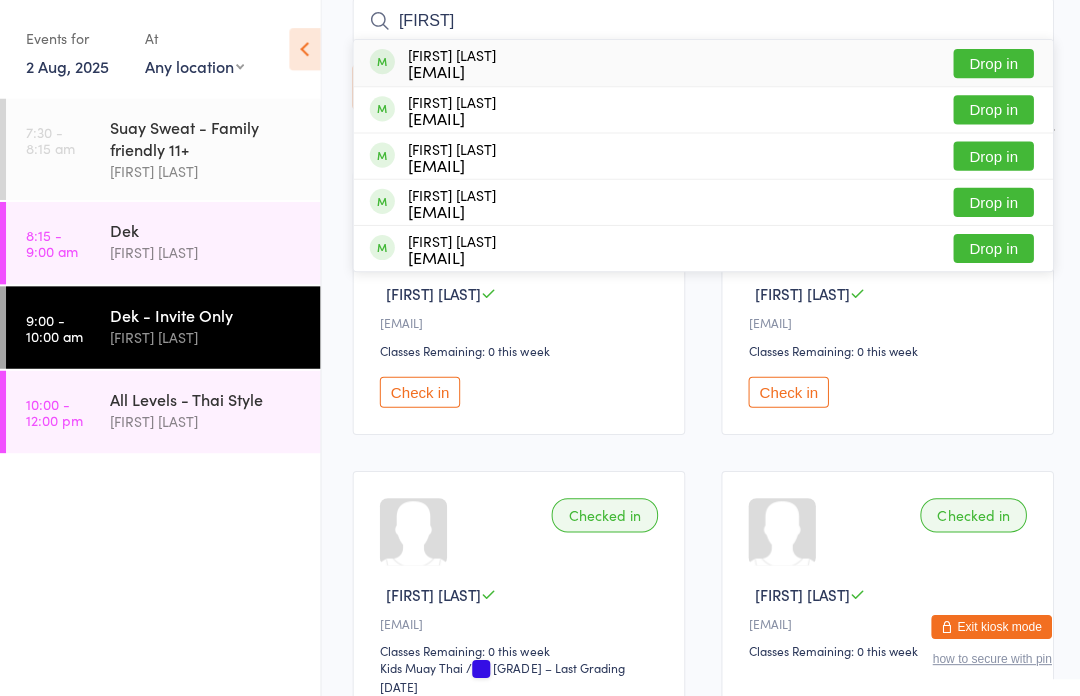type on "Cora" 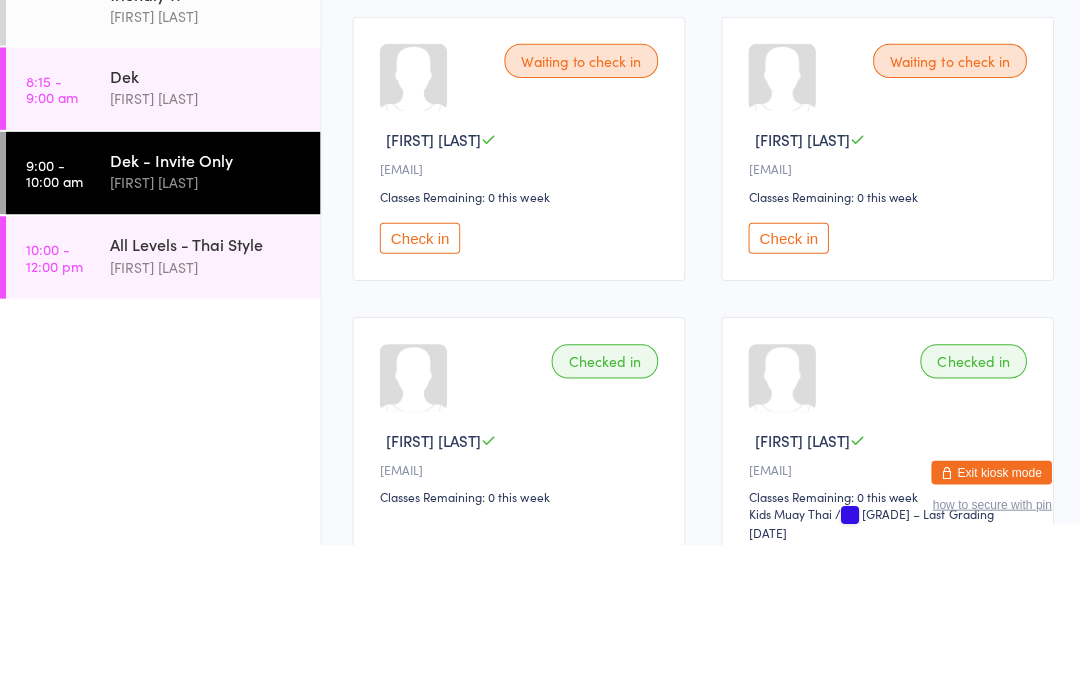click on "All Levels - Thai Style" at bounding box center (205, 397) 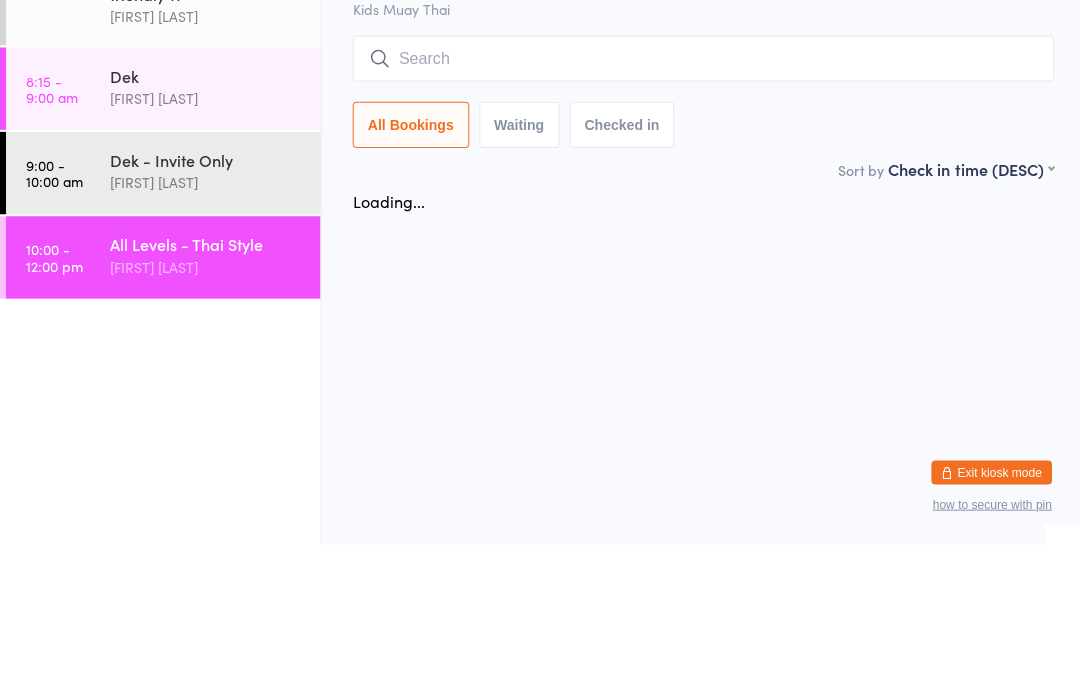 scroll, scrollTop: 0, scrollLeft: 0, axis: both 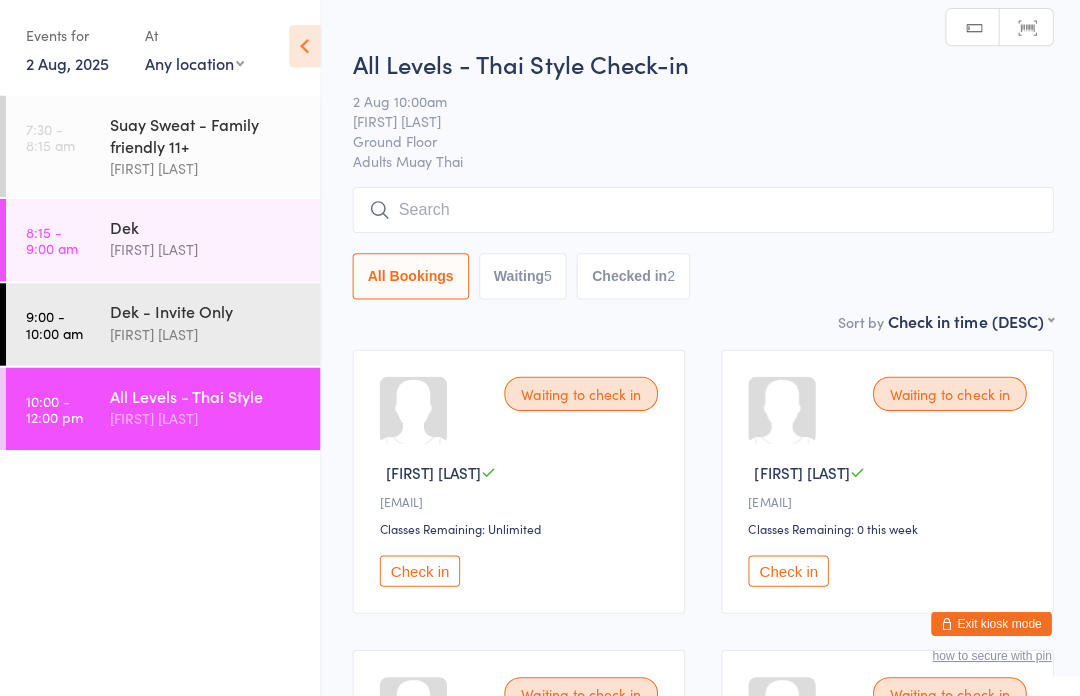 click at bounding box center [700, 212] 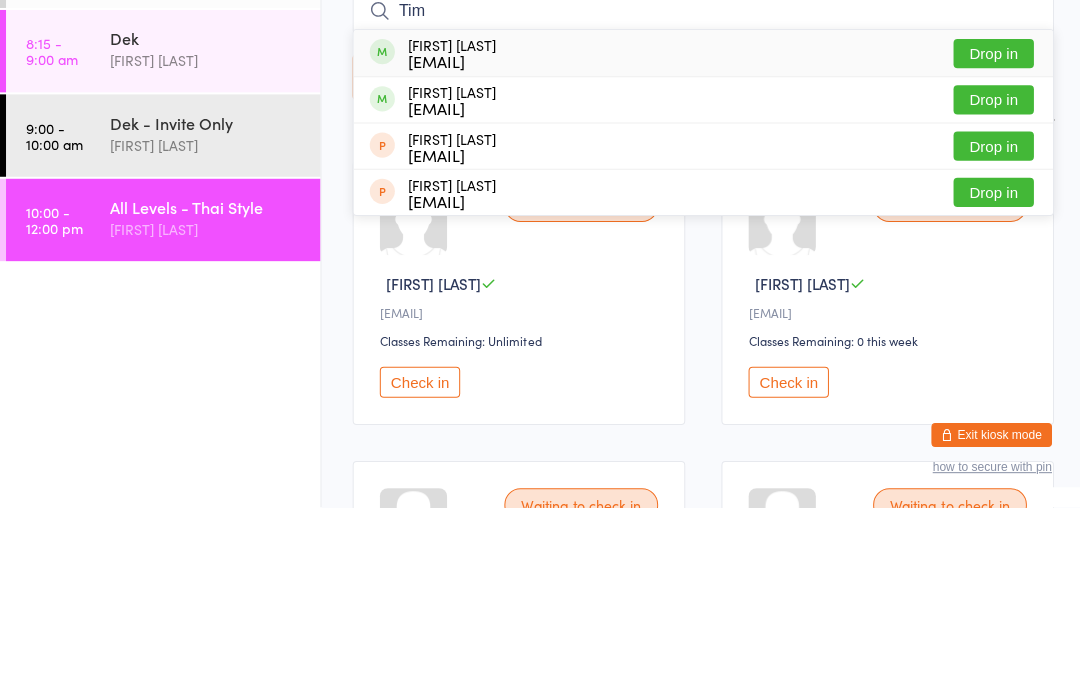type on "Tim" 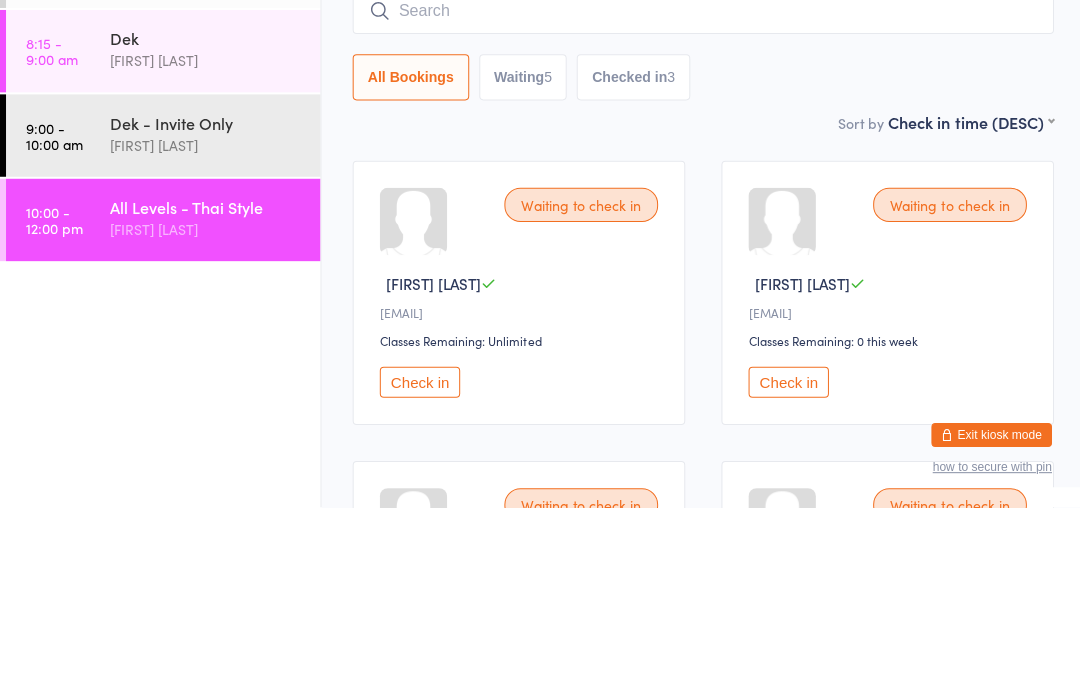 click on "Sort by   Check in time (DESC) First name (ASC) First name (DESC) Last name (ASC) Last name (DESC) Check in time (ASC) Check in time (DESC) Rank (ASC) Rank (DESC)" at bounding box center [700, 312] 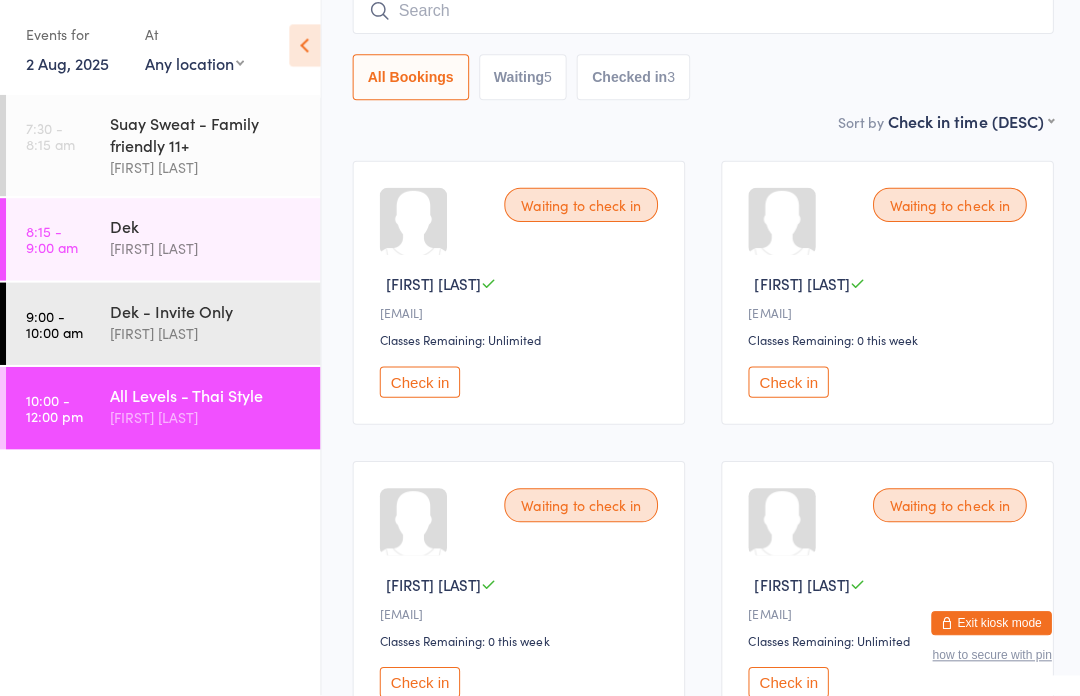 click on "[FIRST] [LAST]" at bounding box center (205, 251) 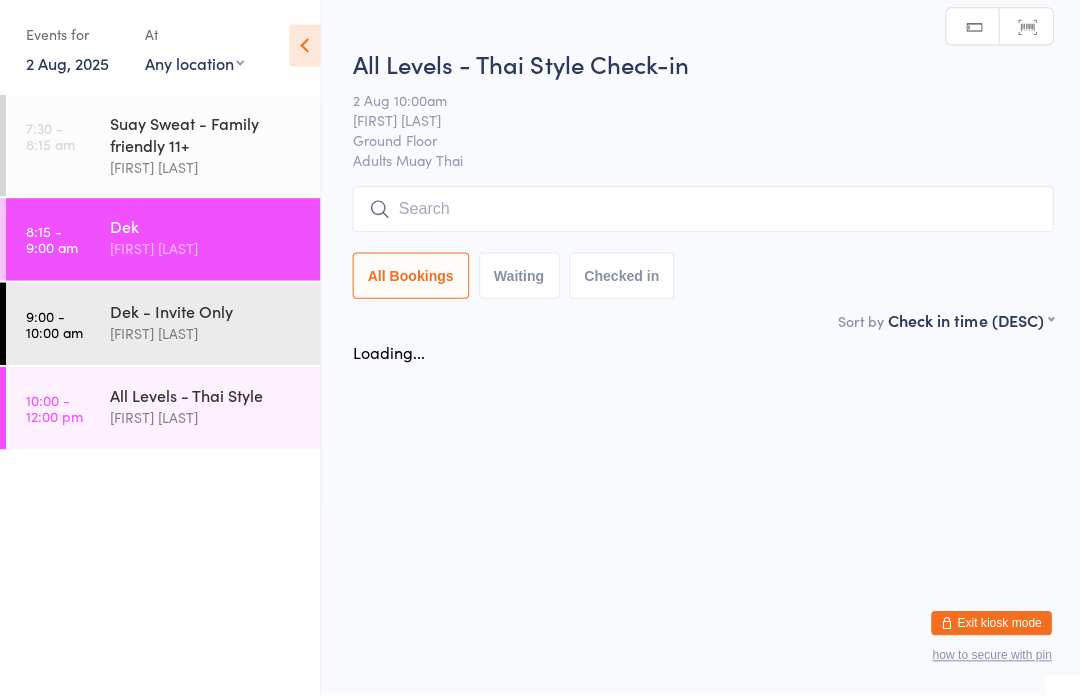 scroll, scrollTop: 0, scrollLeft: 0, axis: both 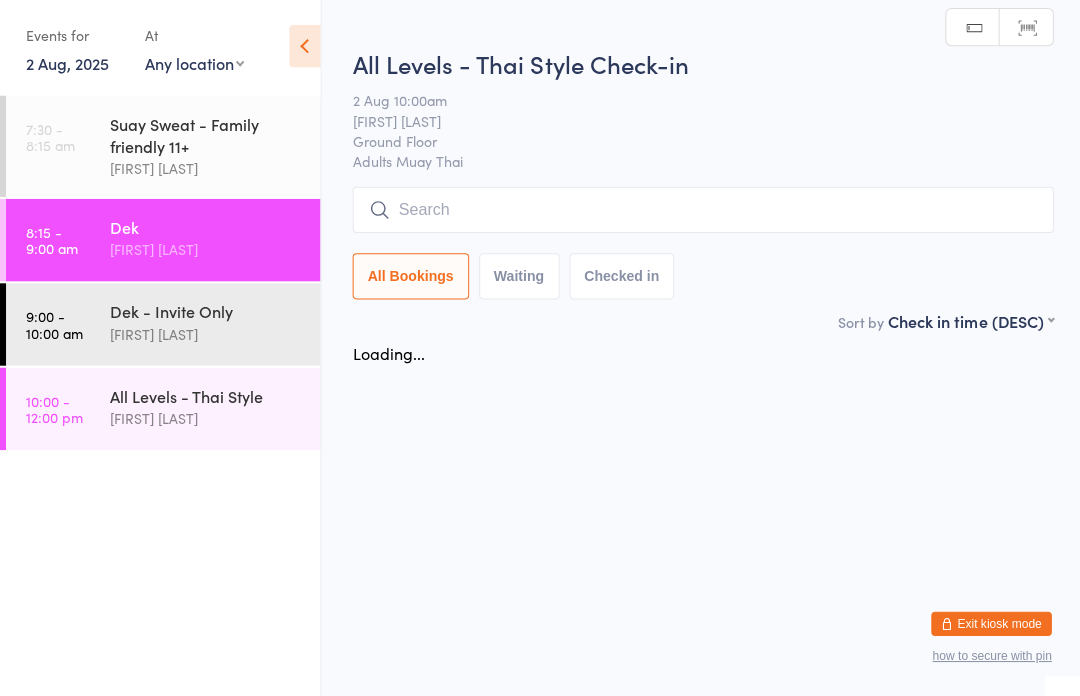 click on "Dek - Invite Only" at bounding box center (205, 313) 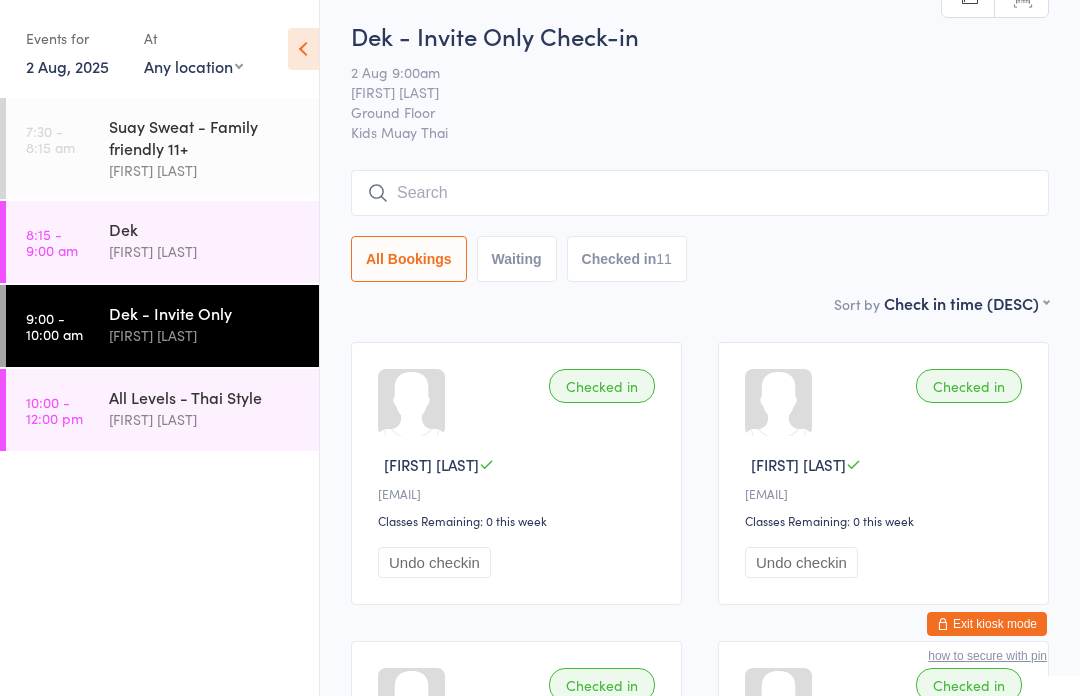 scroll, scrollTop: 0, scrollLeft: 0, axis: both 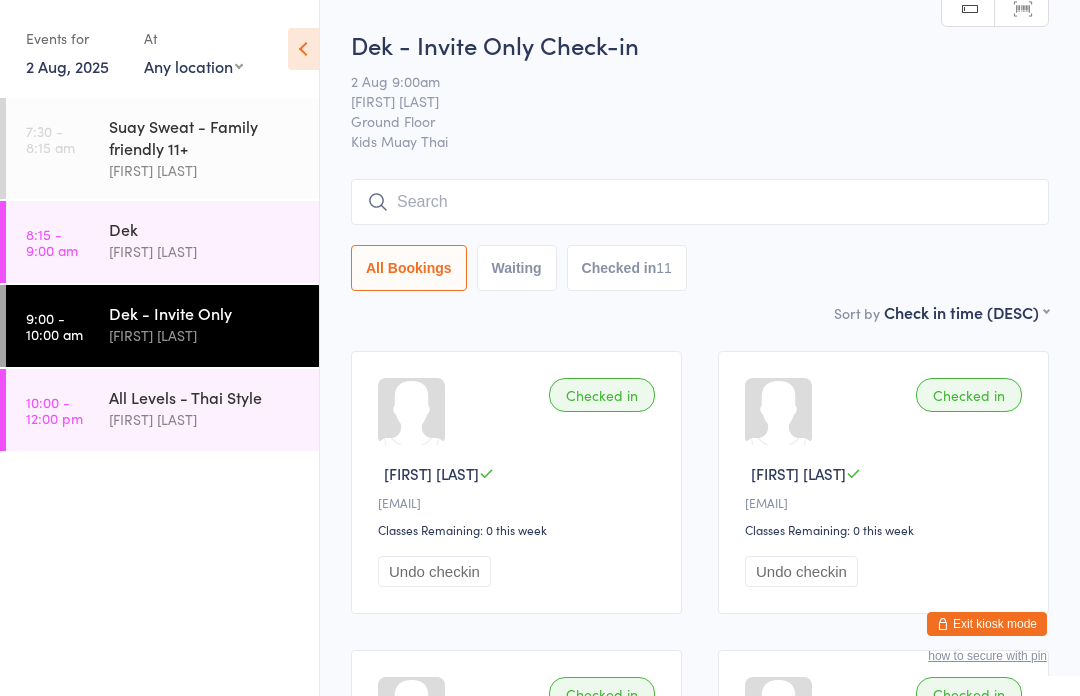 click at bounding box center (700, 202) 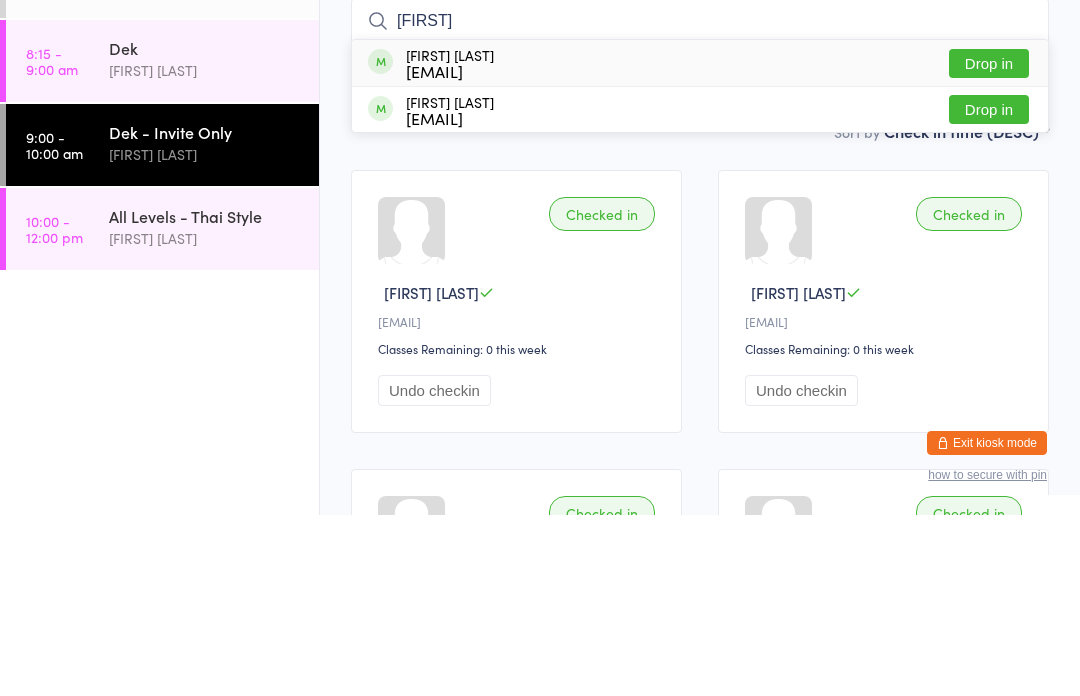 type on "Ayus" 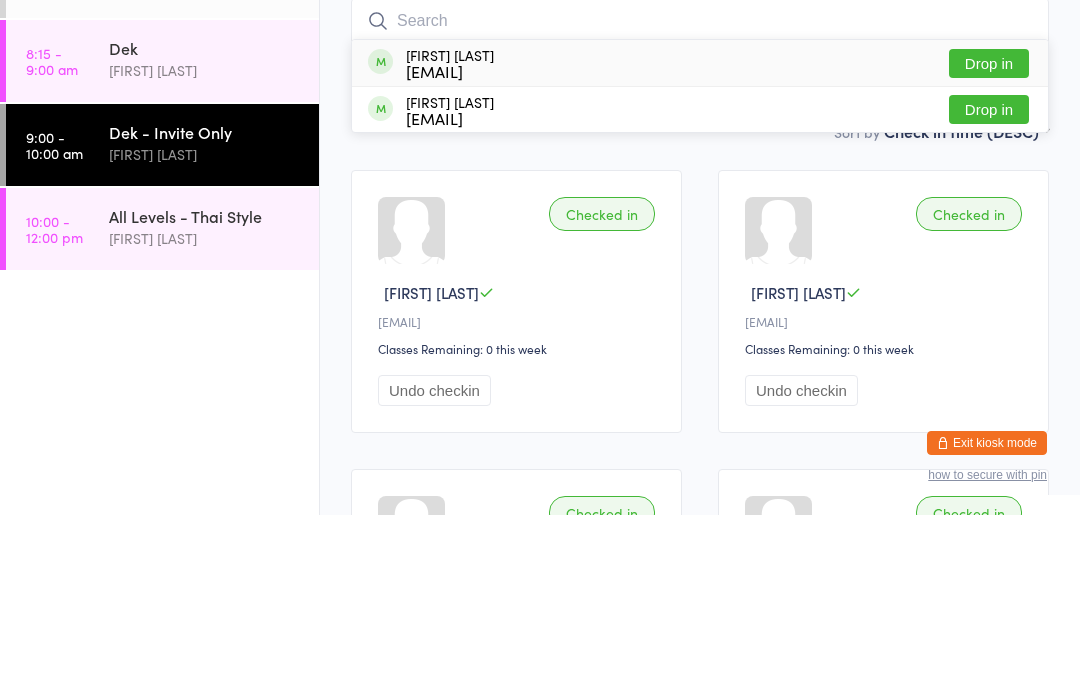 scroll, scrollTop: 181, scrollLeft: 0, axis: vertical 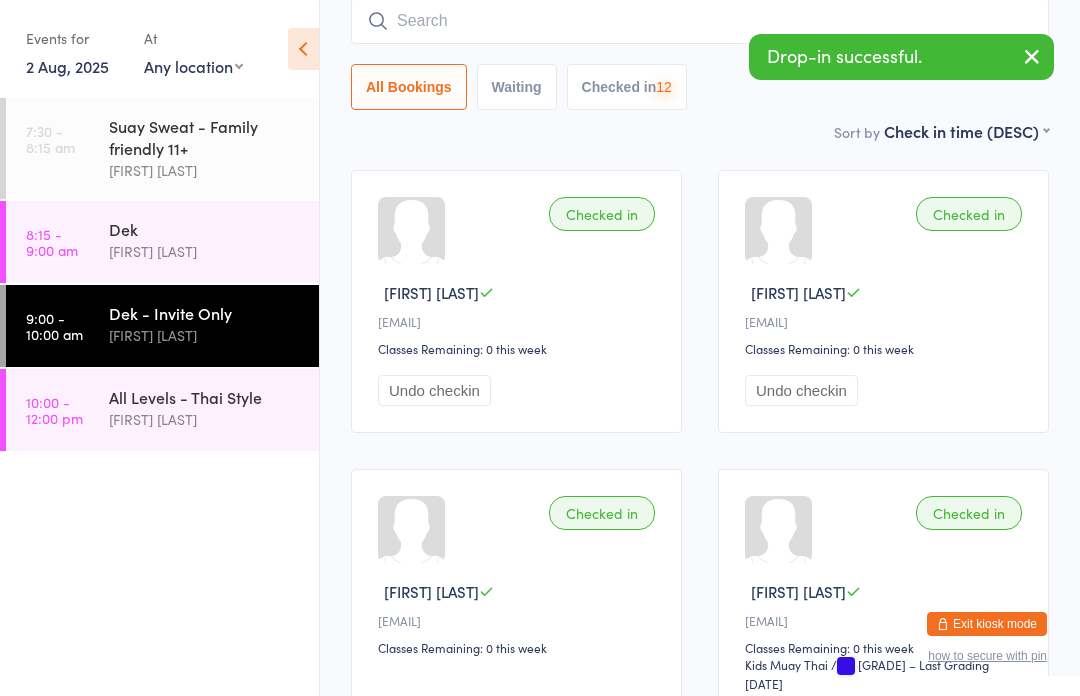 click at bounding box center [700, 21] 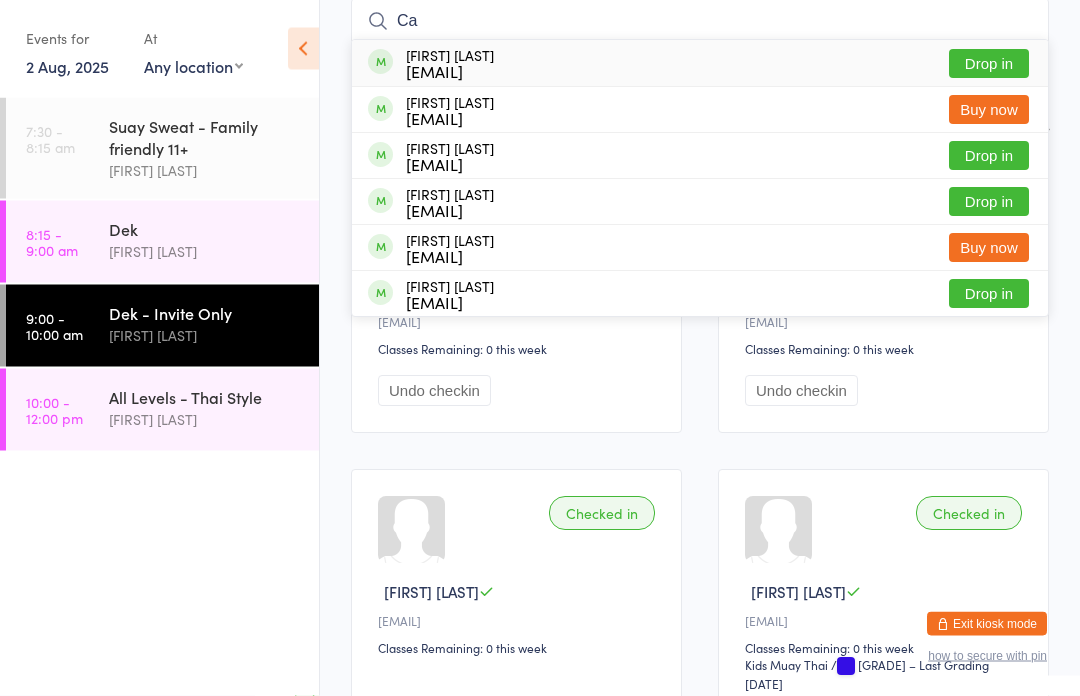 type on "C" 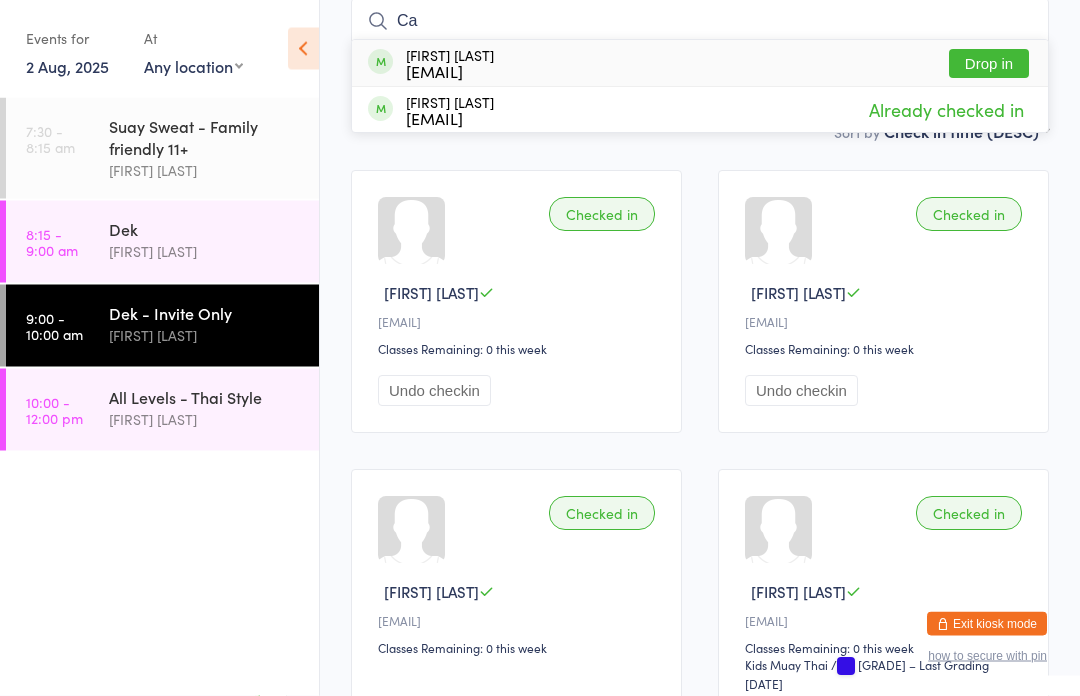 type on "C" 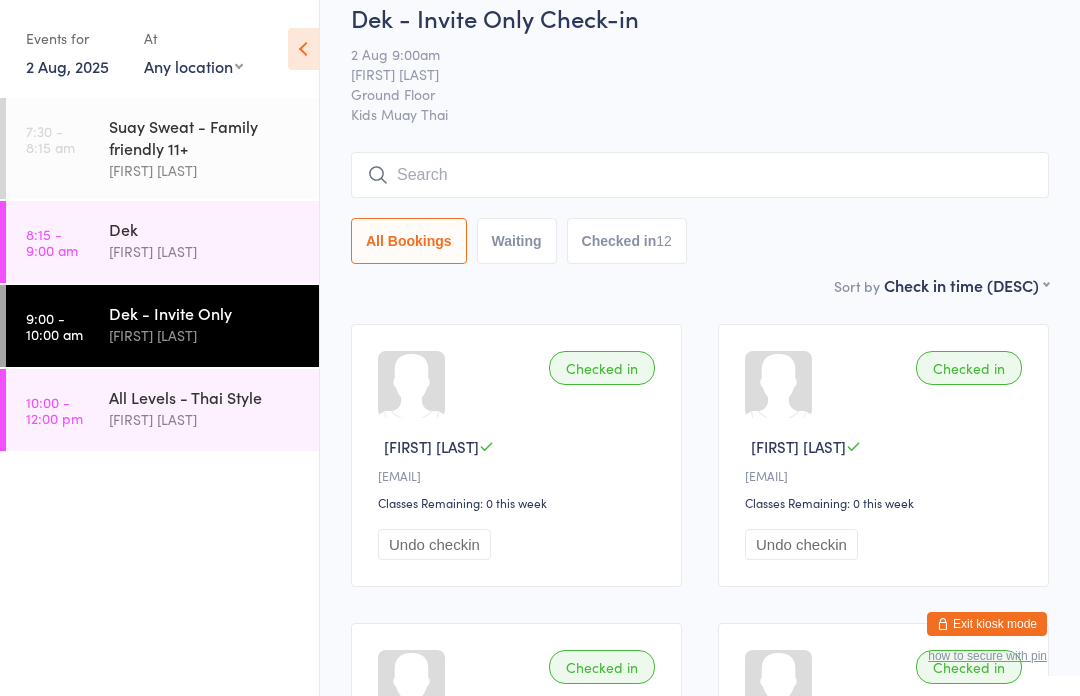 scroll, scrollTop: 0, scrollLeft: 0, axis: both 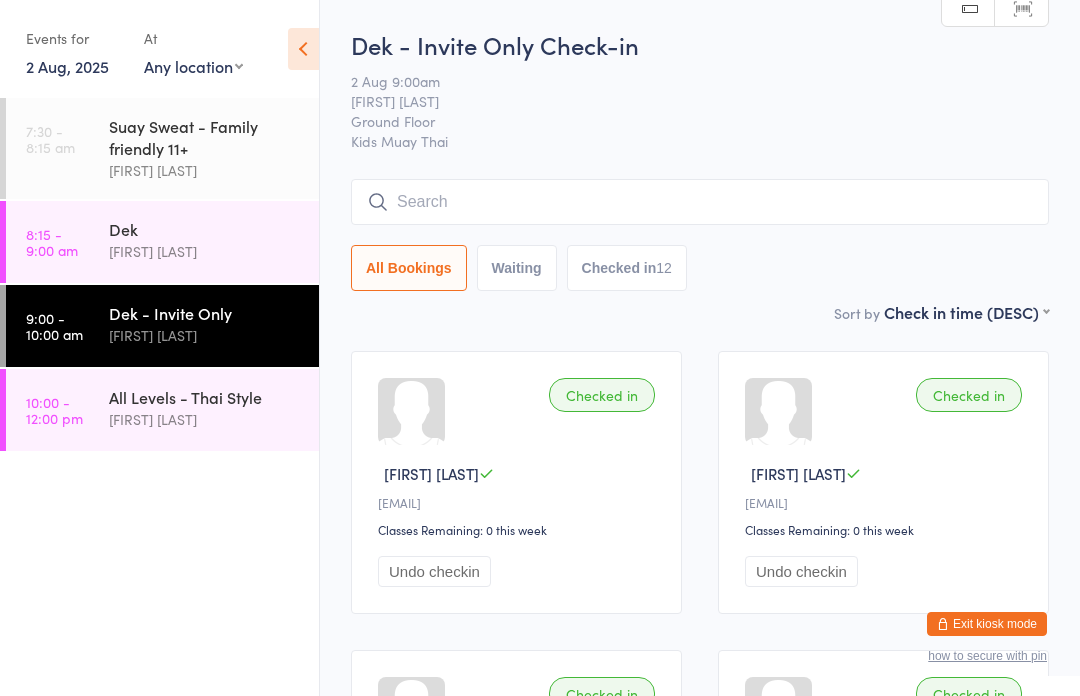 click on "All Bookings Waiting  Checked in  12" at bounding box center (700, 268) 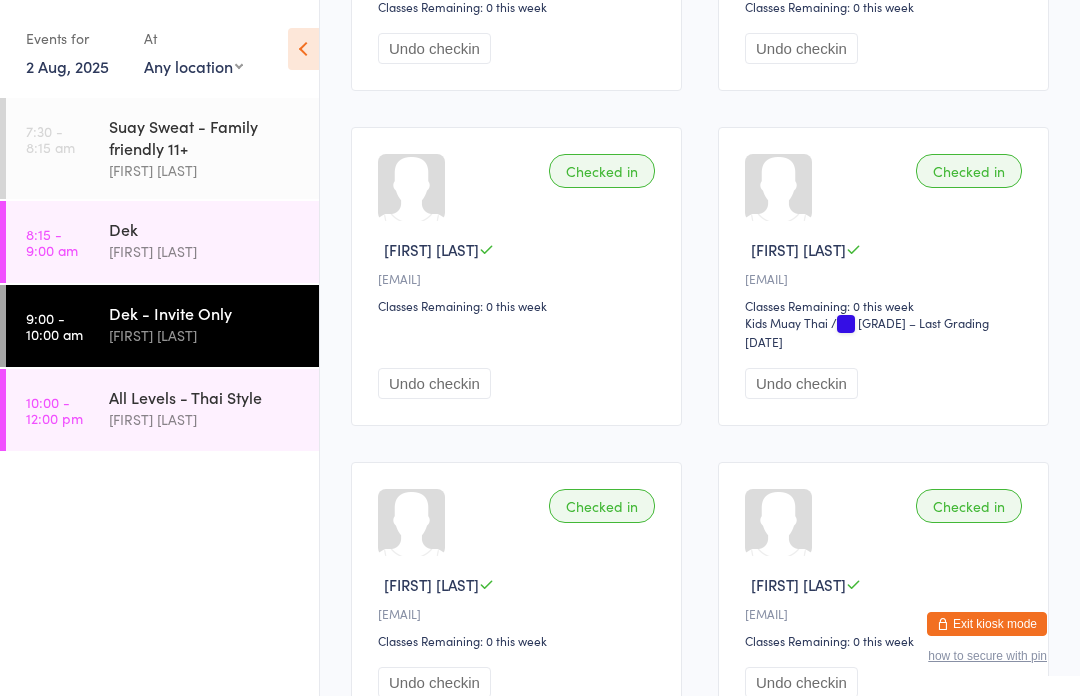 scroll, scrollTop: 0, scrollLeft: 0, axis: both 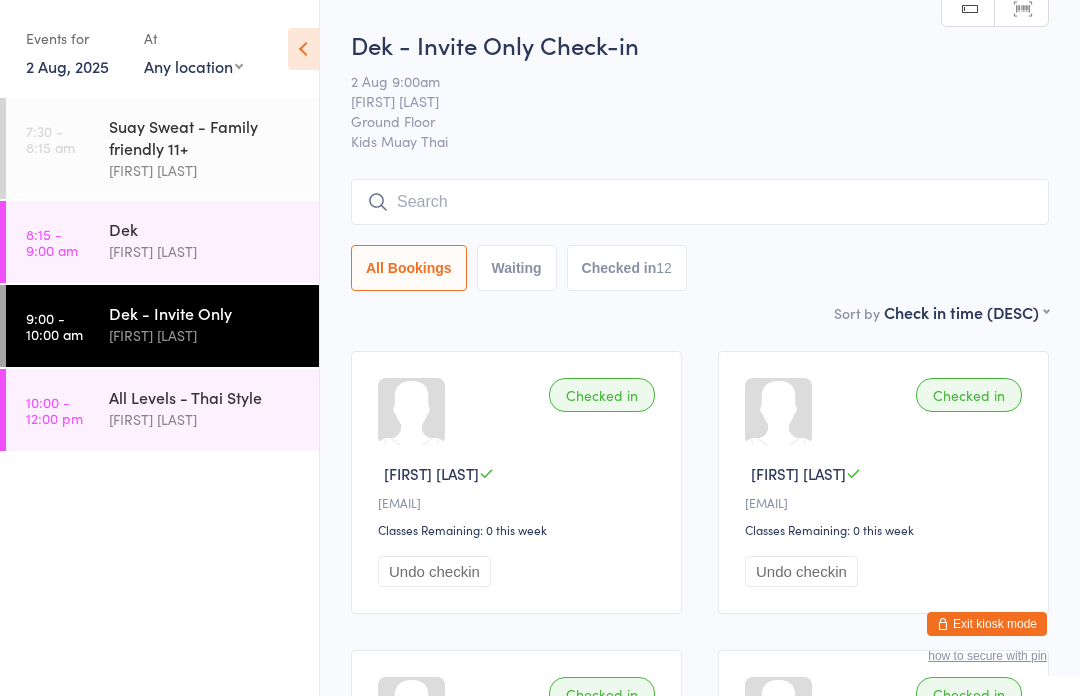 click at bounding box center [700, 202] 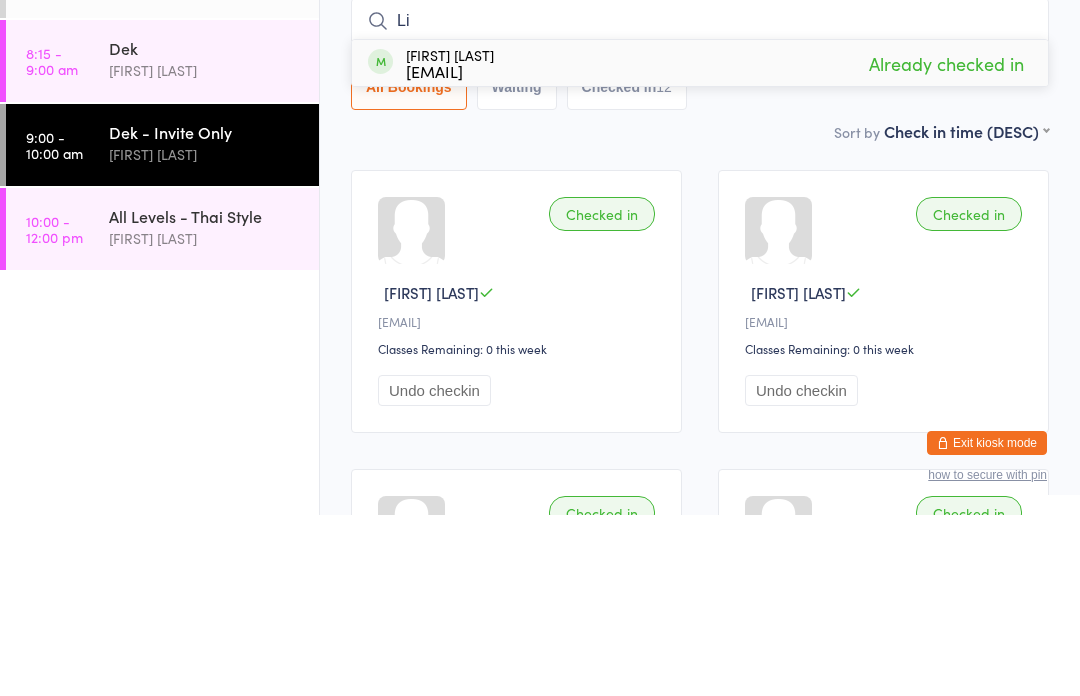 type on "L" 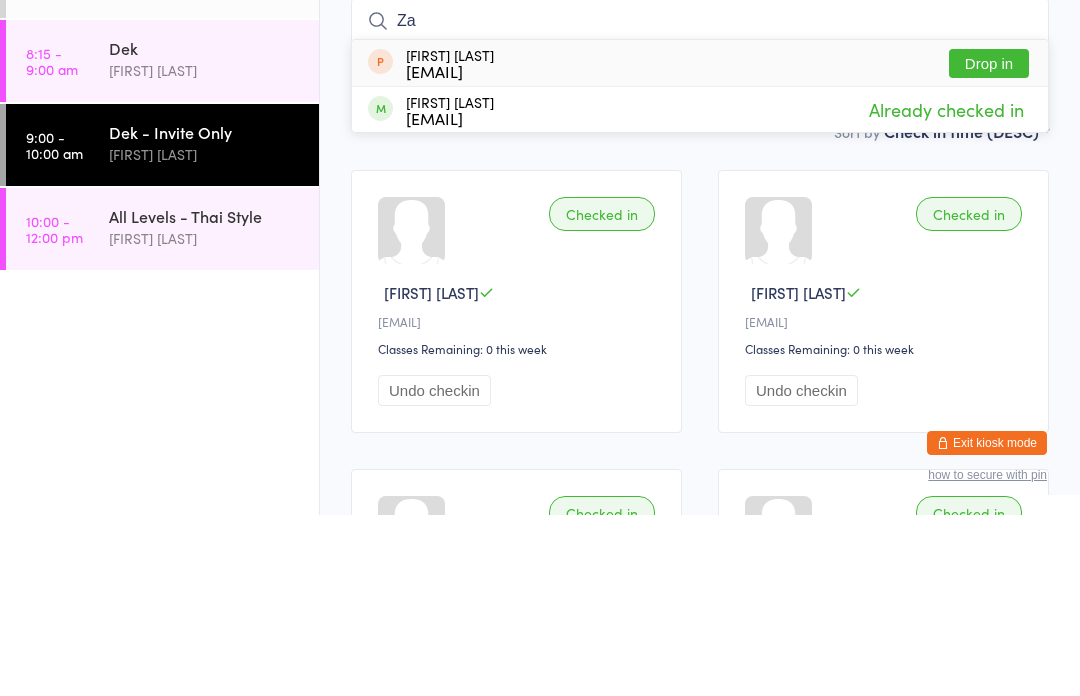 type on "Z" 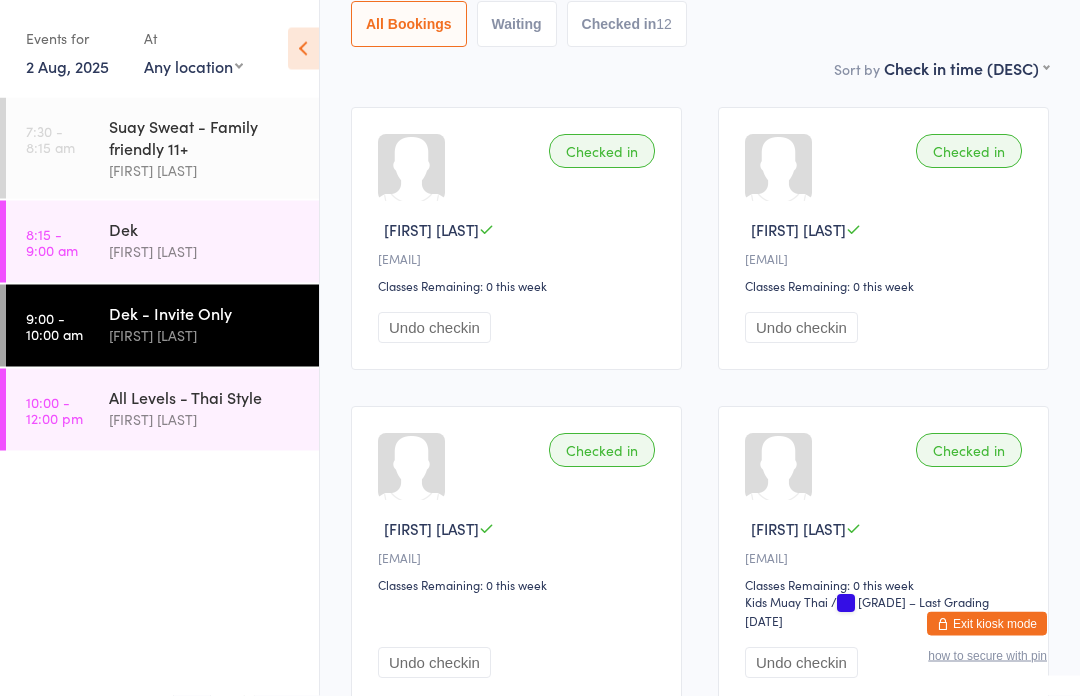 scroll, scrollTop: 0, scrollLeft: 0, axis: both 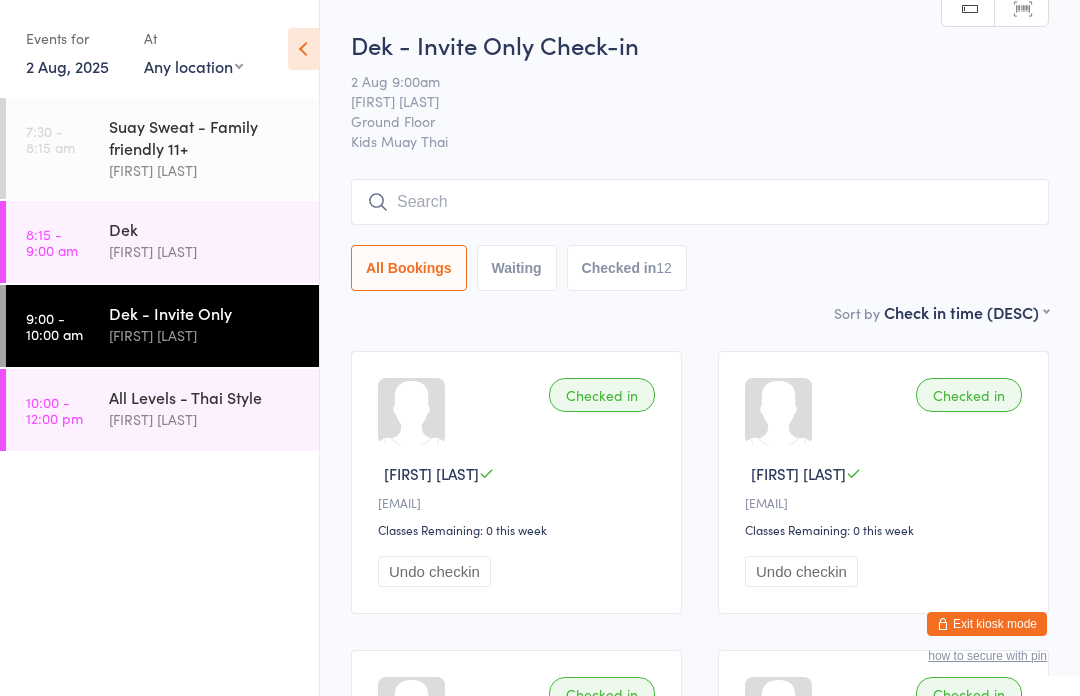 click at bounding box center [700, 202] 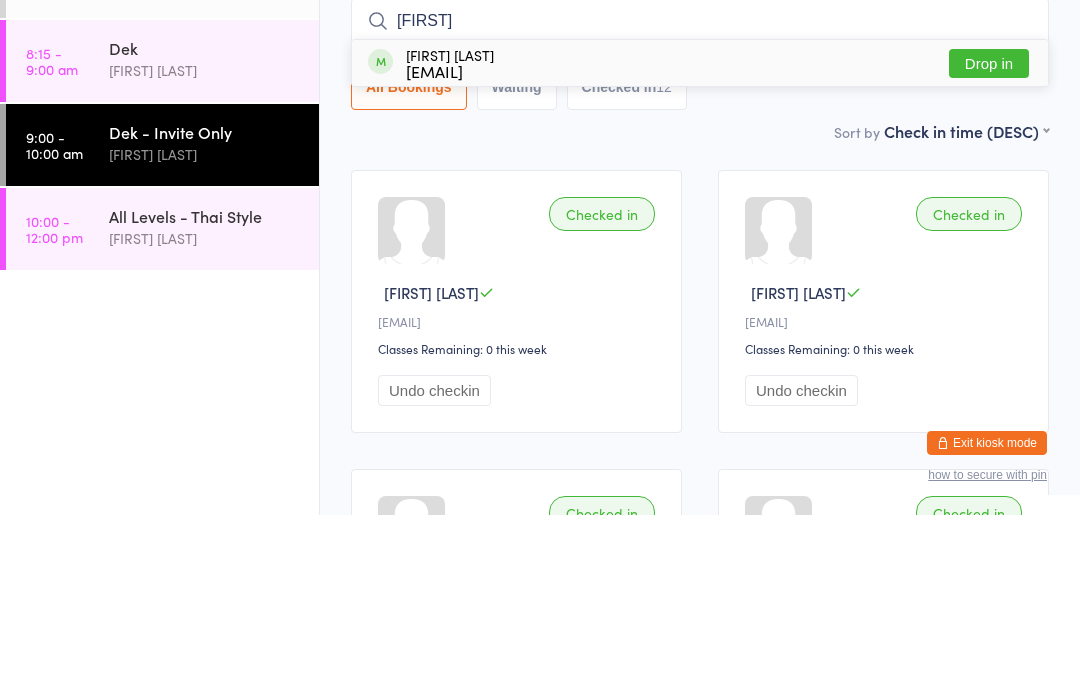 type on "Yash" 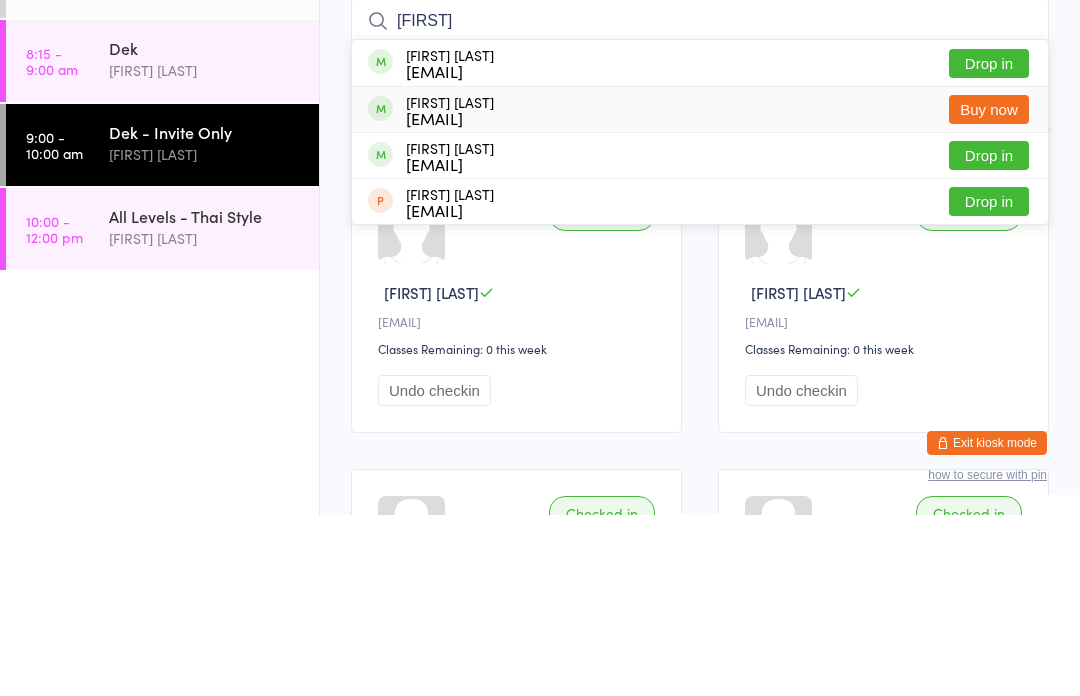 type on "Sie" 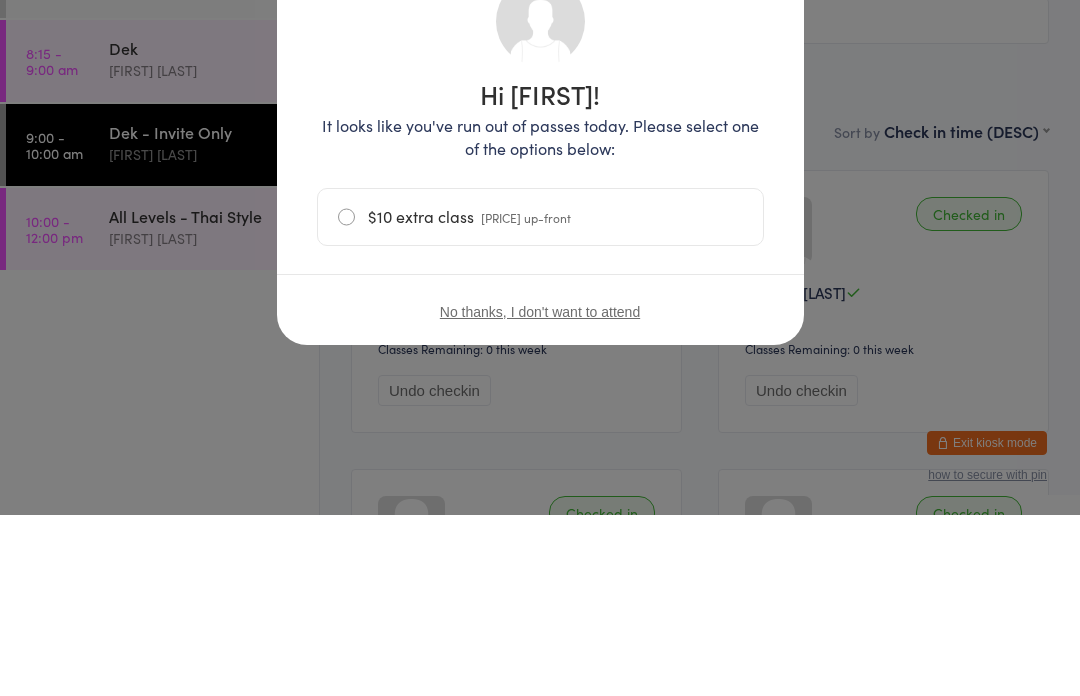 scroll, scrollTop: 181, scrollLeft: 0, axis: vertical 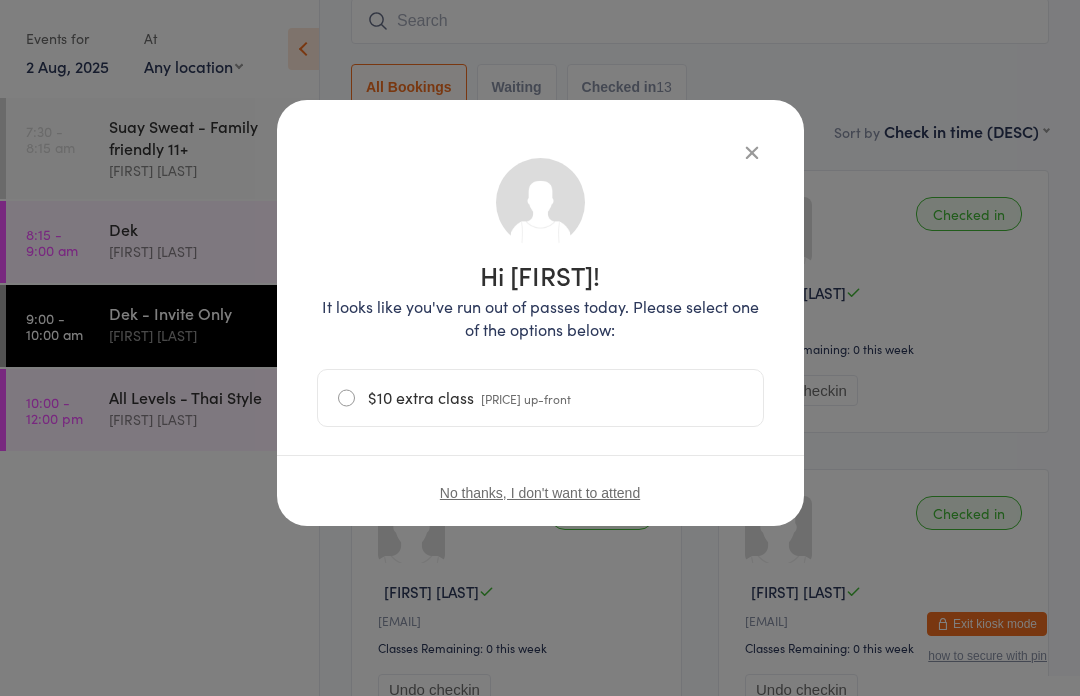 click at bounding box center (752, 152) 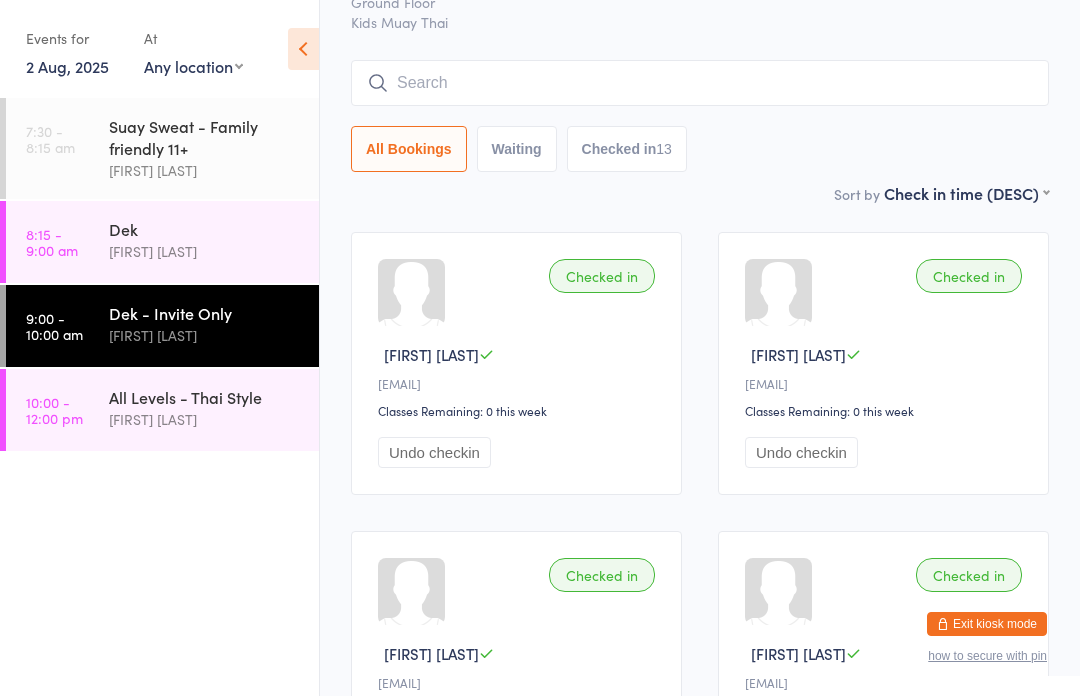 scroll, scrollTop: 100, scrollLeft: 0, axis: vertical 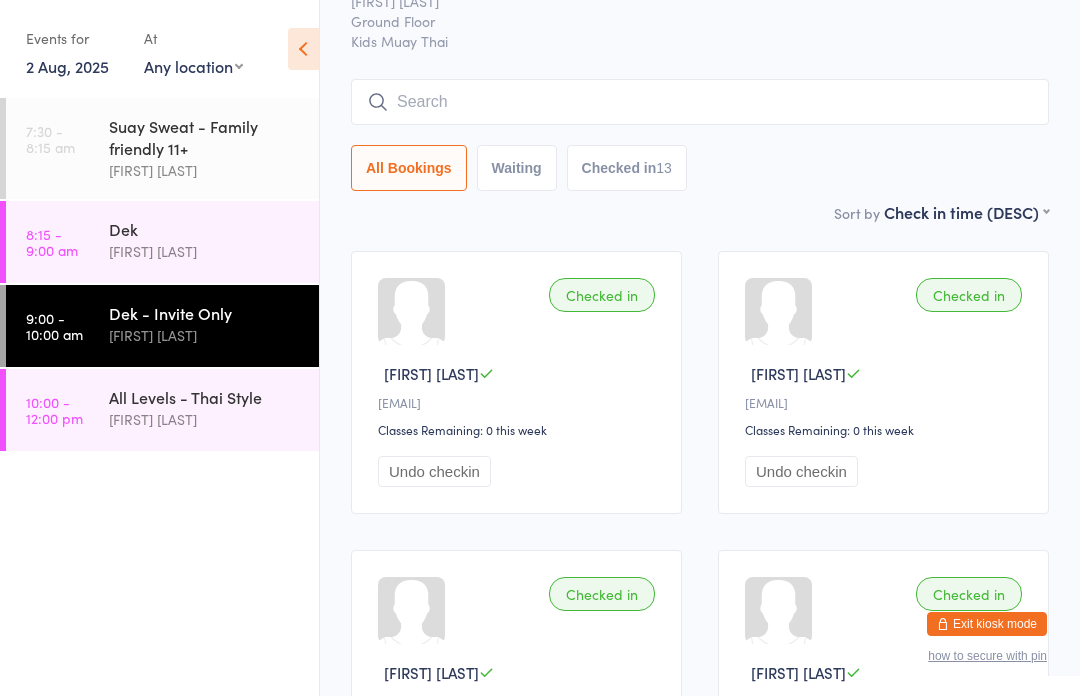 click at bounding box center (700, 102) 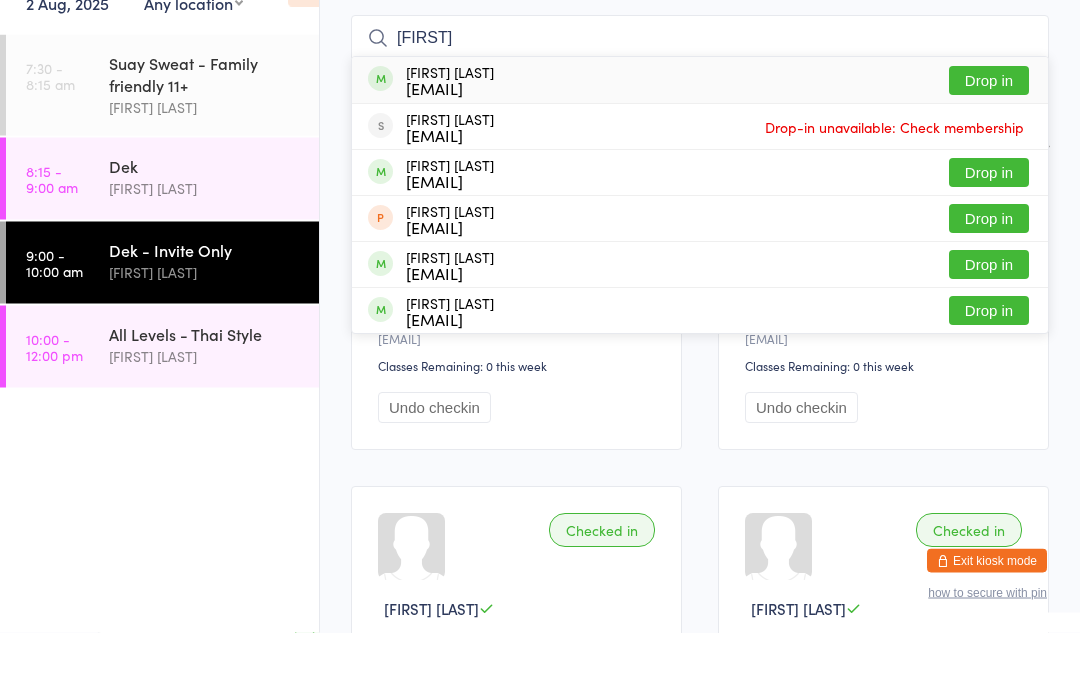 type on "Jose" 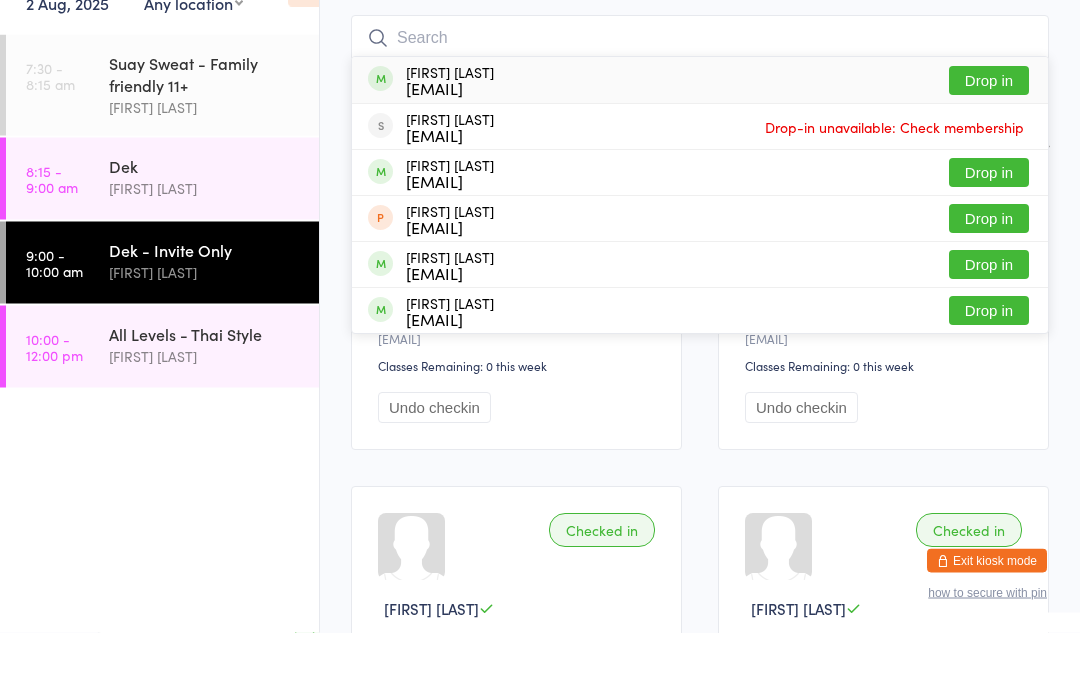 scroll, scrollTop: 164, scrollLeft: 0, axis: vertical 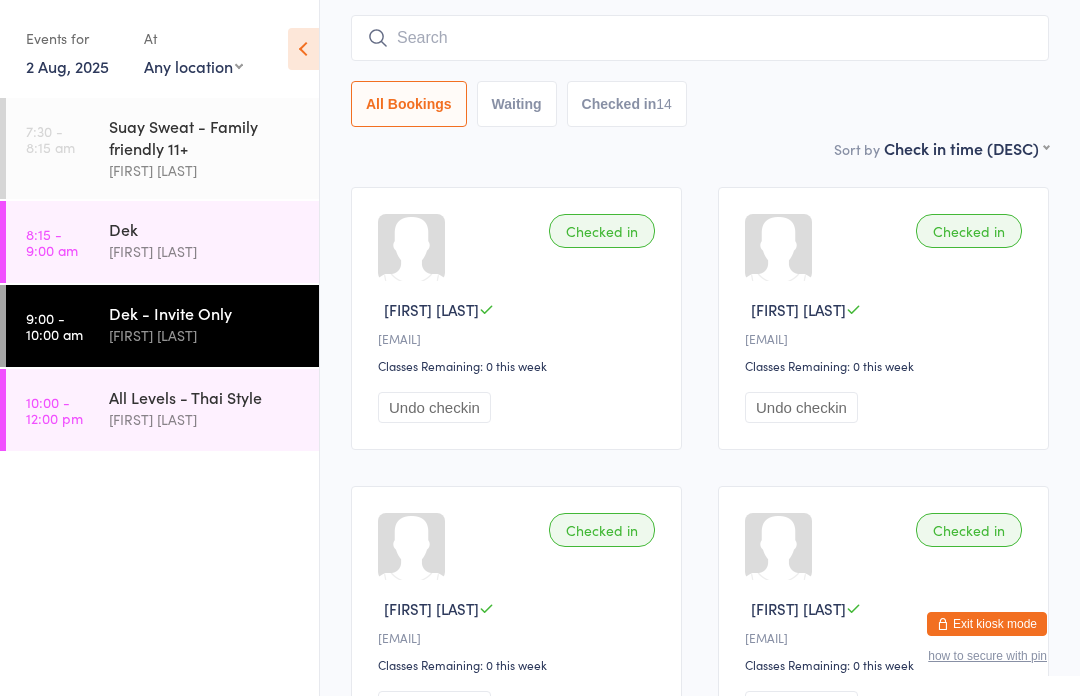 click on "All Levels - Thai Style" at bounding box center (205, 397) 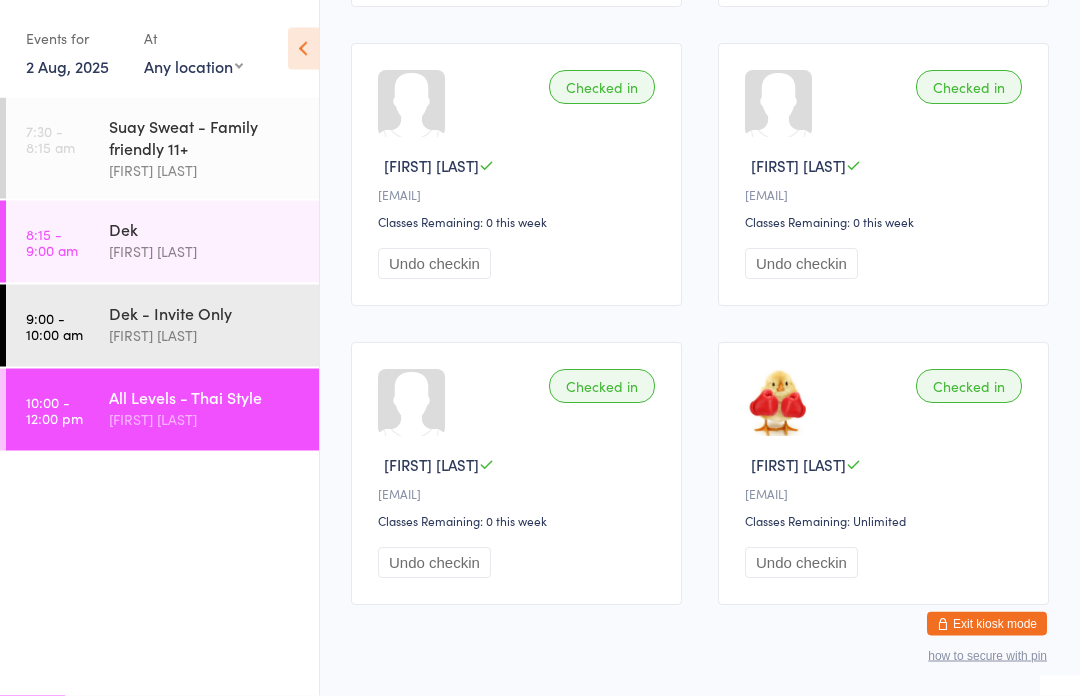 scroll, scrollTop: 1205, scrollLeft: 0, axis: vertical 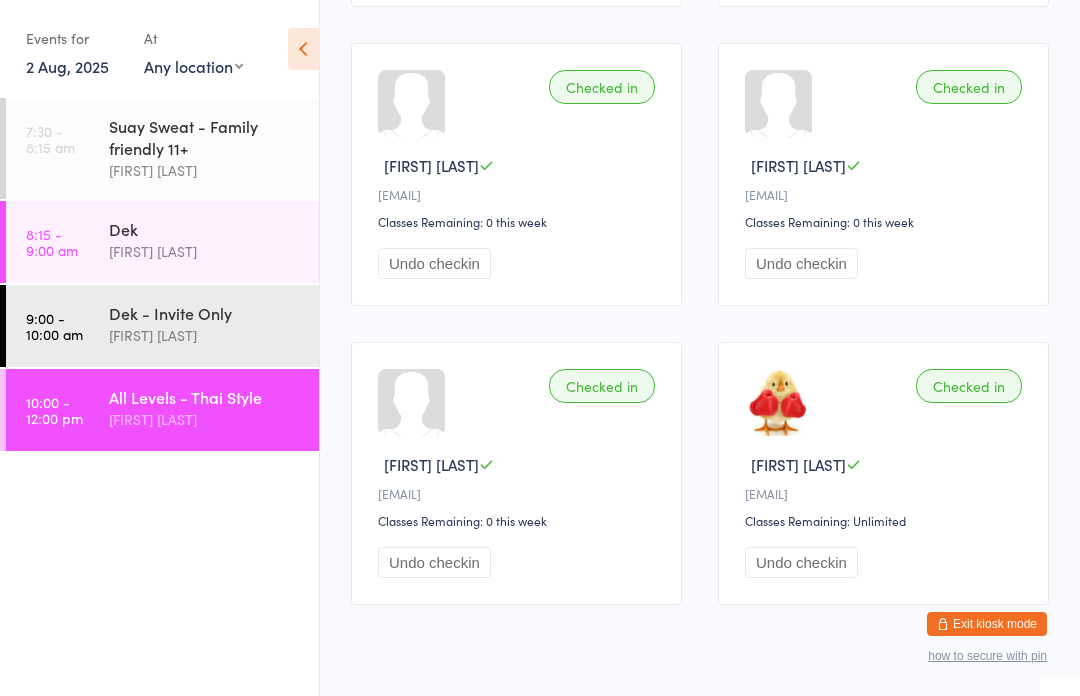 click on "9:00 - 10:00 am Dek - Invite Only Karl Puglia" at bounding box center (162, 326) 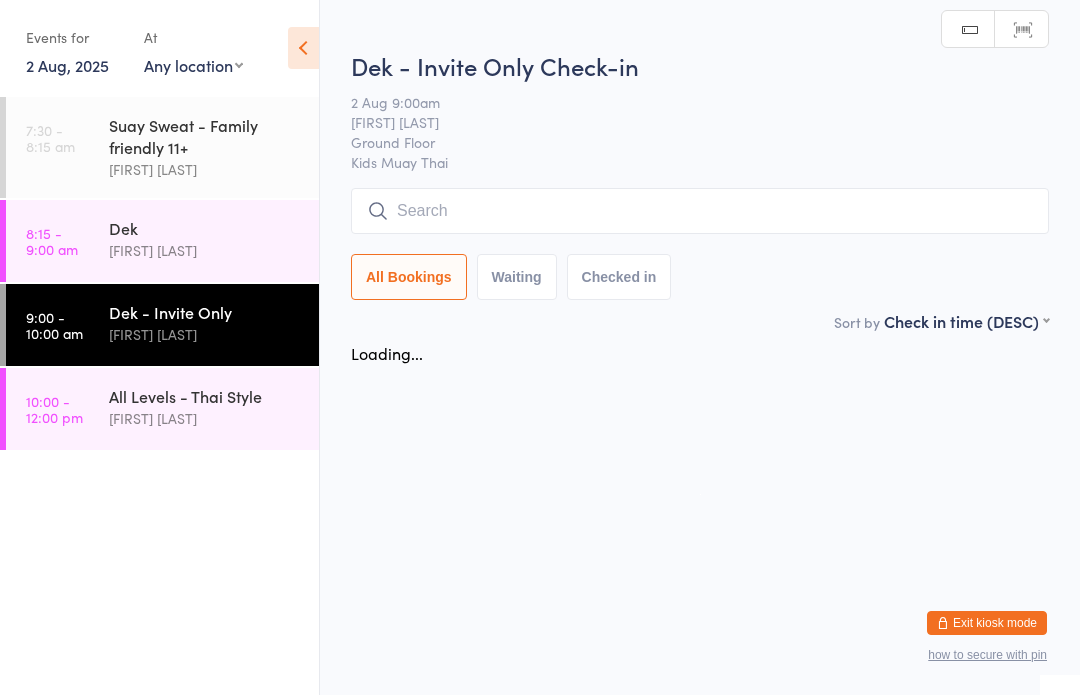 scroll, scrollTop: 1, scrollLeft: 0, axis: vertical 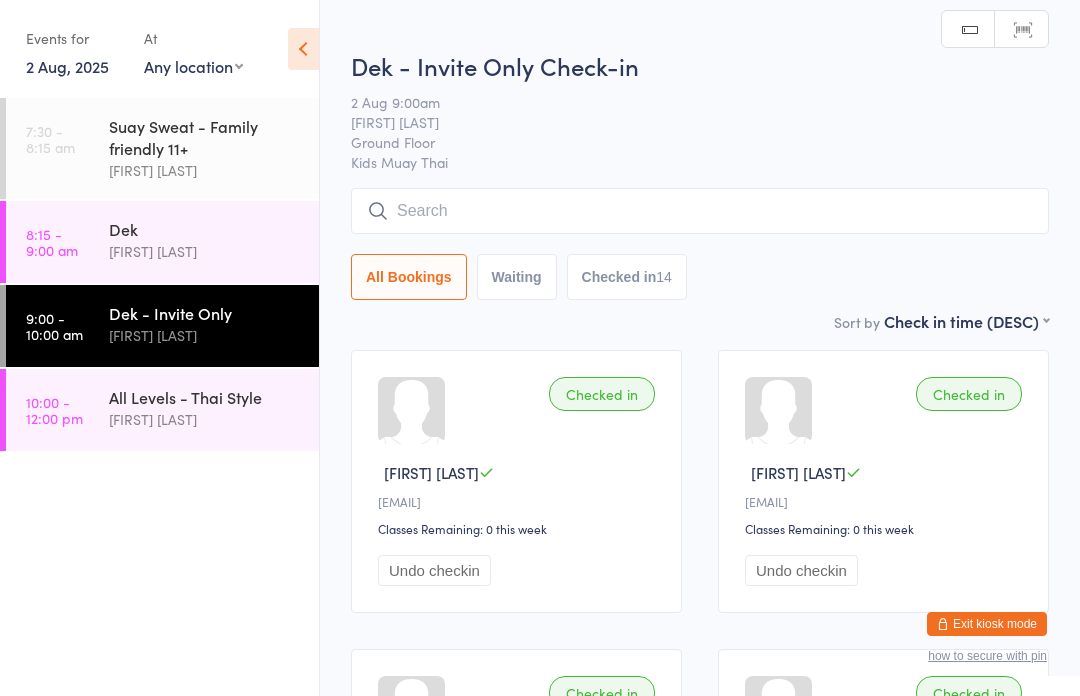 click at bounding box center (700, 211) 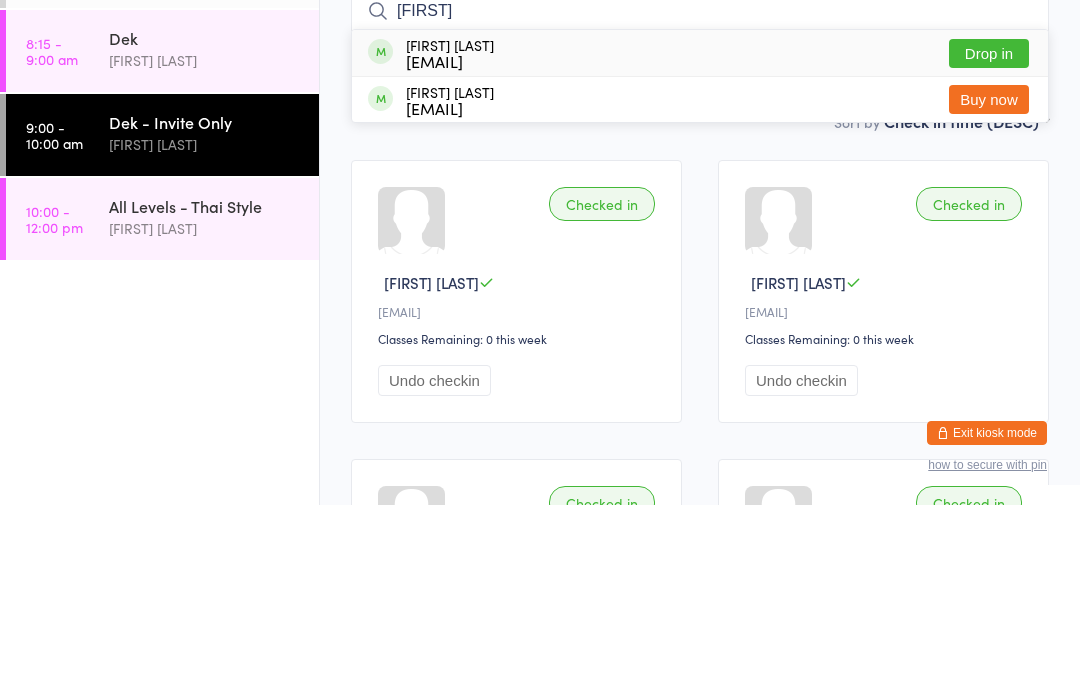 type on "Siena" 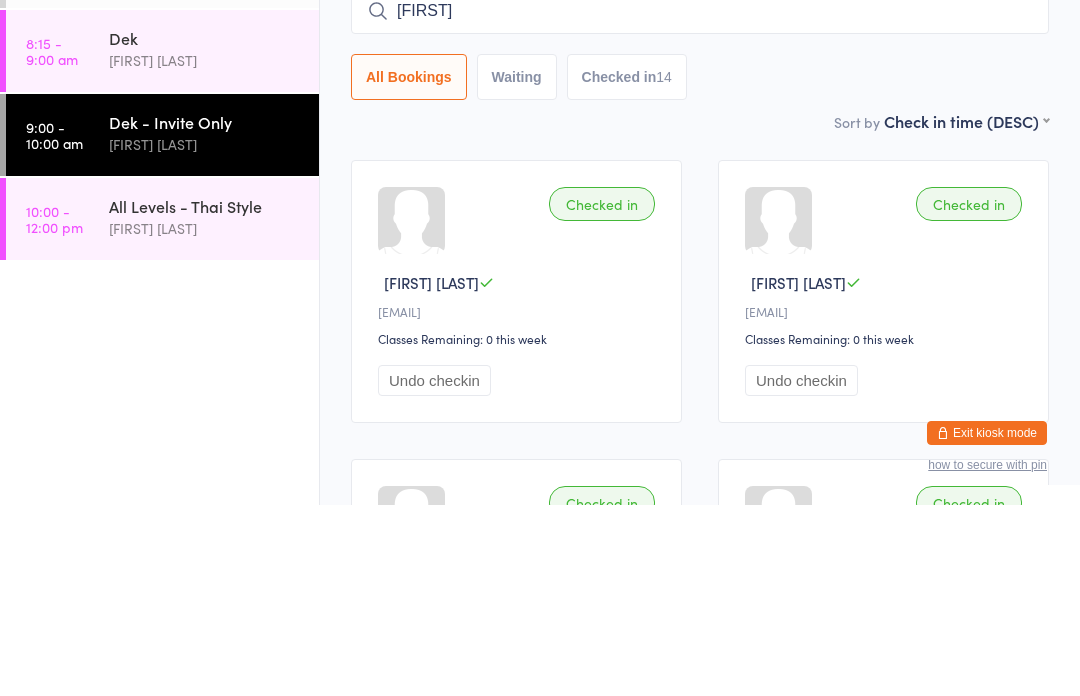 scroll, scrollTop: 191, scrollLeft: 0, axis: vertical 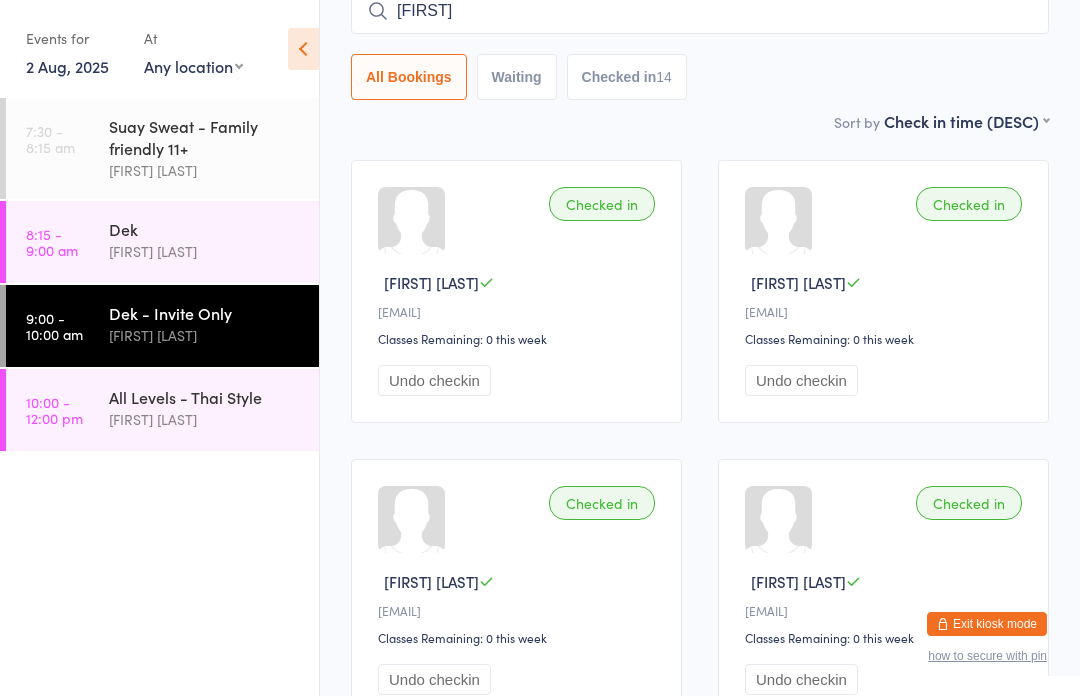 click on "10:00 - 12:00 pm All Levels - Thai Style Karl Puglia" at bounding box center [162, 410] 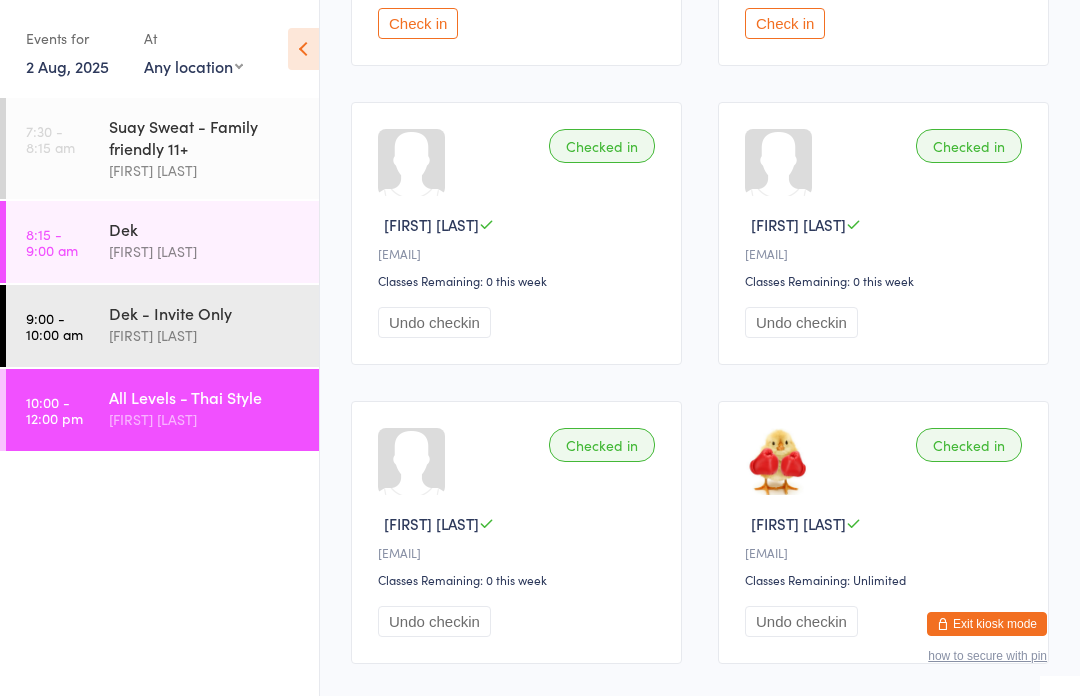 scroll, scrollTop: 1208, scrollLeft: 0, axis: vertical 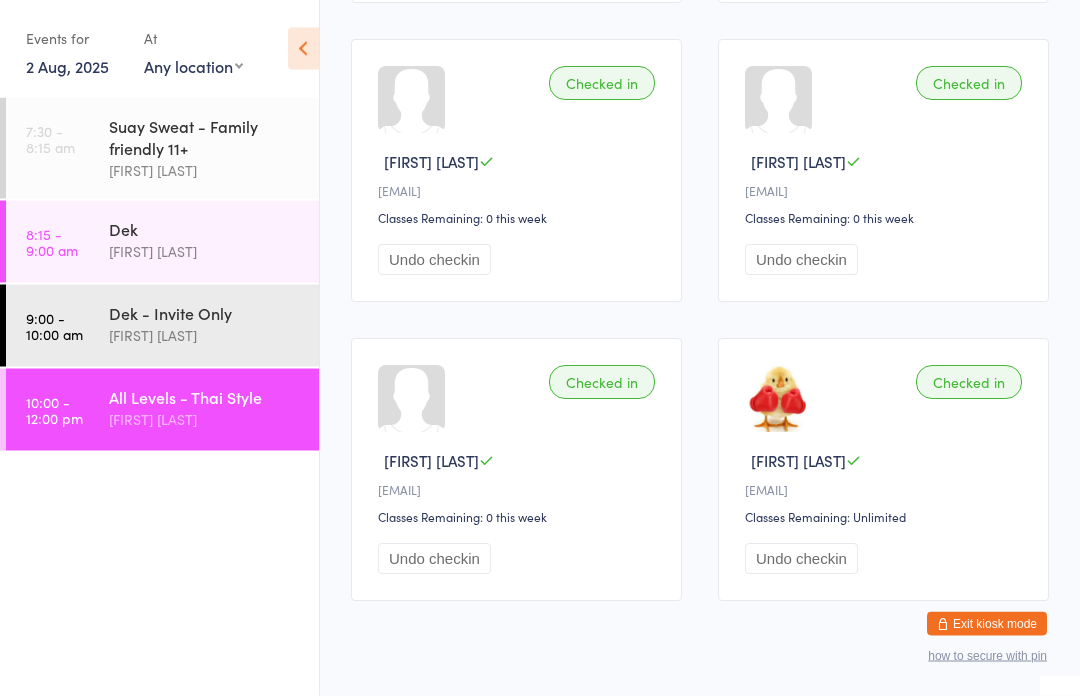 click on "Undo checkin" at bounding box center [434, 559] 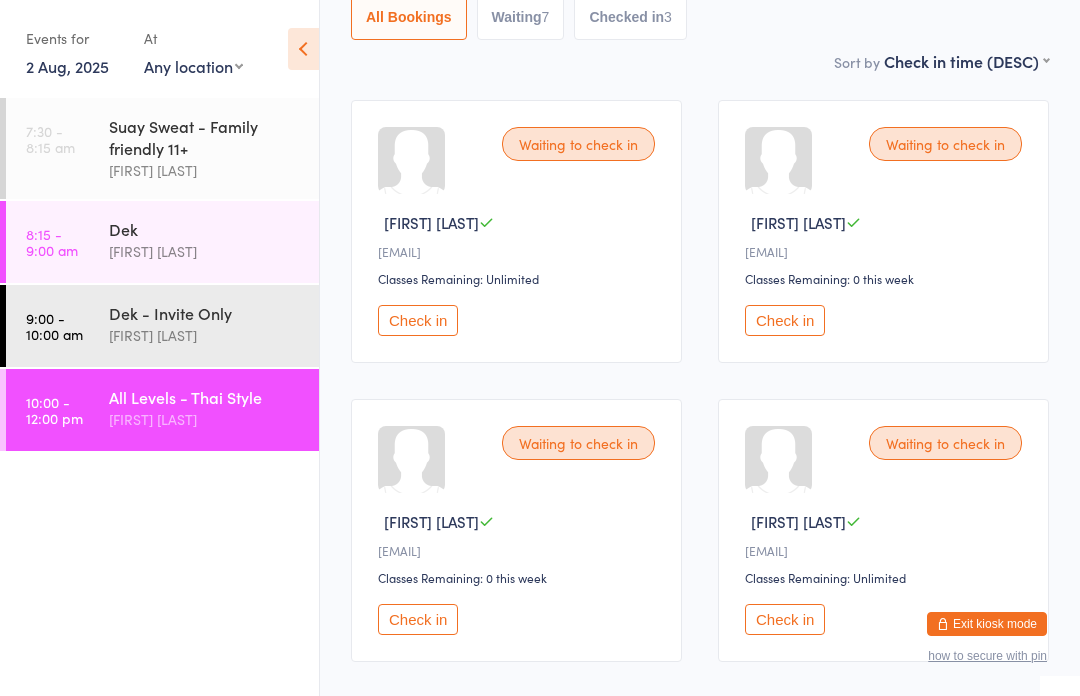 scroll, scrollTop: 0, scrollLeft: 0, axis: both 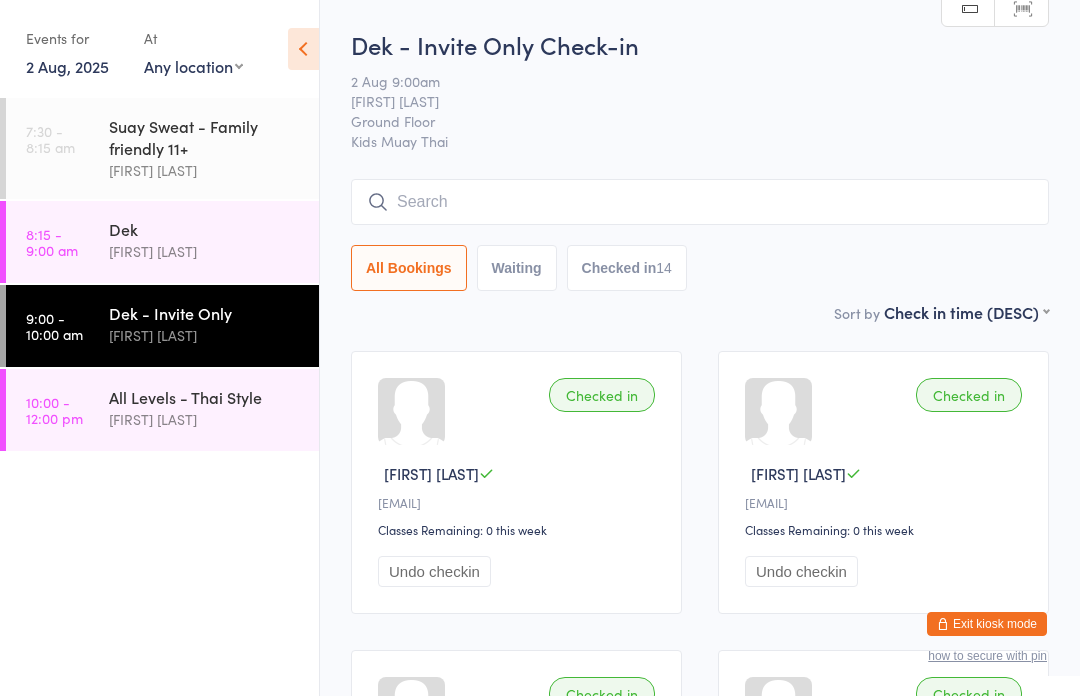 click on "10:00 - 12:00 pm" at bounding box center [54, 410] 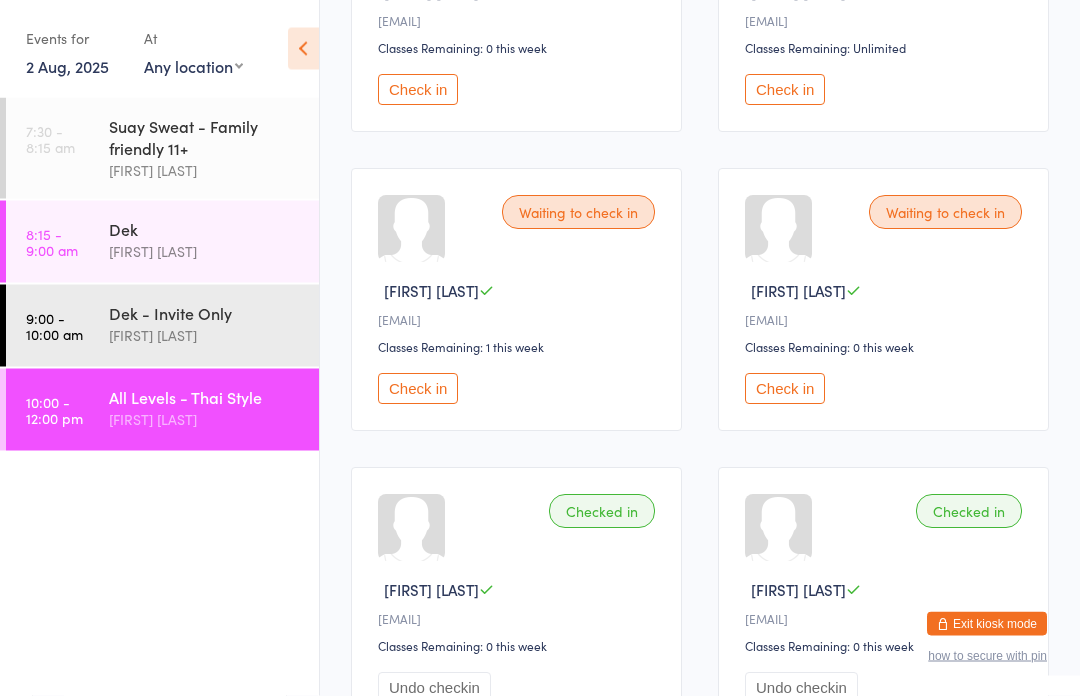 click on "Check in" at bounding box center (418, 389) 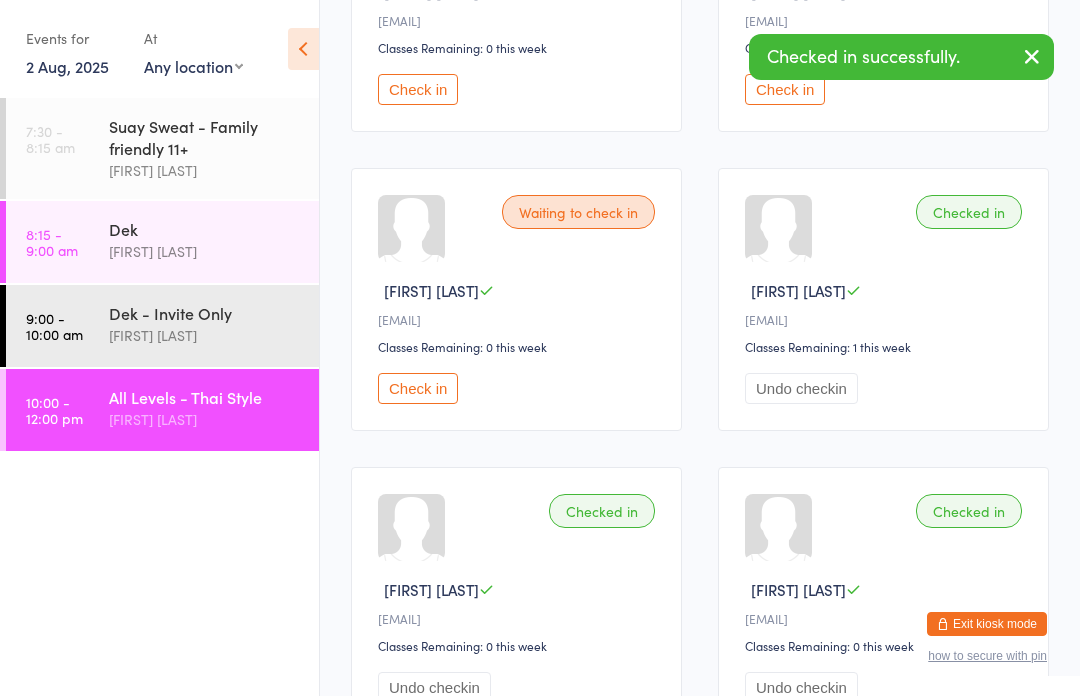 click on "[TIME] - [TIME] [FIRST] [LAST]" at bounding box center (162, 242) 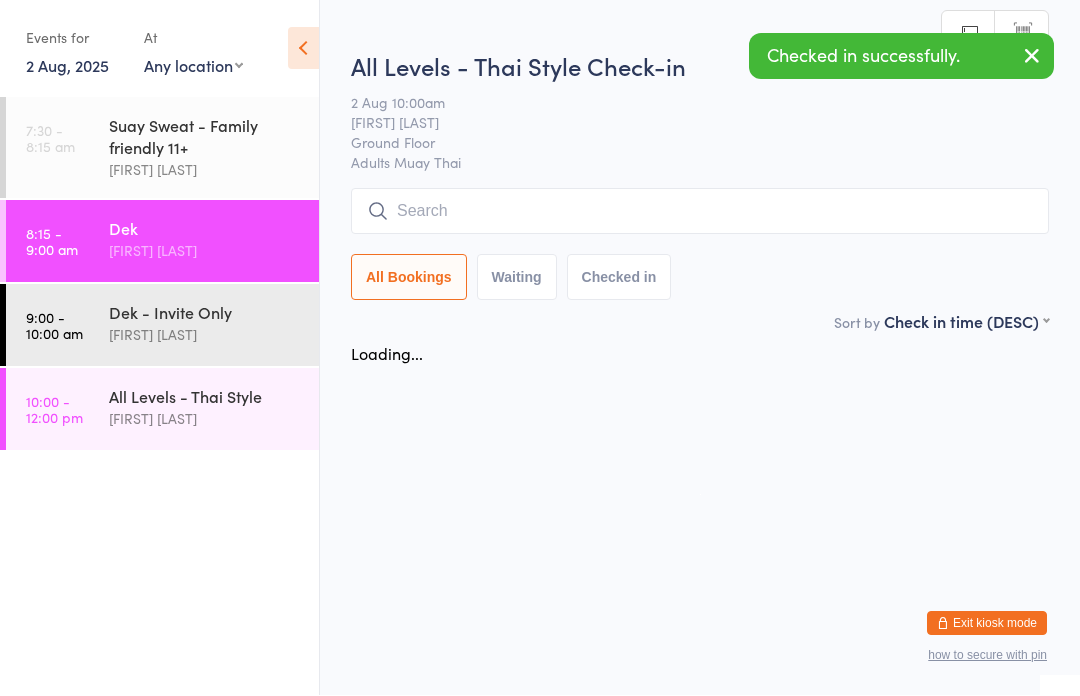 scroll, scrollTop: 1, scrollLeft: 0, axis: vertical 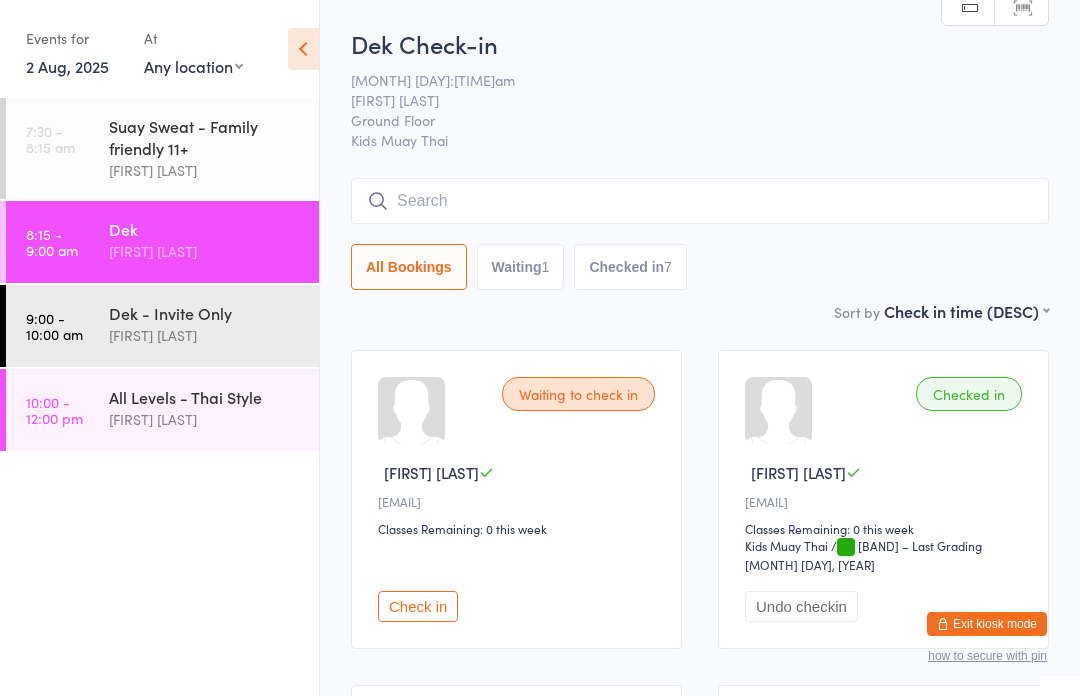 click on "9:00 - 10:00 am" at bounding box center [54, 326] 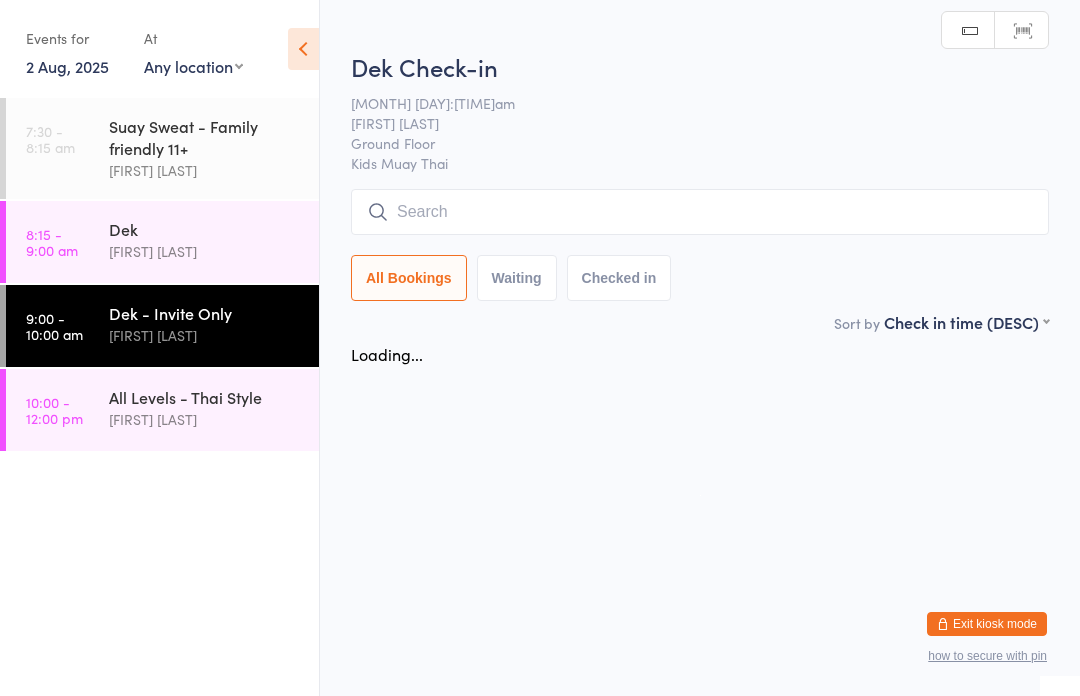 scroll, scrollTop: 0, scrollLeft: 0, axis: both 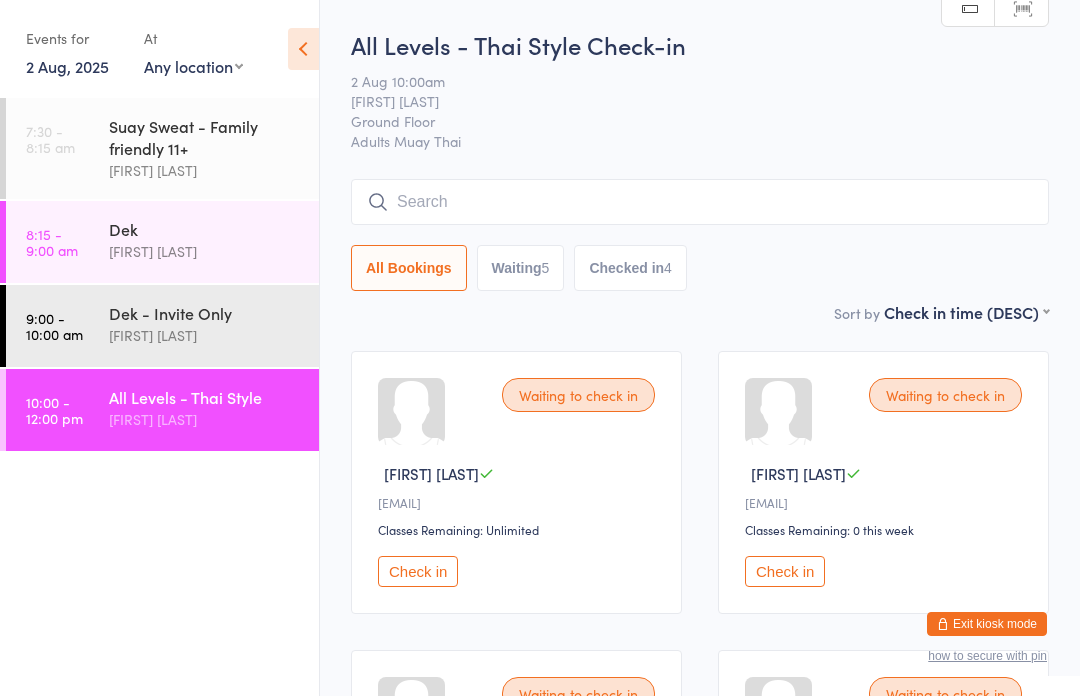 click at bounding box center (700, 202) 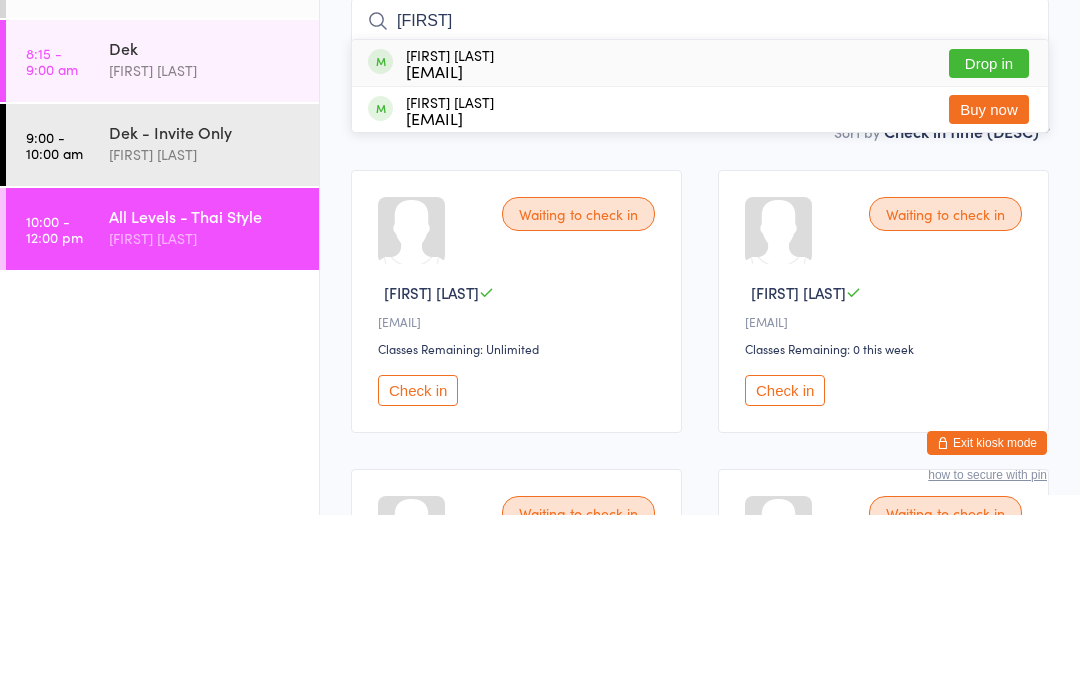 type on "[FIRST]" 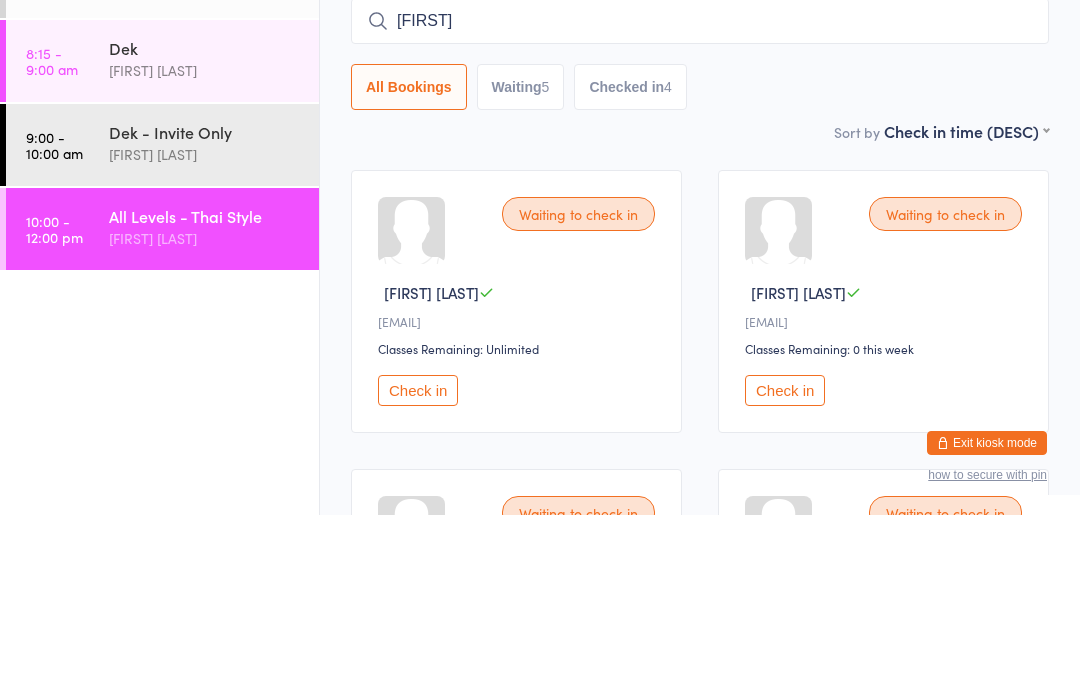 type 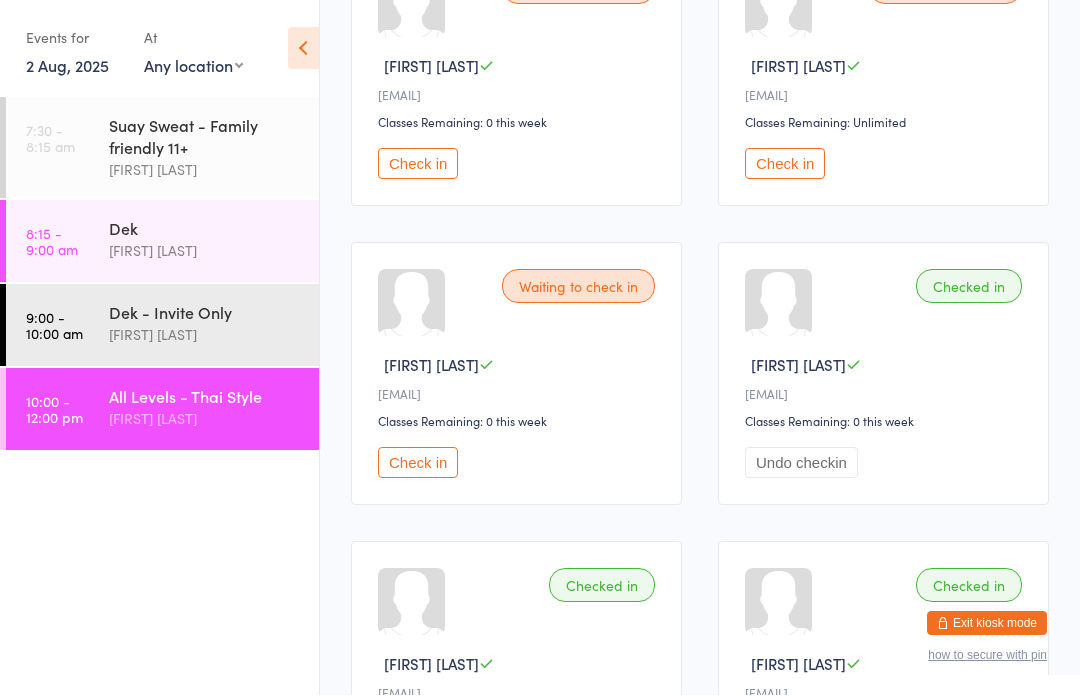 scroll, scrollTop: 694, scrollLeft: 0, axis: vertical 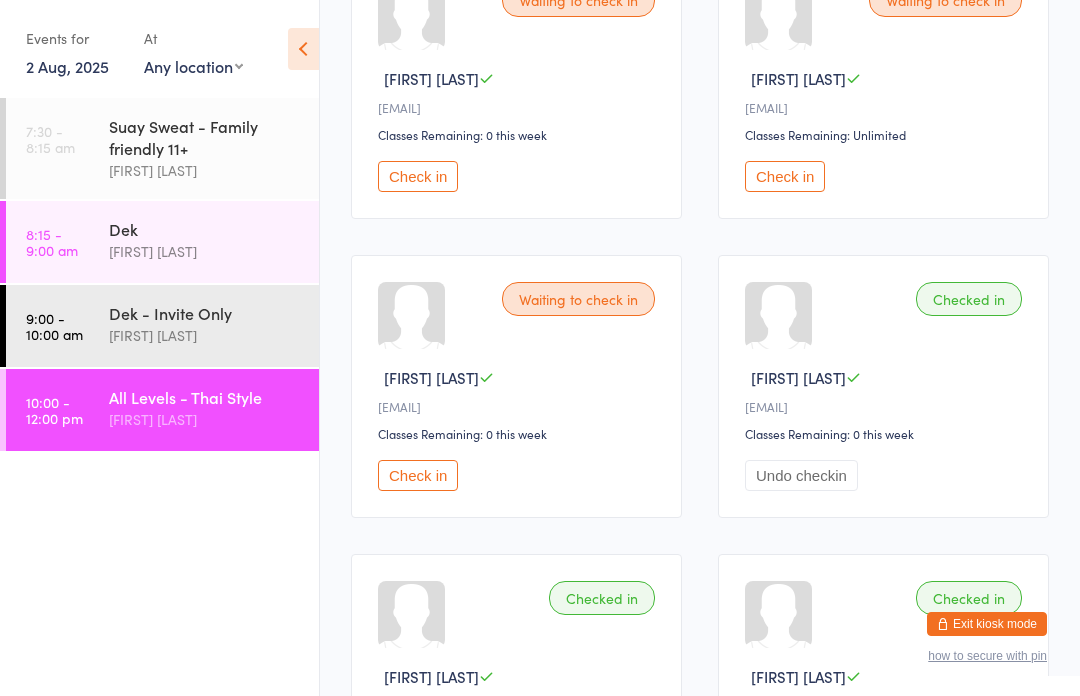 click on "Checked in" at bounding box center [969, 299] 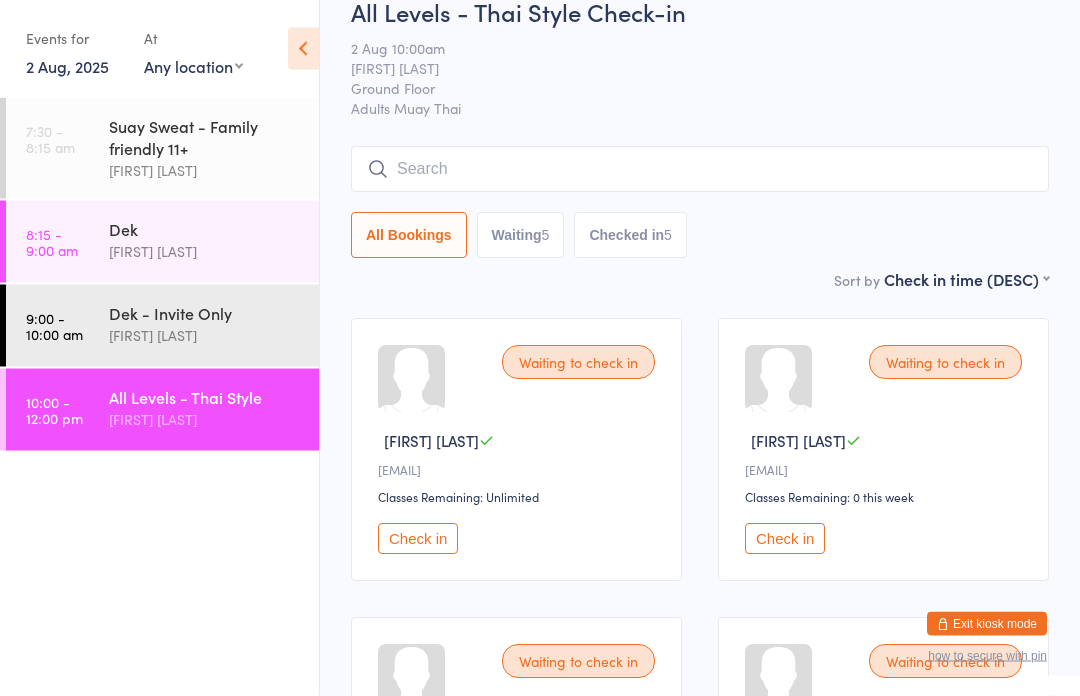 scroll, scrollTop: 0, scrollLeft: 0, axis: both 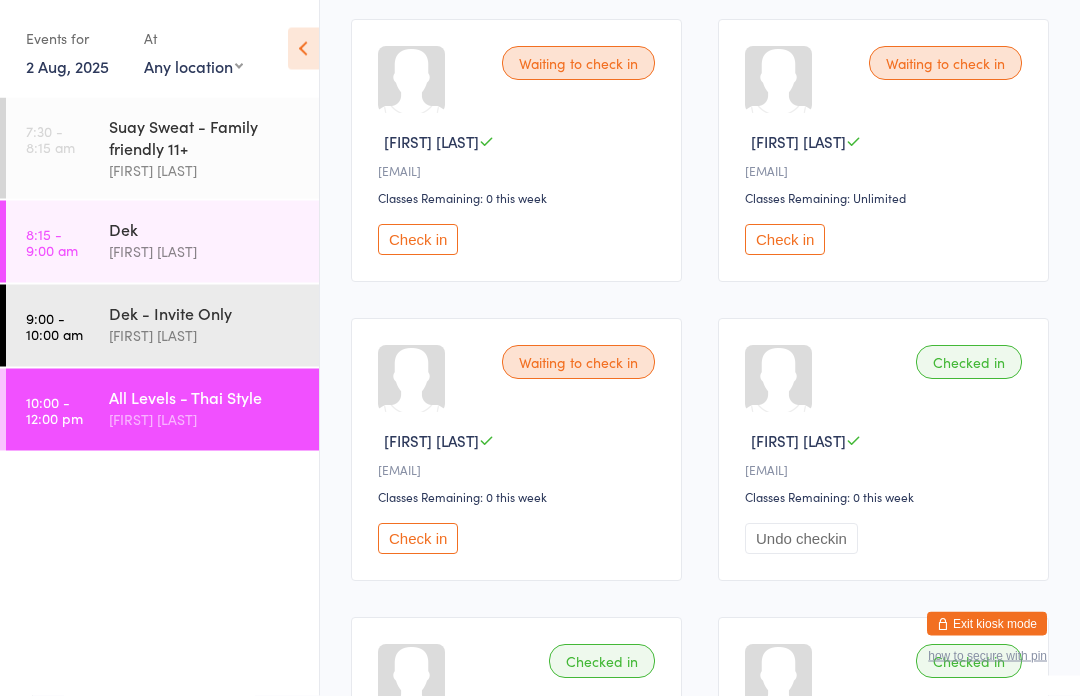 click on "Checked in" at bounding box center [969, 363] 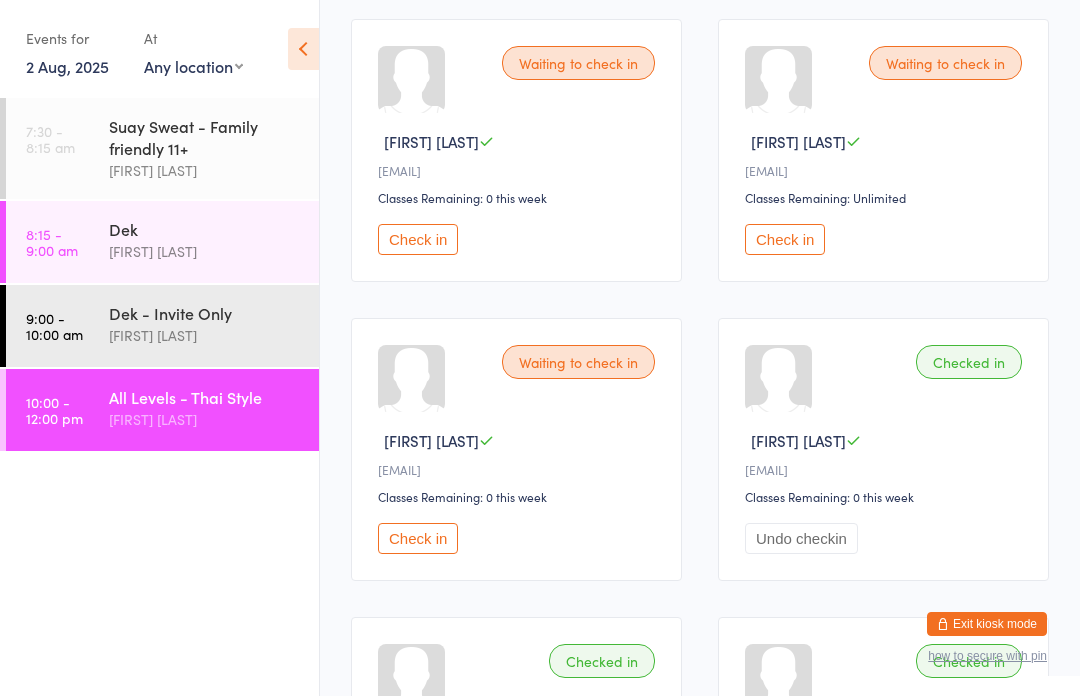 click on "[FIRST] [LAST]" at bounding box center [205, 335] 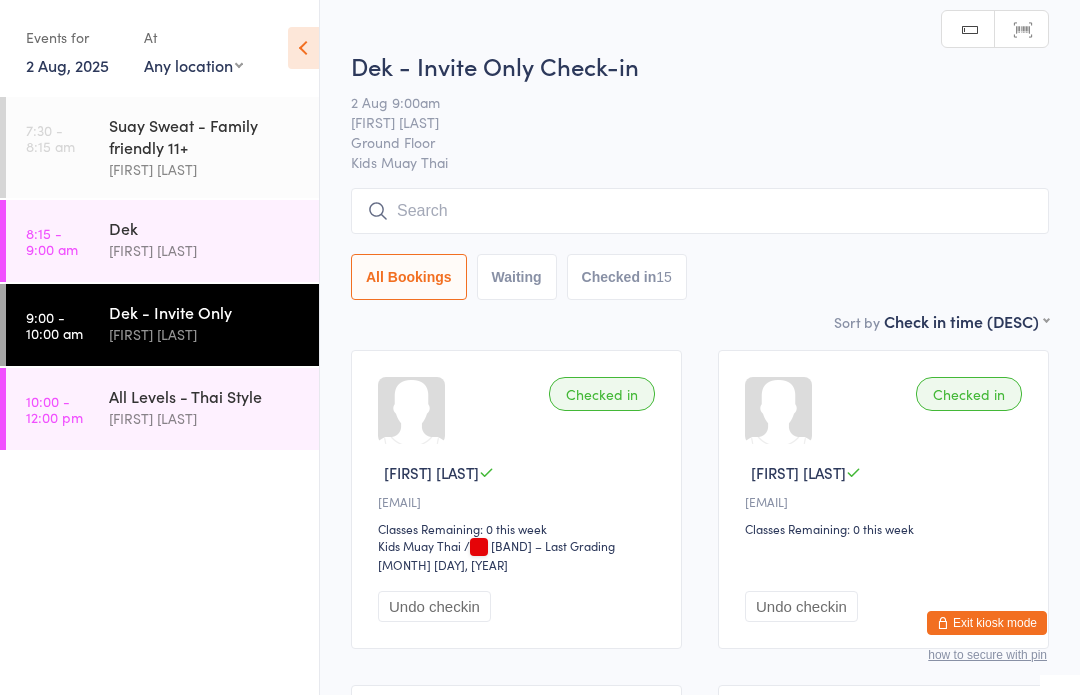 scroll, scrollTop: 1, scrollLeft: 0, axis: vertical 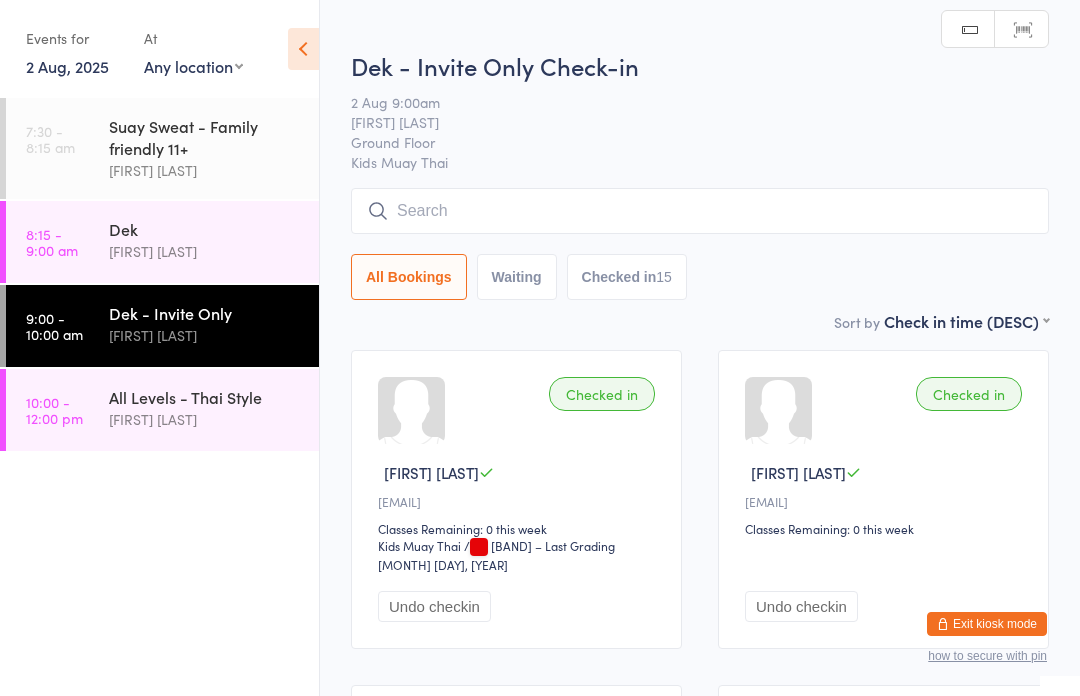 click at bounding box center [700, 211] 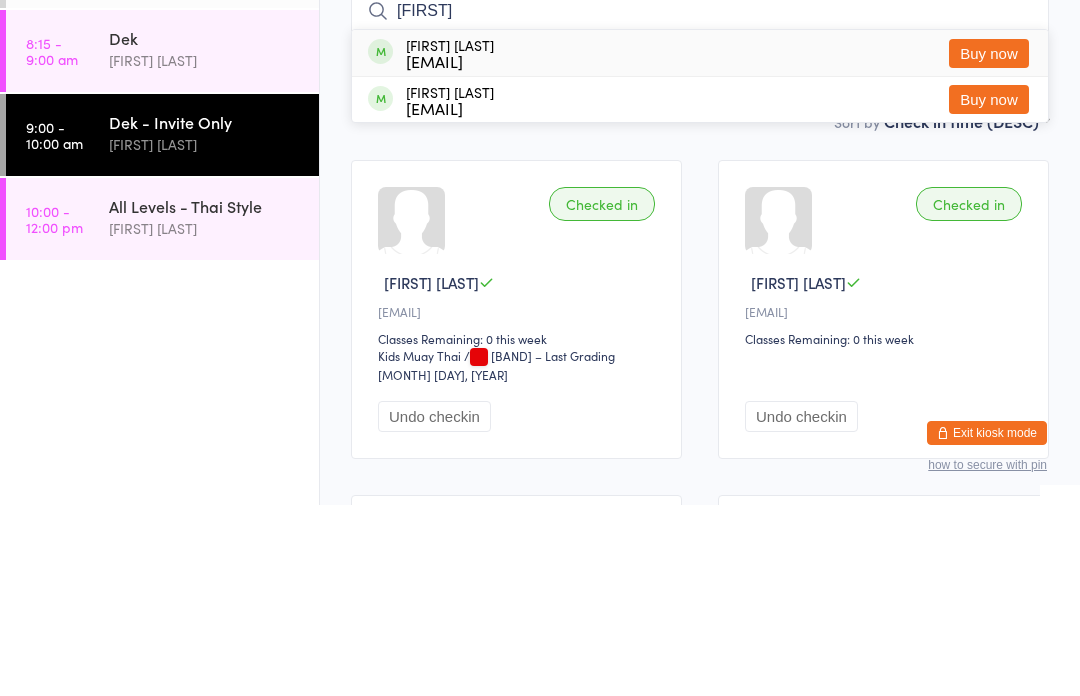 type on "[FIRST]" 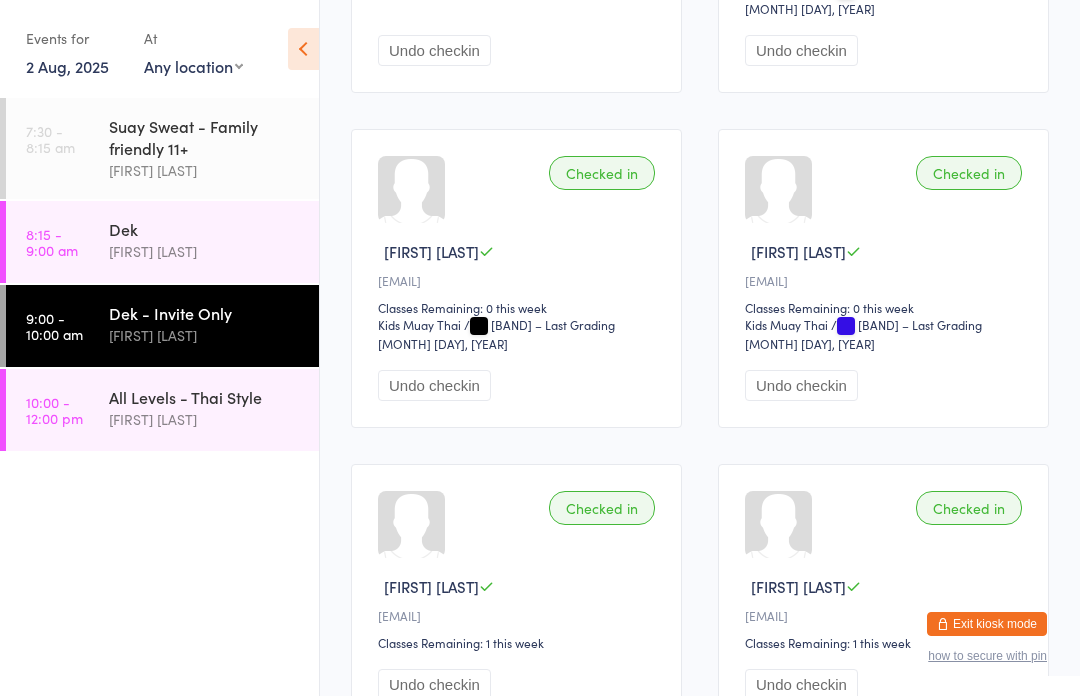 scroll, scrollTop: 1881, scrollLeft: 0, axis: vertical 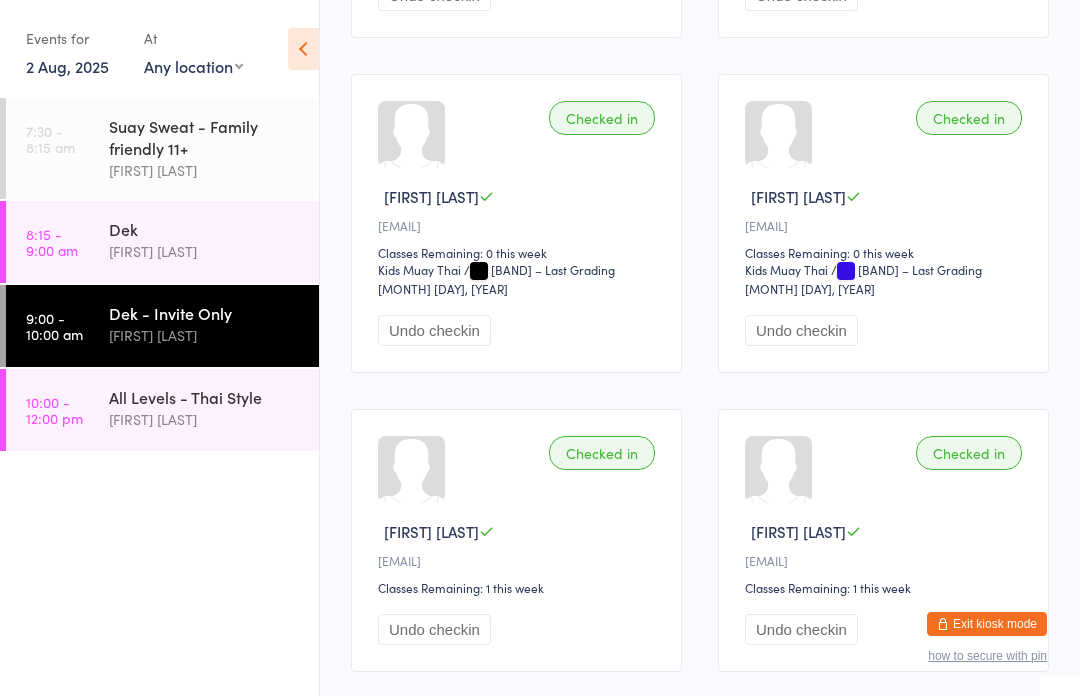 click on "All Levels - Thai Style" at bounding box center (205, 397) 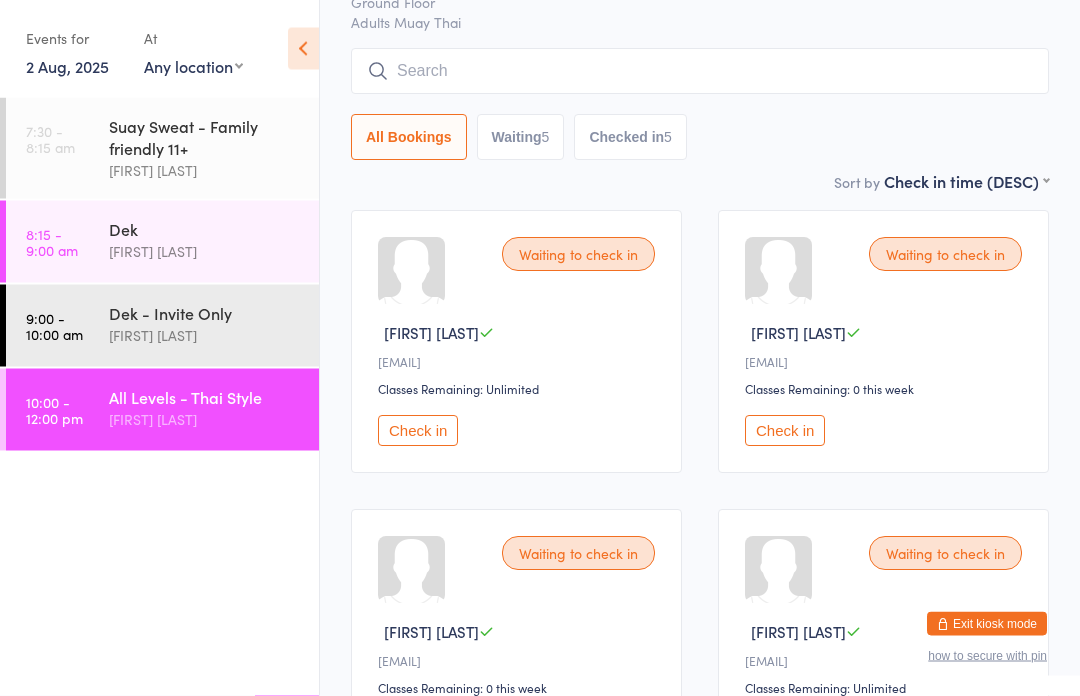 scroll, scrollTop: 0, scrollLeft: 0, axis: both 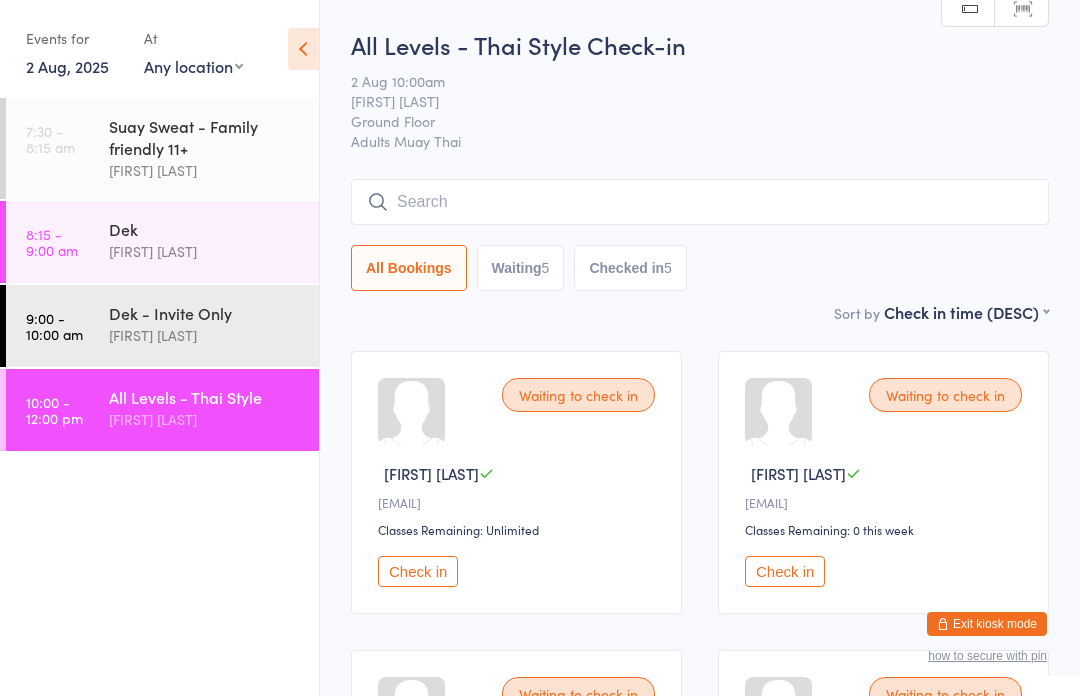 click on "Exit kiosk mode" at bounding box center [987, 624] 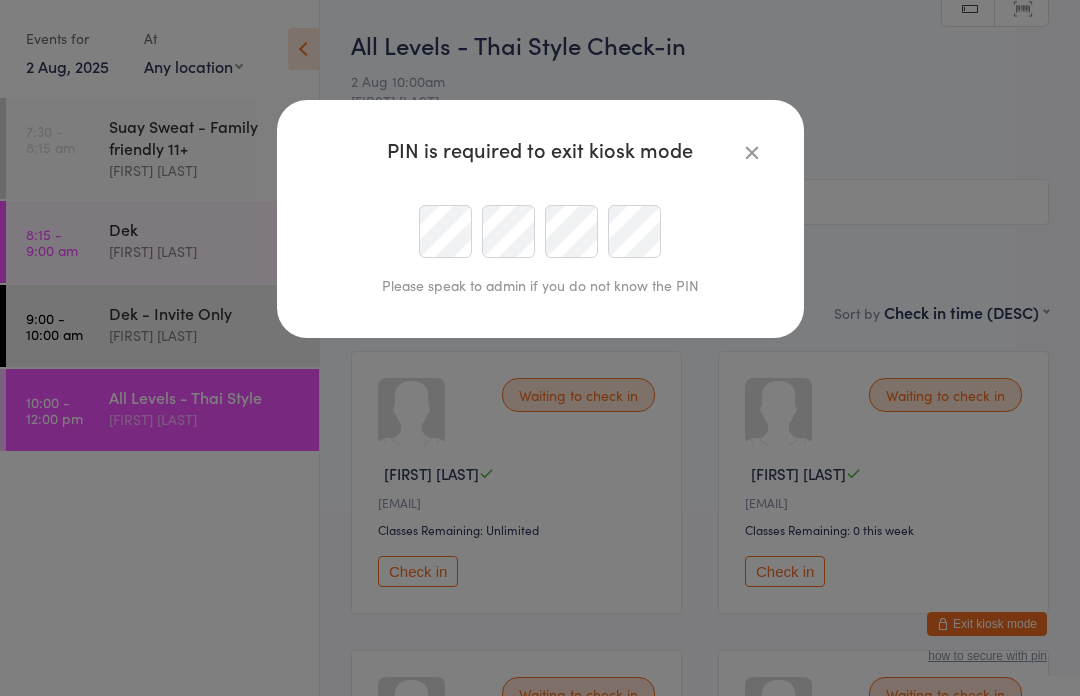 click at bounding box center (752, 152) 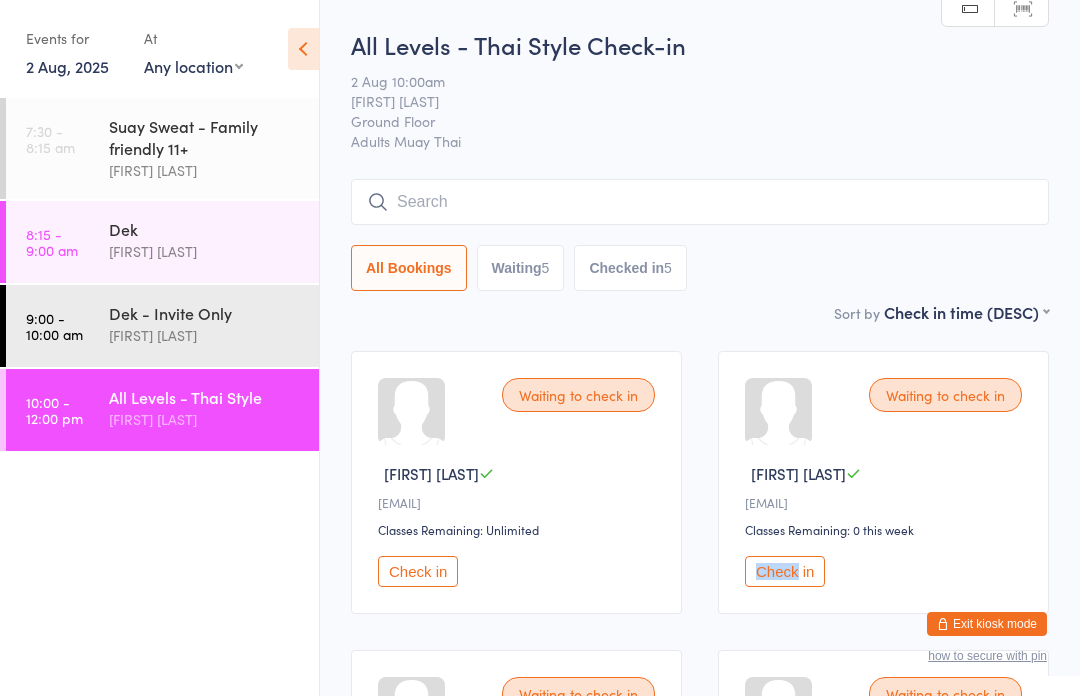 click on "All Bookings Waiting  5 Checked in  5" at bounding box center [700, 268] 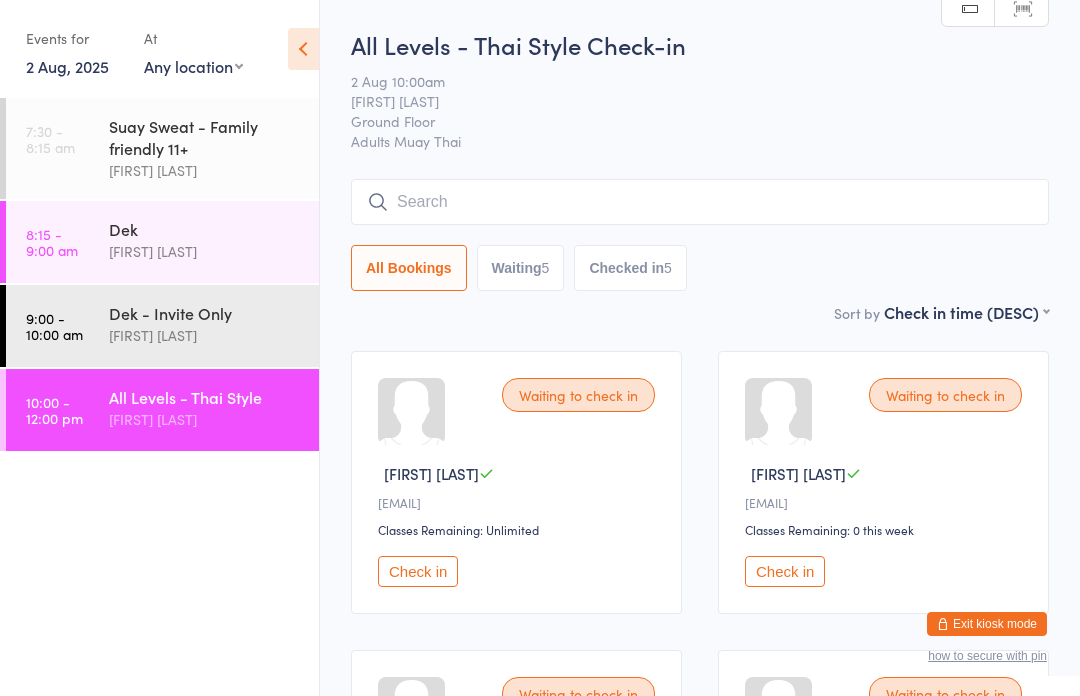 click at bounding box center (700, 202) 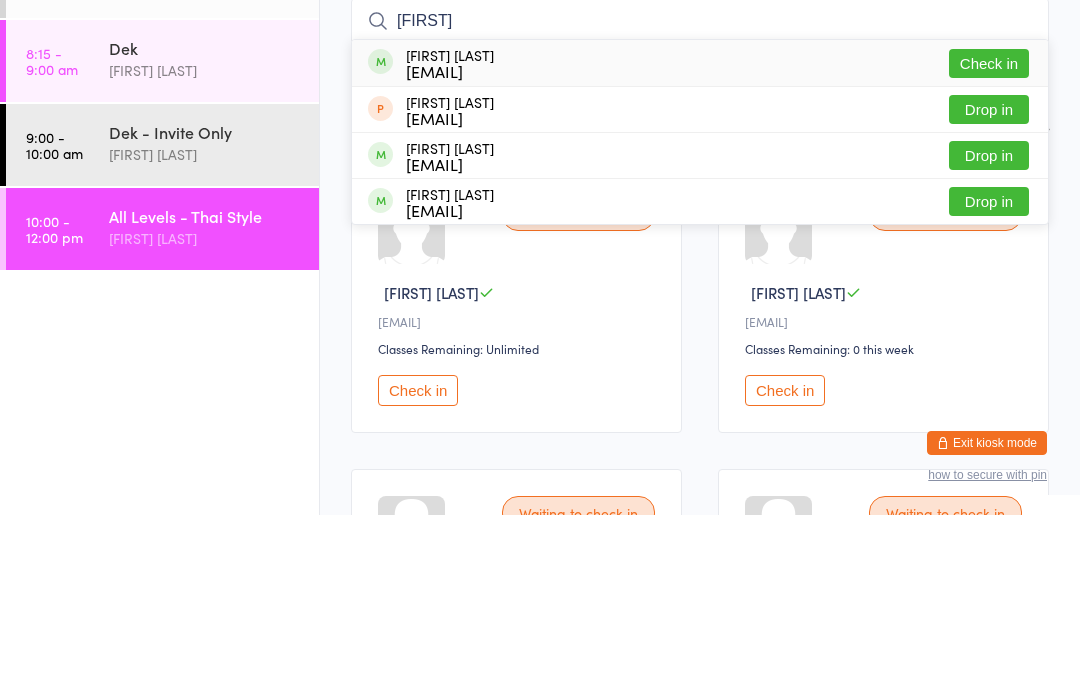type on "[FIRST]" 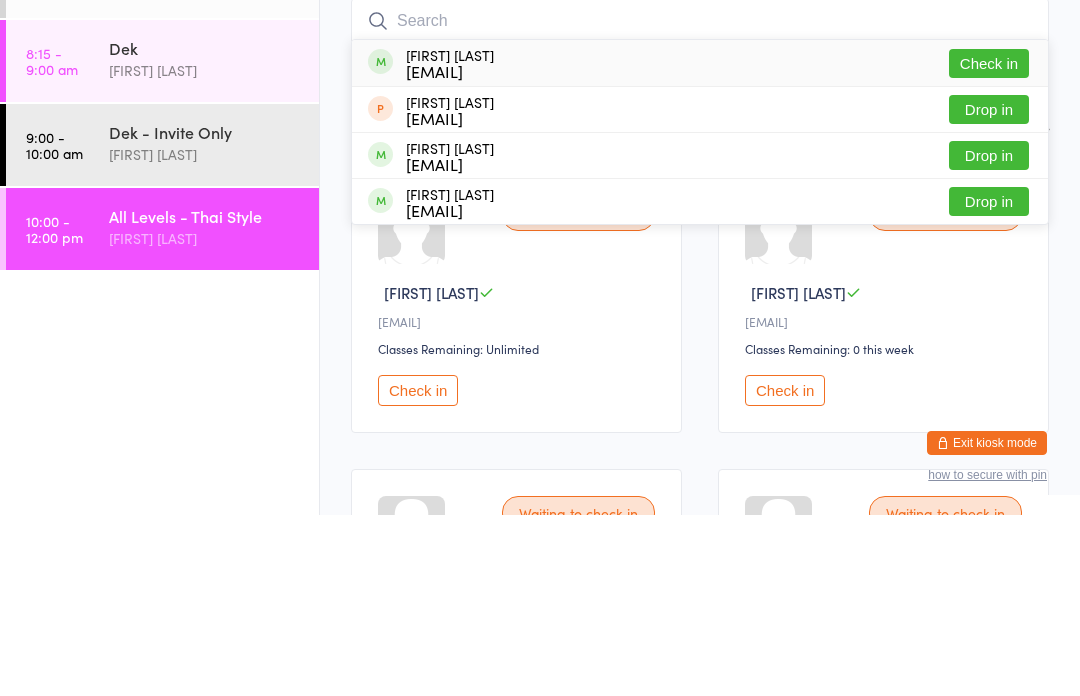 scroll, scrollTop: 181, scrollLeft: 0, axis: vertical 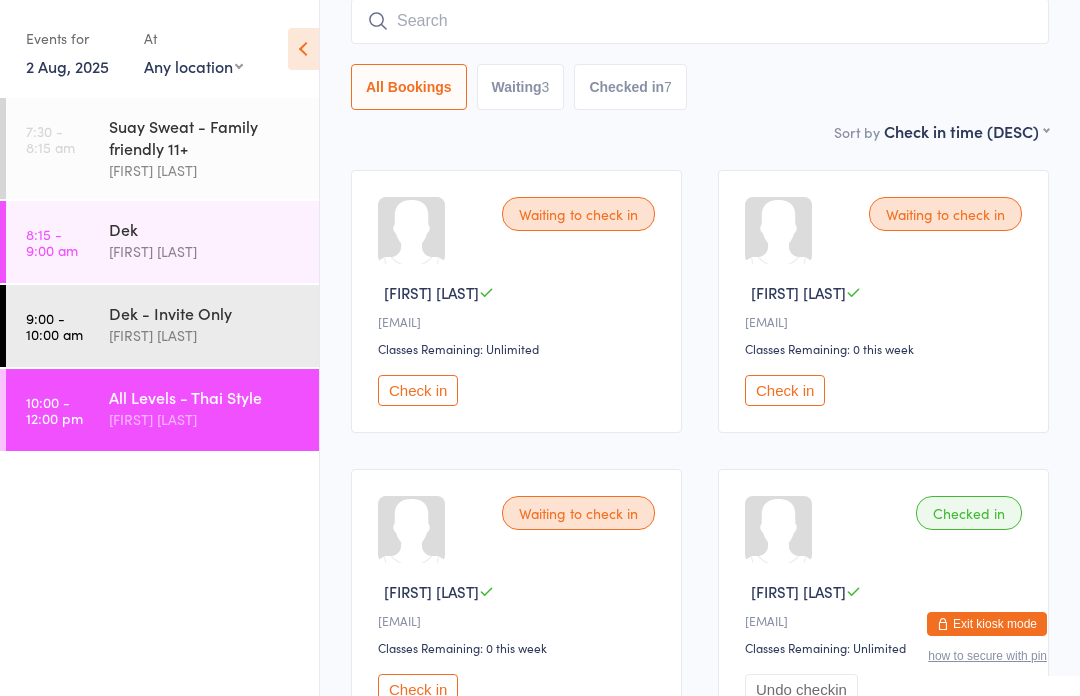 click at bounding box center [700, 21] 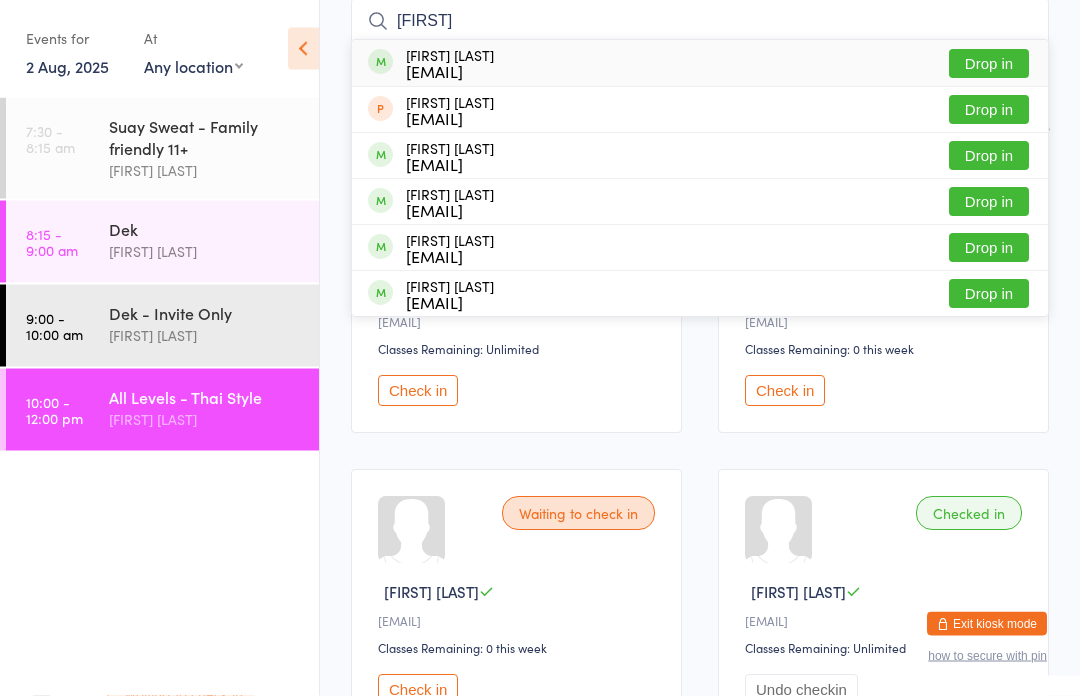 type on "[FIRST]" 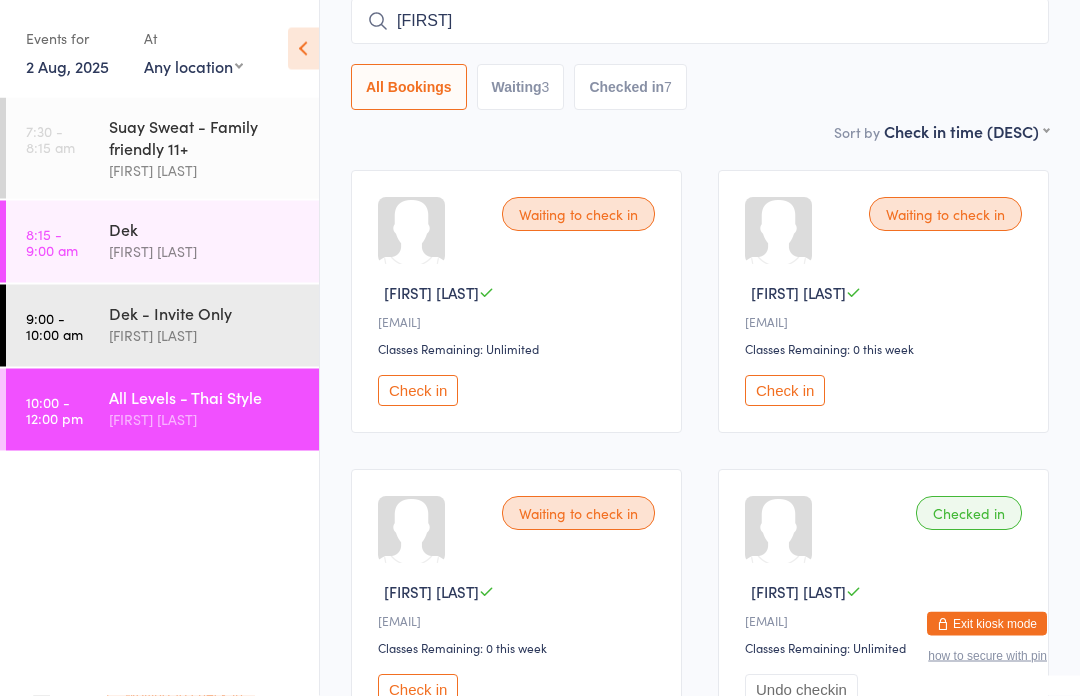 type 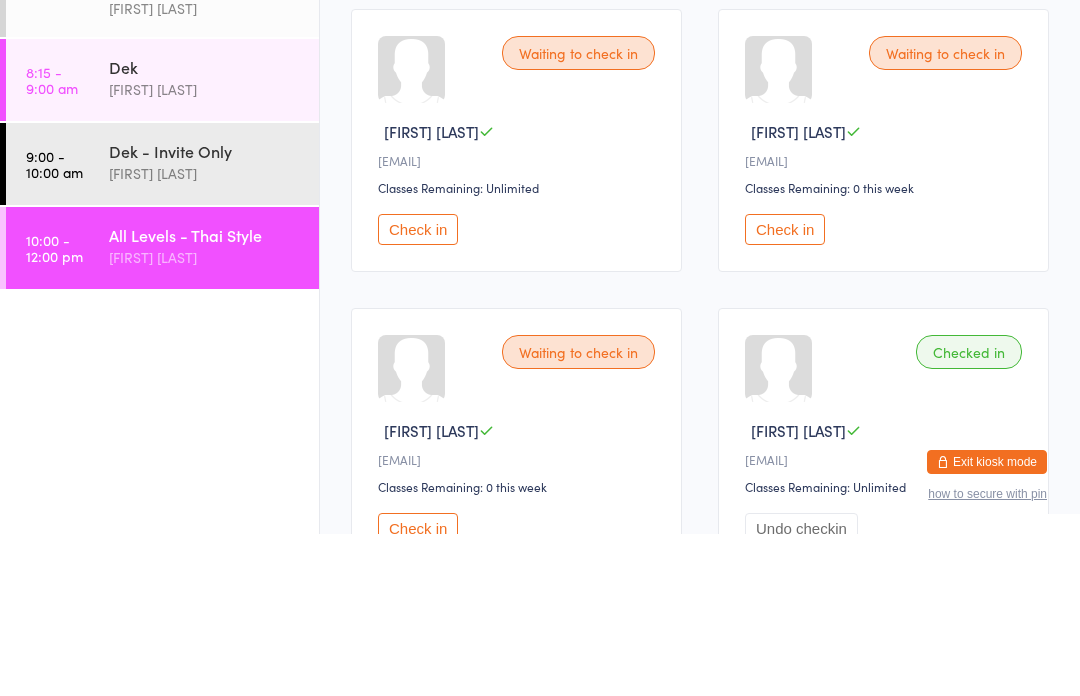 click on "All Levels - Thai Style" at bounding box center [205, 397] 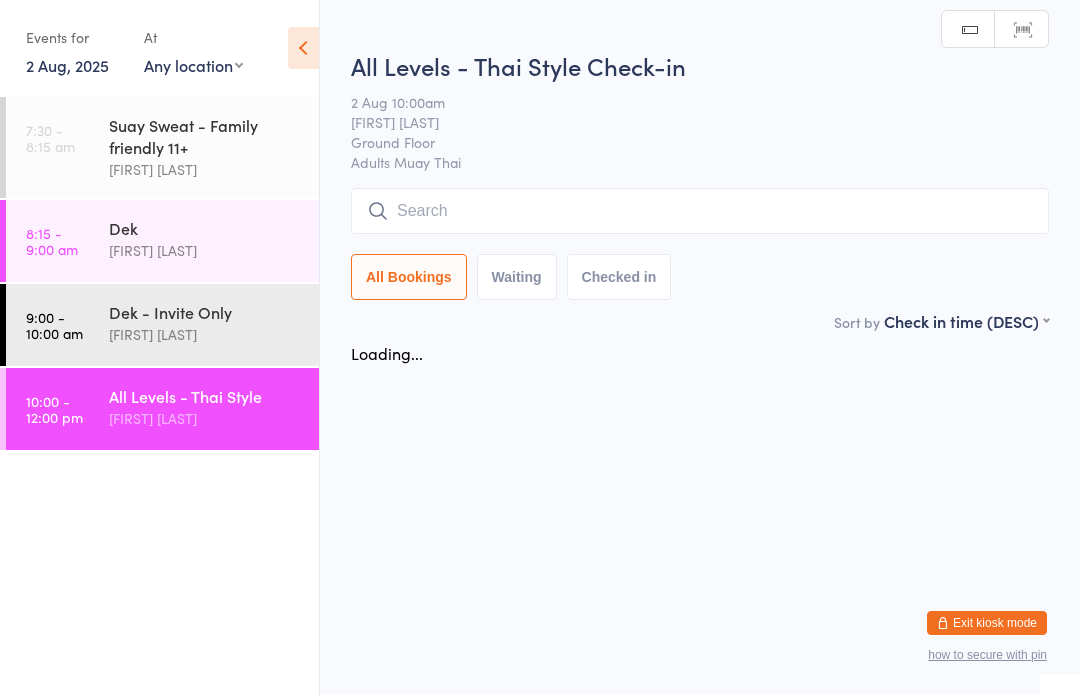 scroll, scrollTop: 1, scrollLeft: 0, axis: vertical 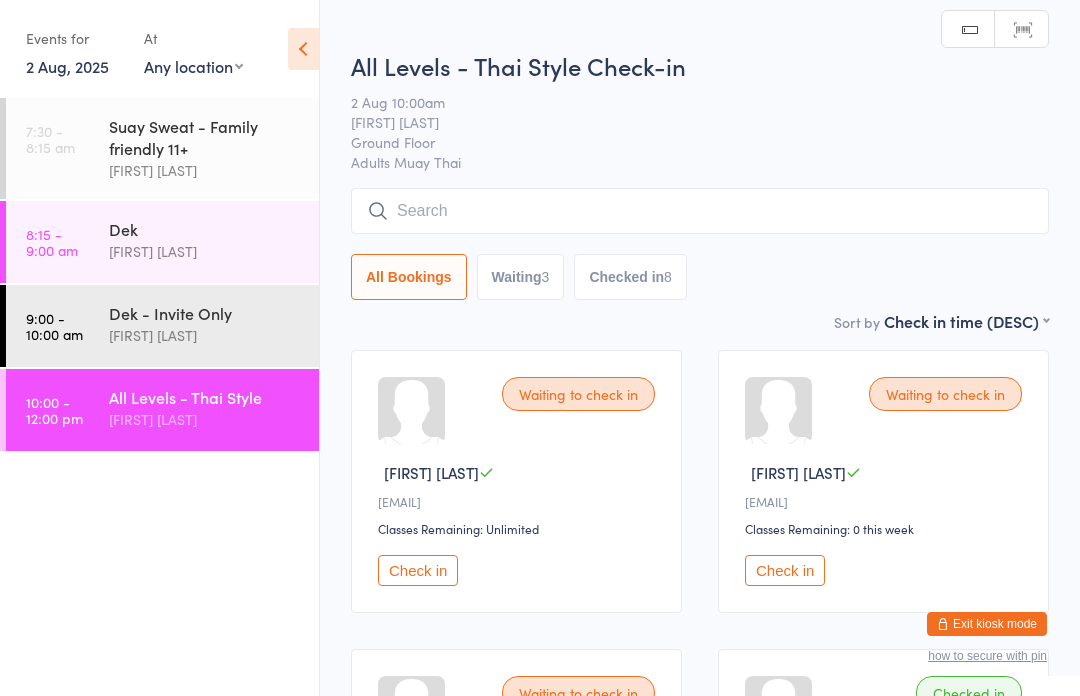click at bounding box center [700, 211] 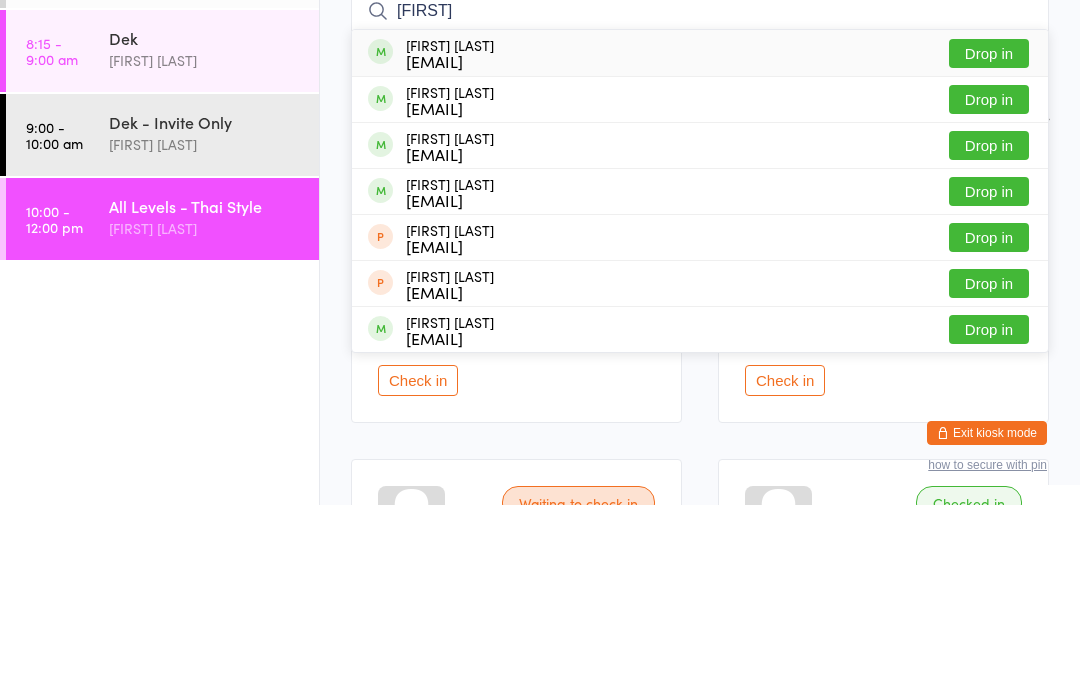 type on "[FIRST]" 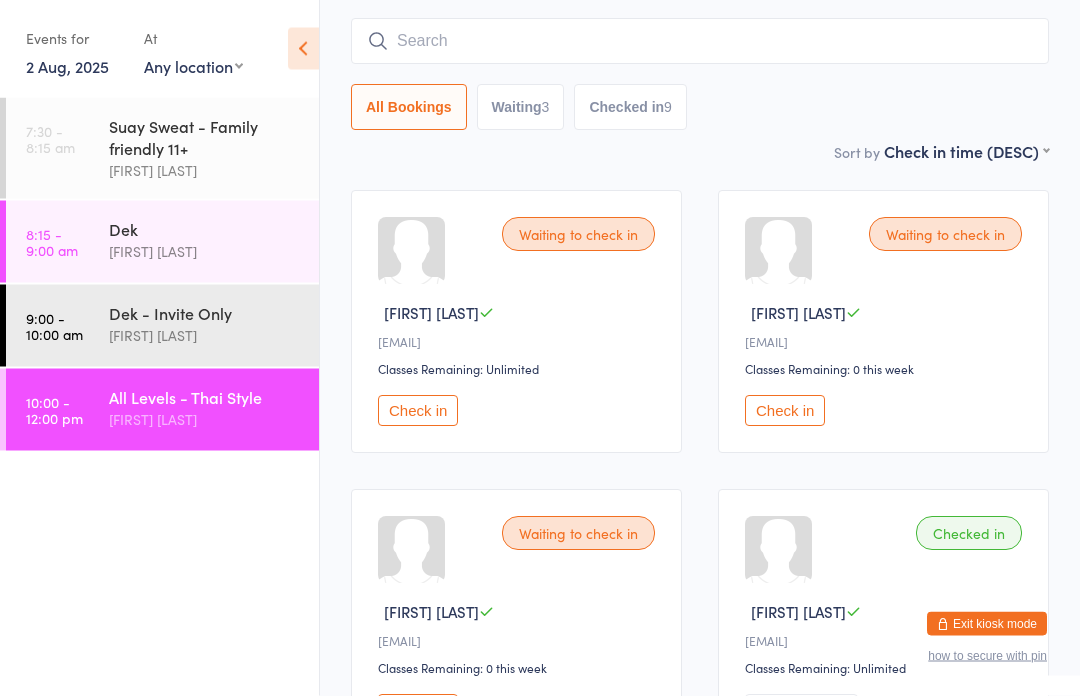scroll, scrollTop: 154, scrollLeft: 0, axis: vertical 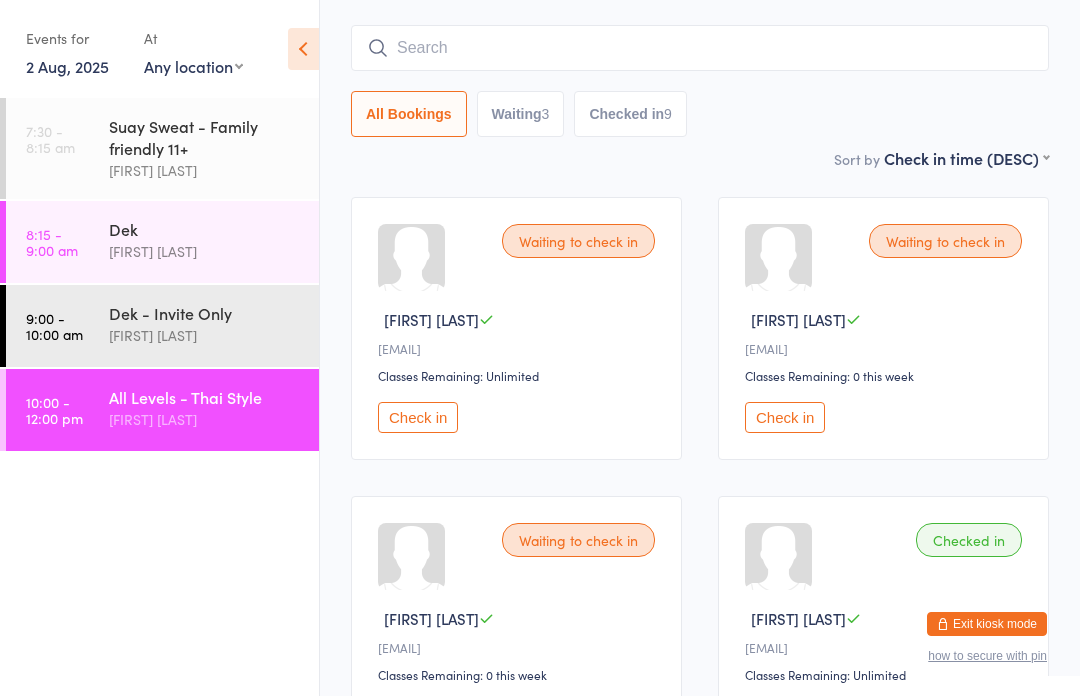 click at bounding box center [700, 48] 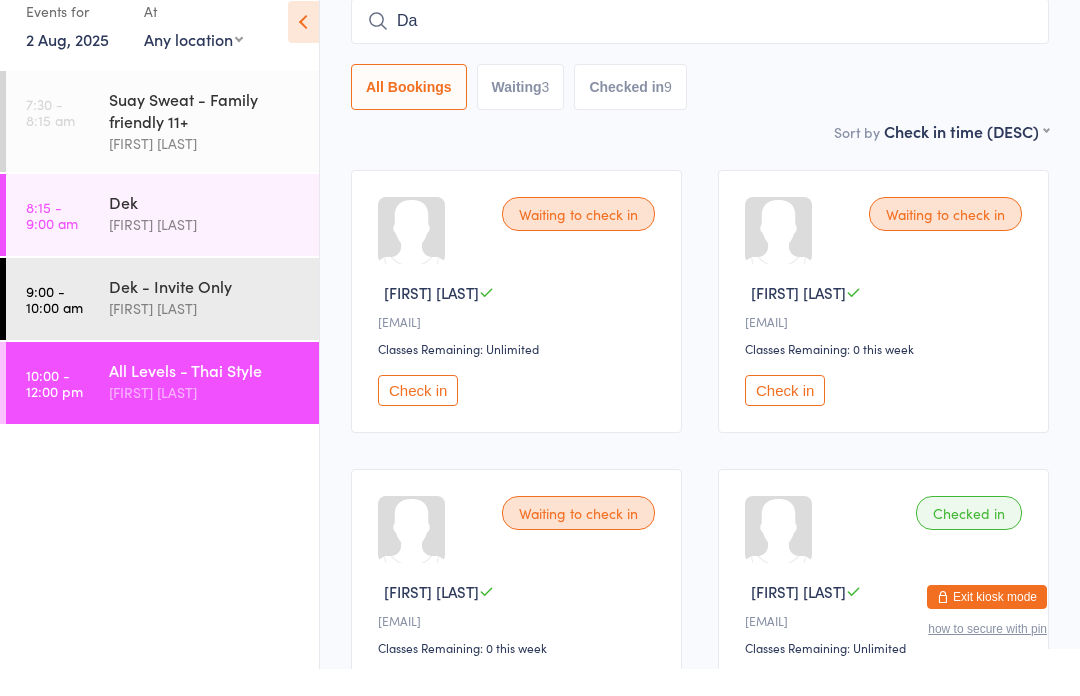 type on "Dan" 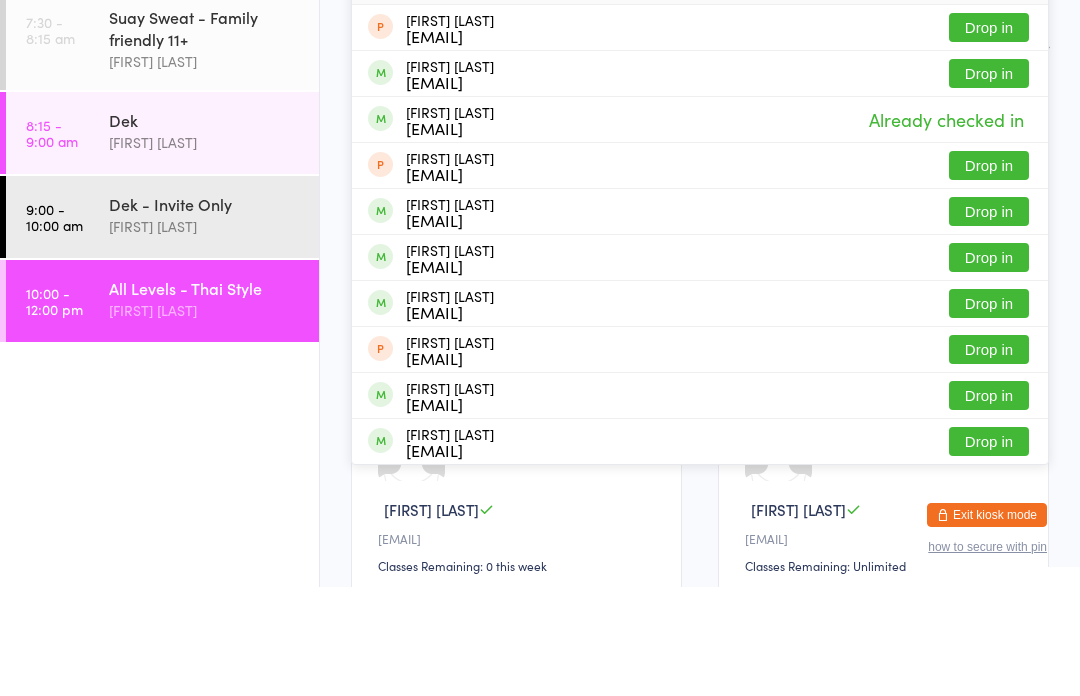 click on "All Levels - Thai Style" at bounding box center [205, 397] 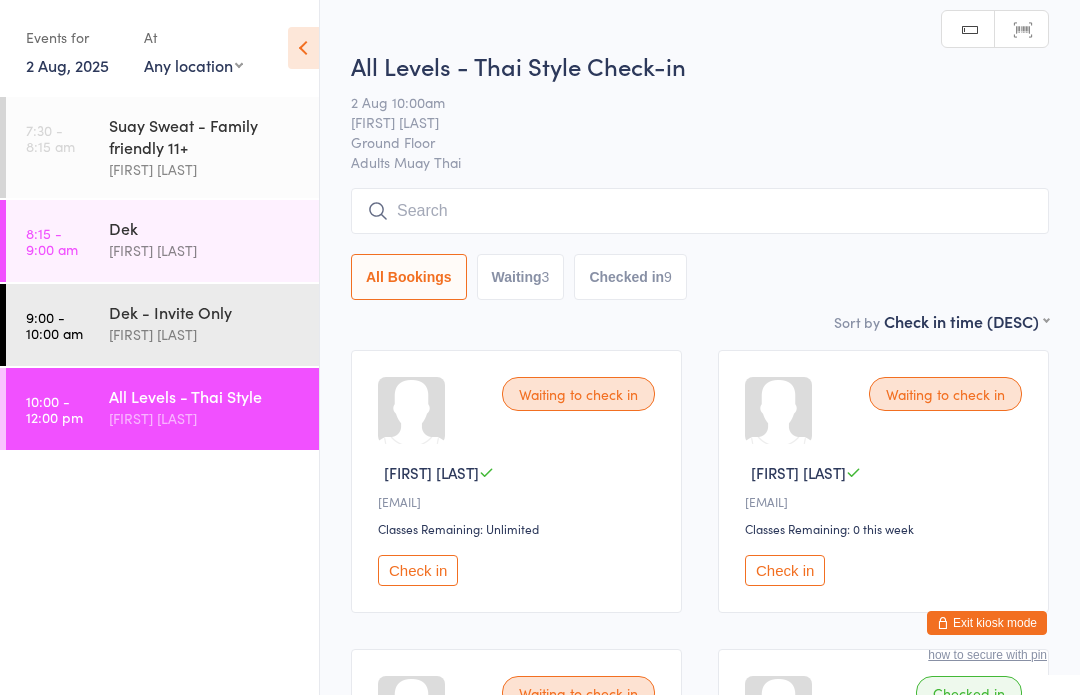 scroll, scrollTop: 1, scrollLeft: 0, axis: vertical 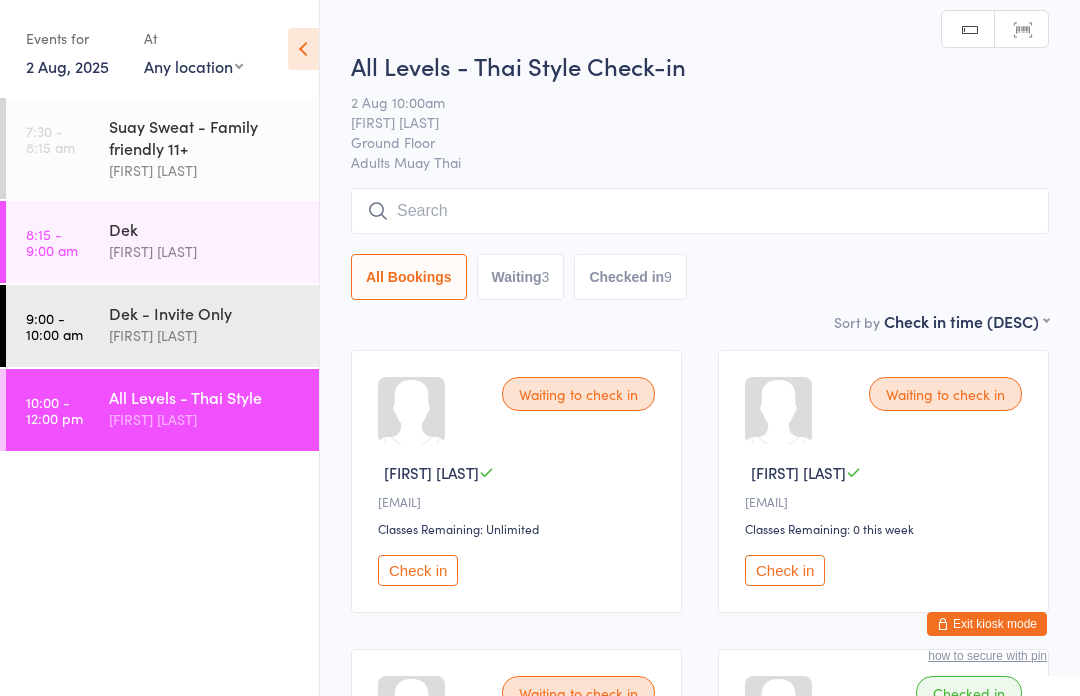 click at bounding box center [700, 211] 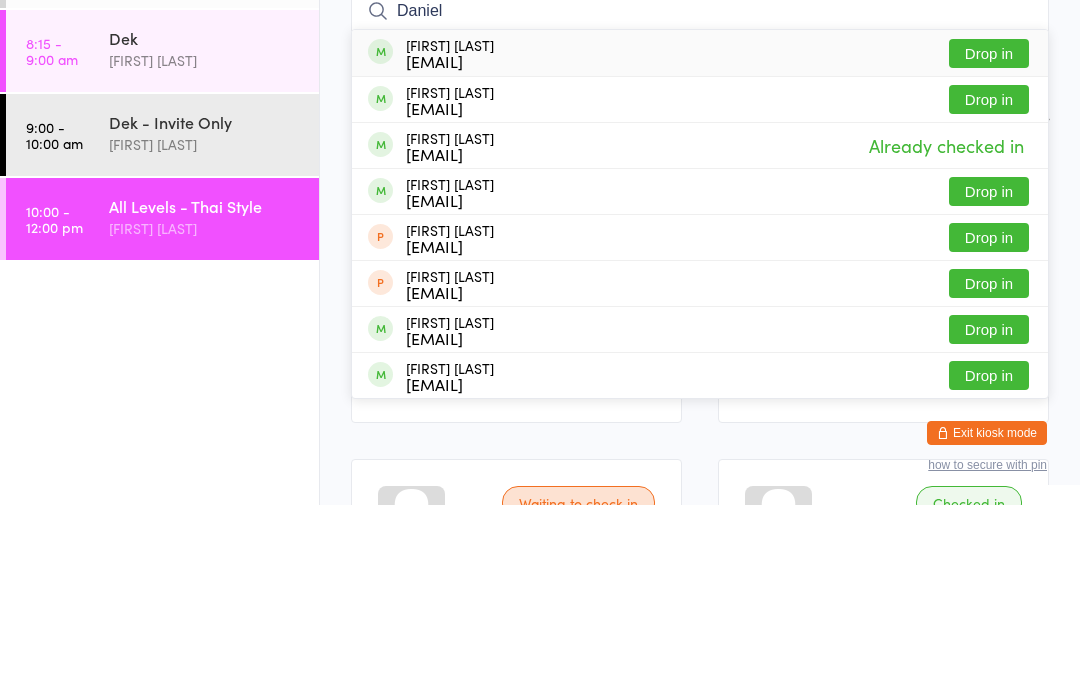 type on "Daniel" 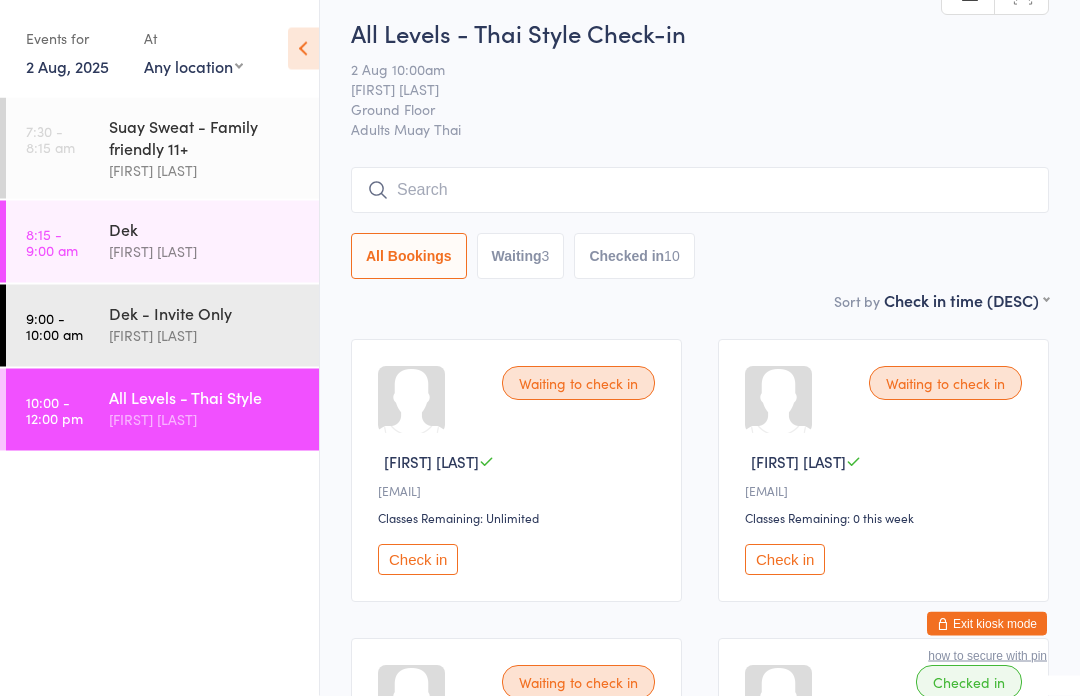 scroll, scrollTop: 0, scrollLeft: 0, axis: both 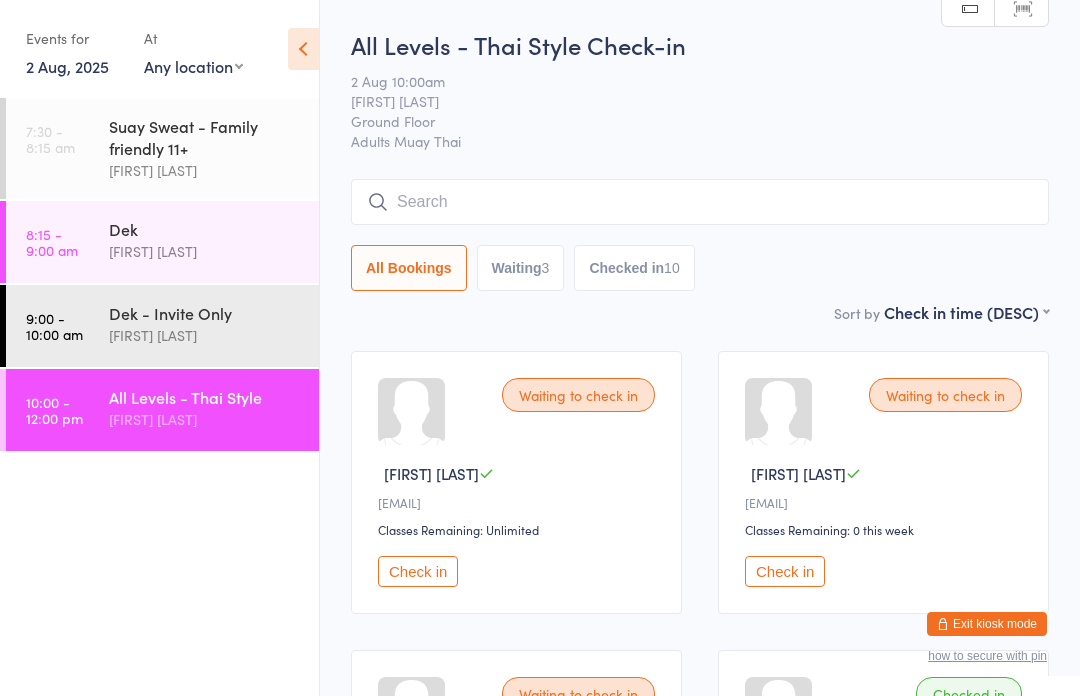 click at bounding box center [700, 202] 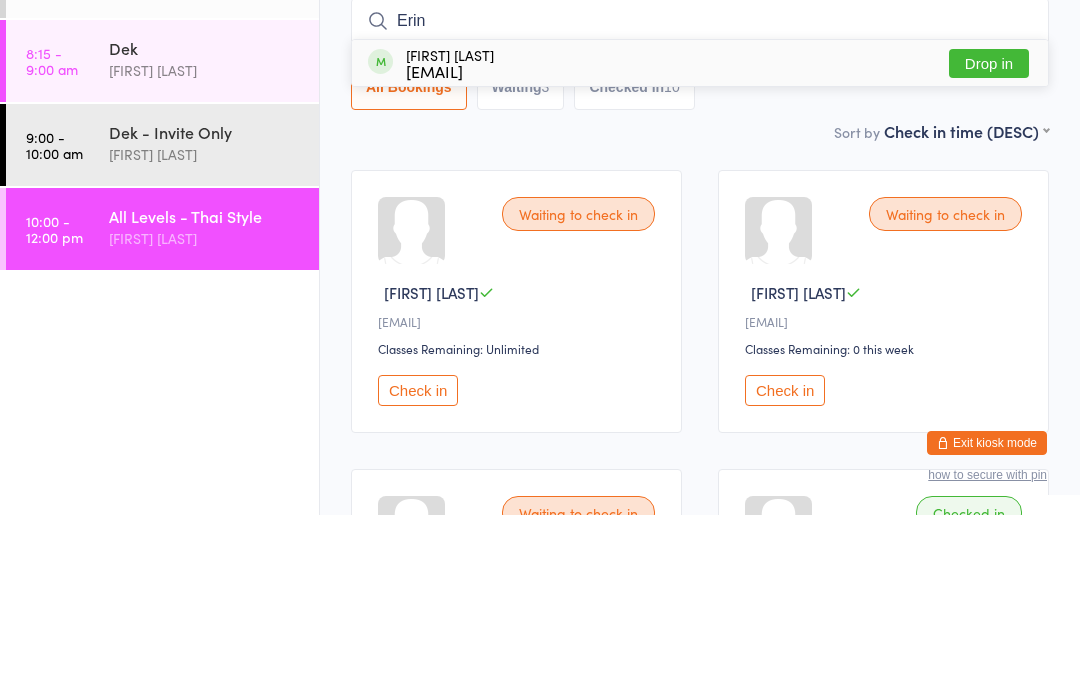 type on "Erin" 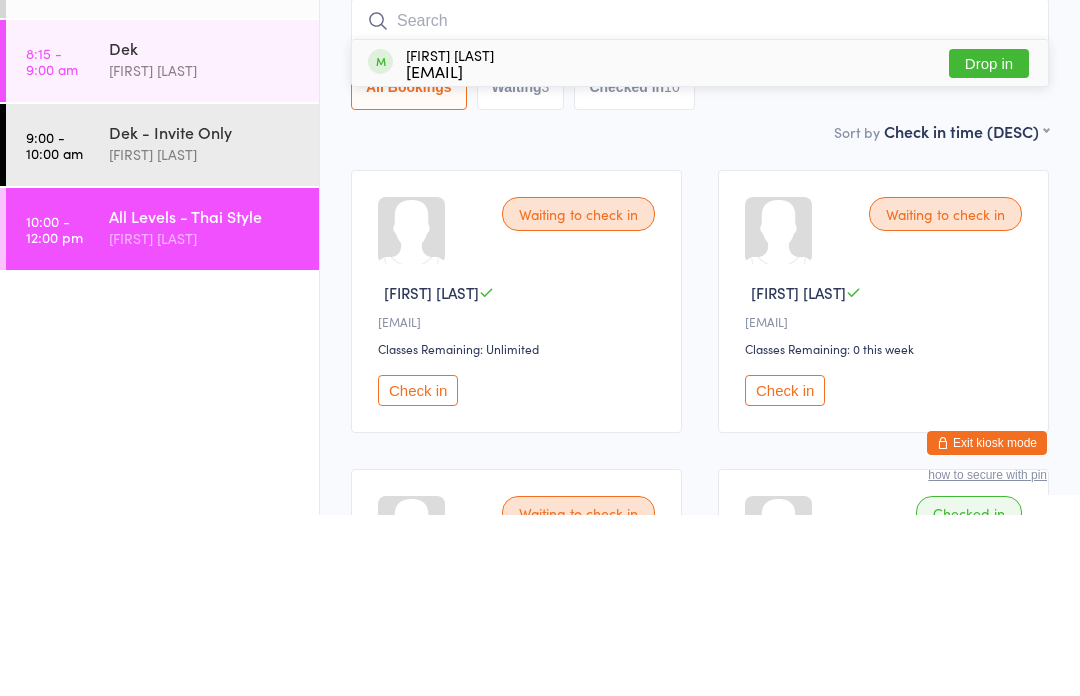 scroll, scrollTop: 181, scrollLeft: 0, axis: vertical 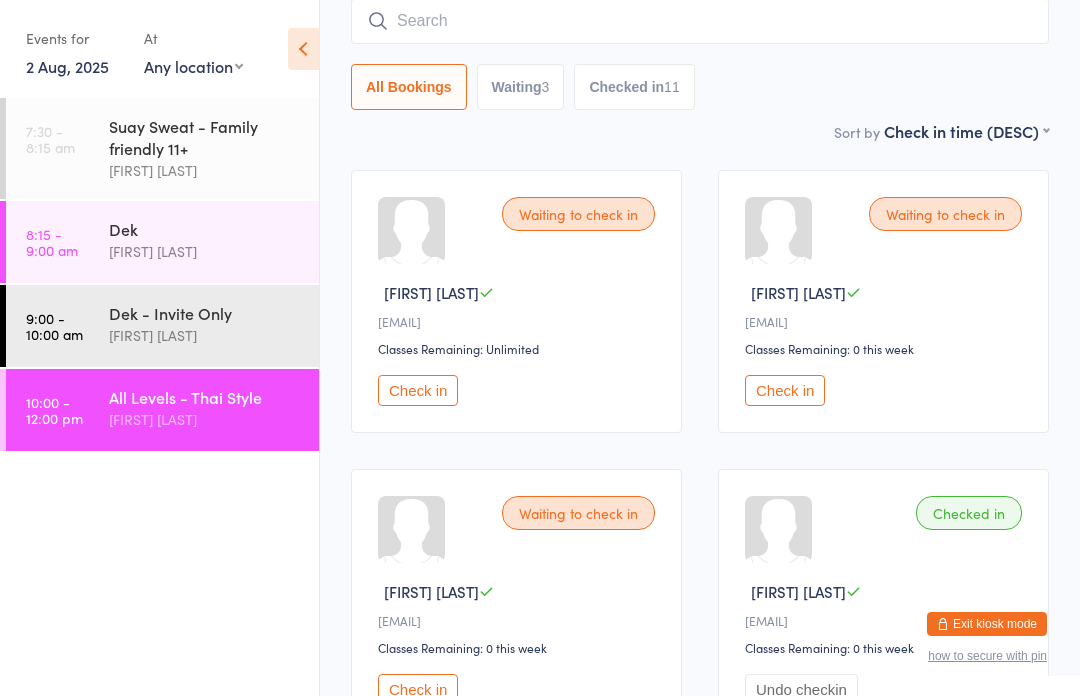 click at bounding box center (700, 21) 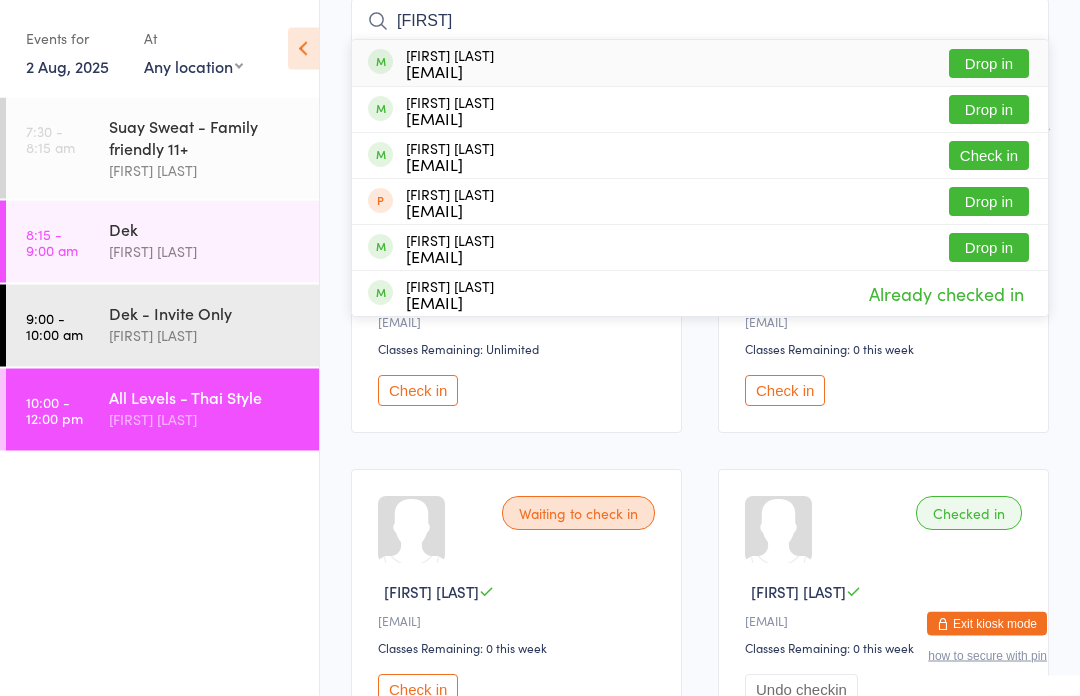 type on "[FIRST]" 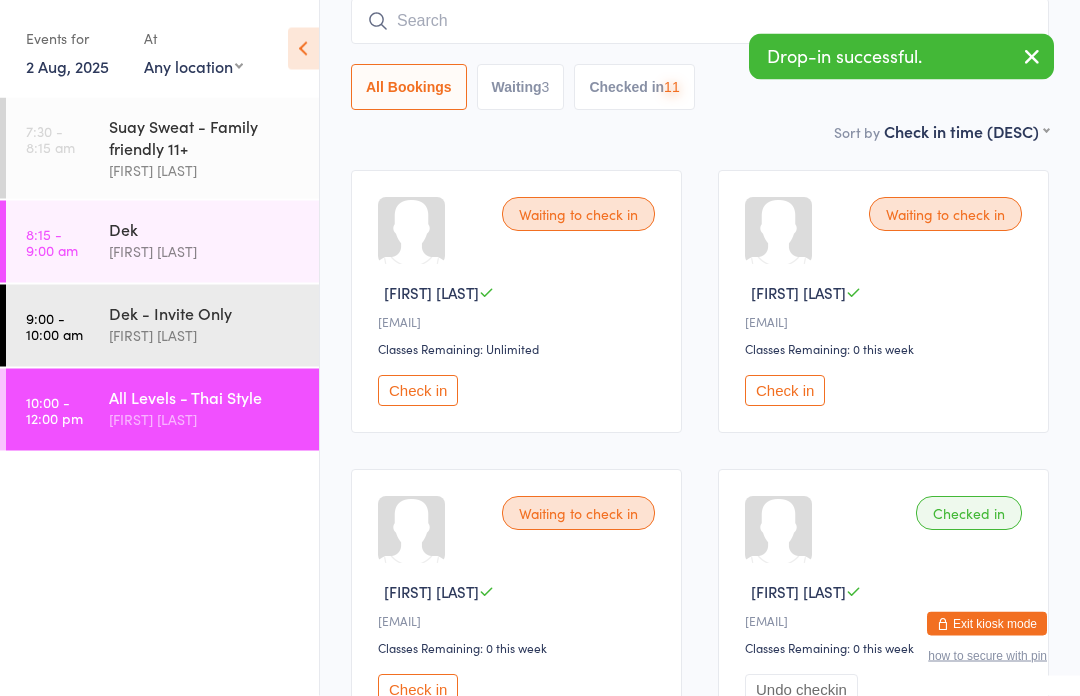 scroll, scrollTop: 181, scrollLeft: 0, axis: vertical 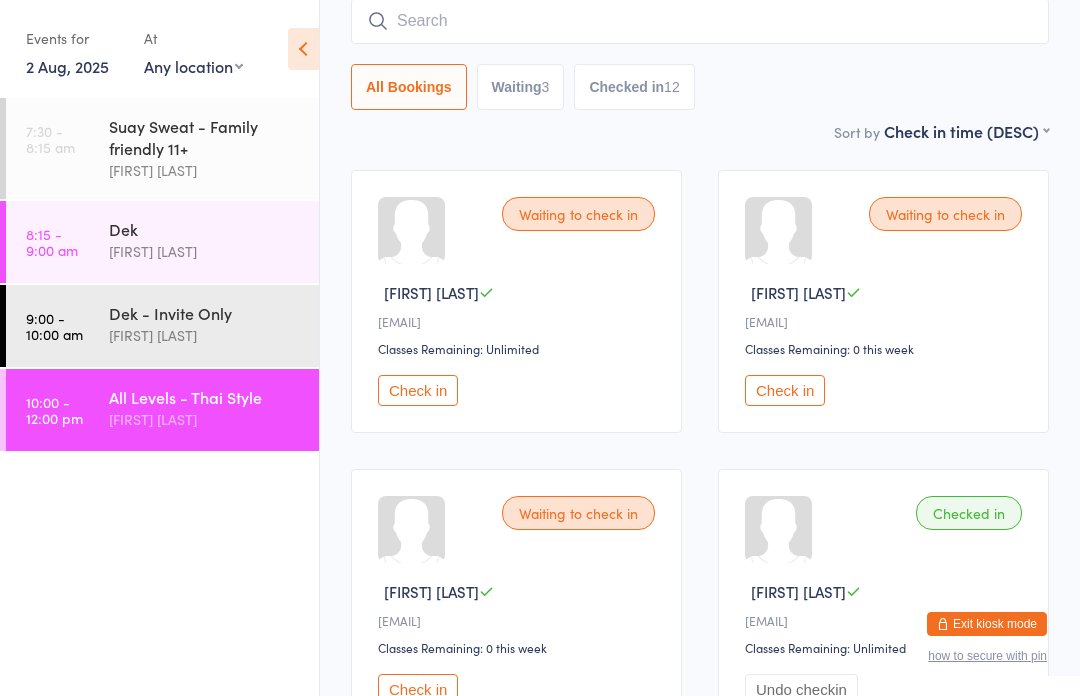 click at bounding box center (700, 21) 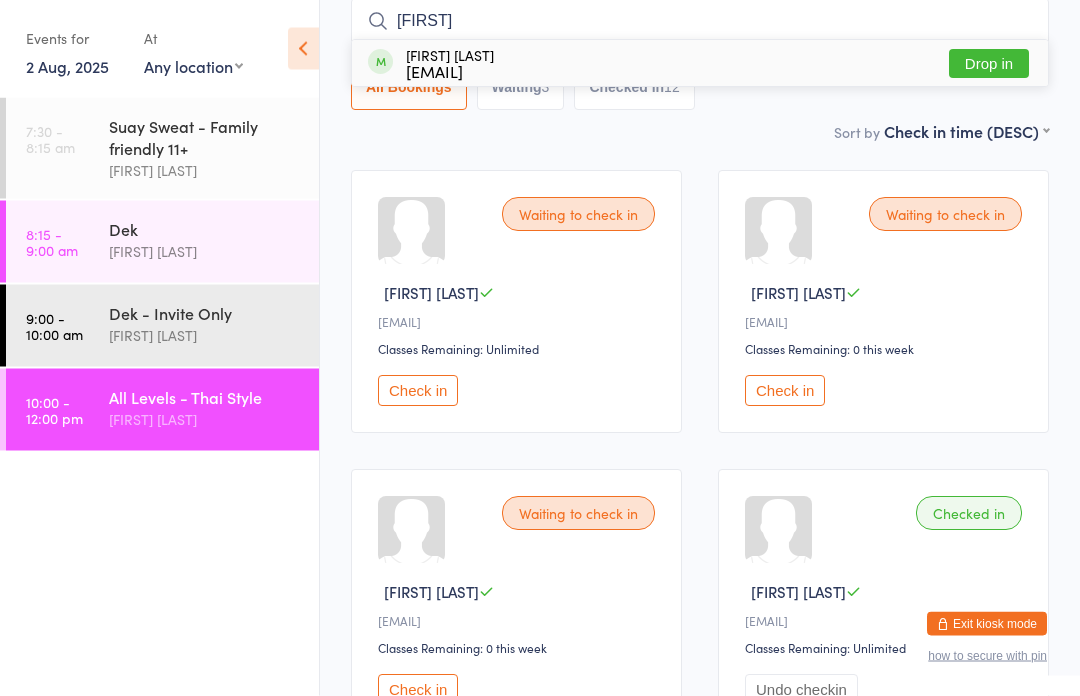 type on "[FIRST]" 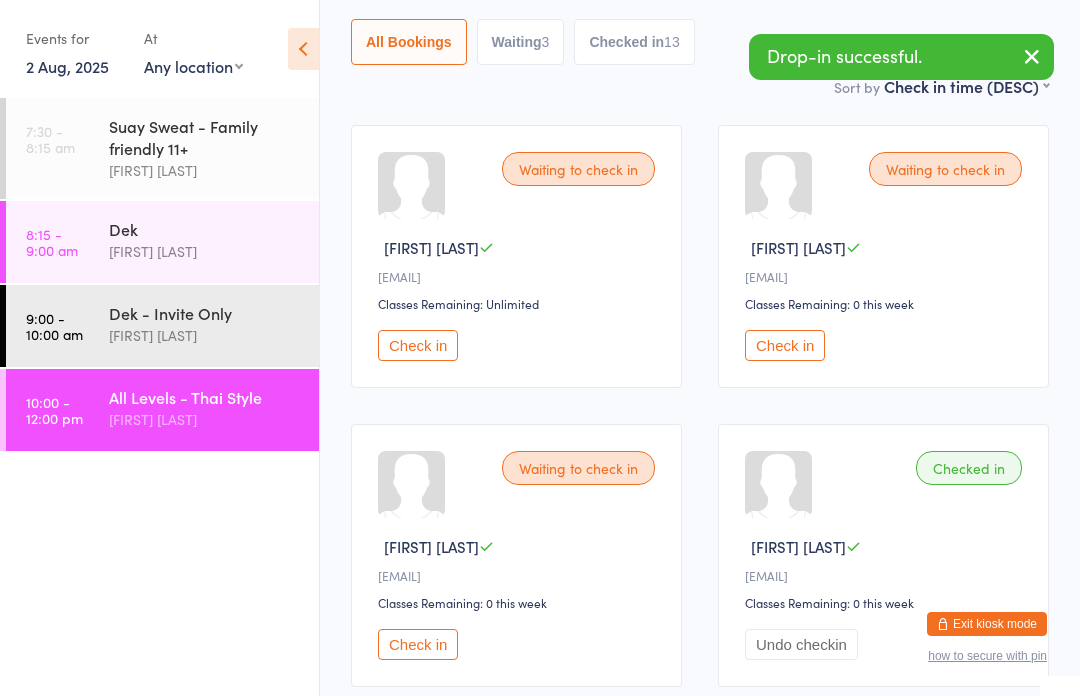 scroll, scrollTop: 0, scrollLeft: 0, axis: both 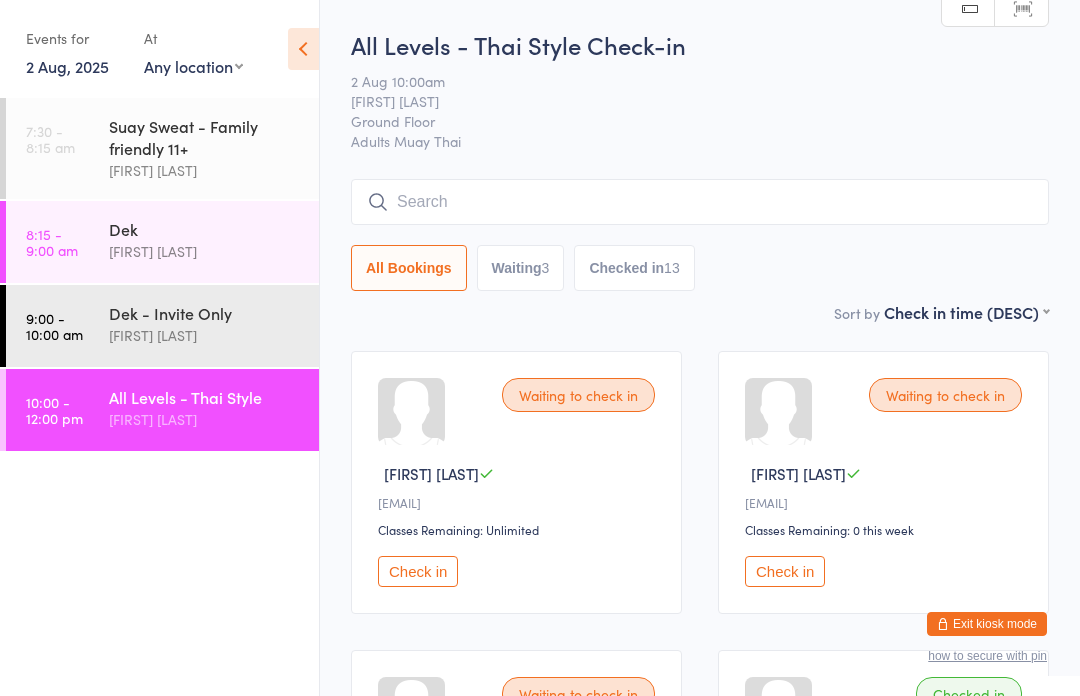 click on "[FIRST] [LAST]" at bounding box center [205, 419] 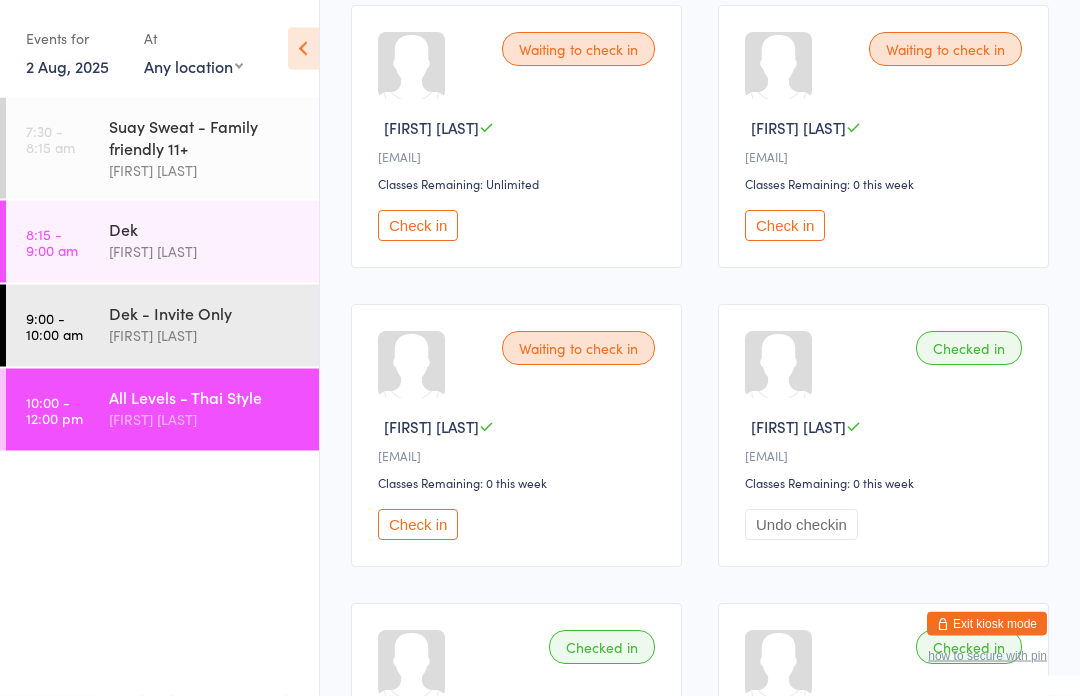 scroll, scrollTop: 346, scrollLeft: 0, axis: vertical 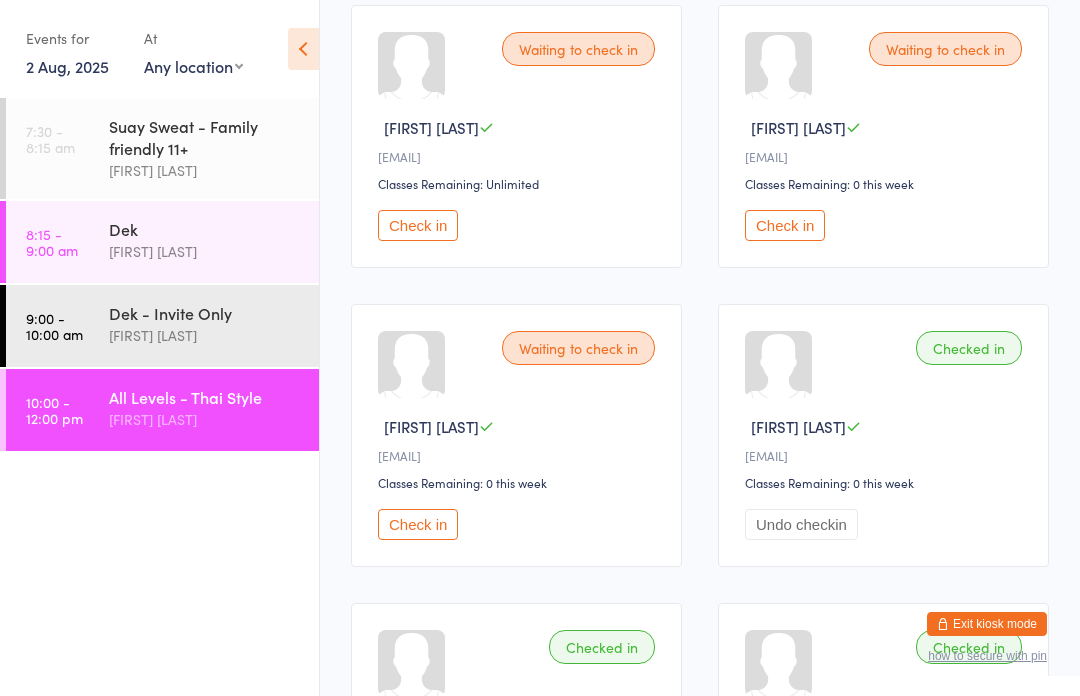 click on "Check in" at bounding box center [418, 524] 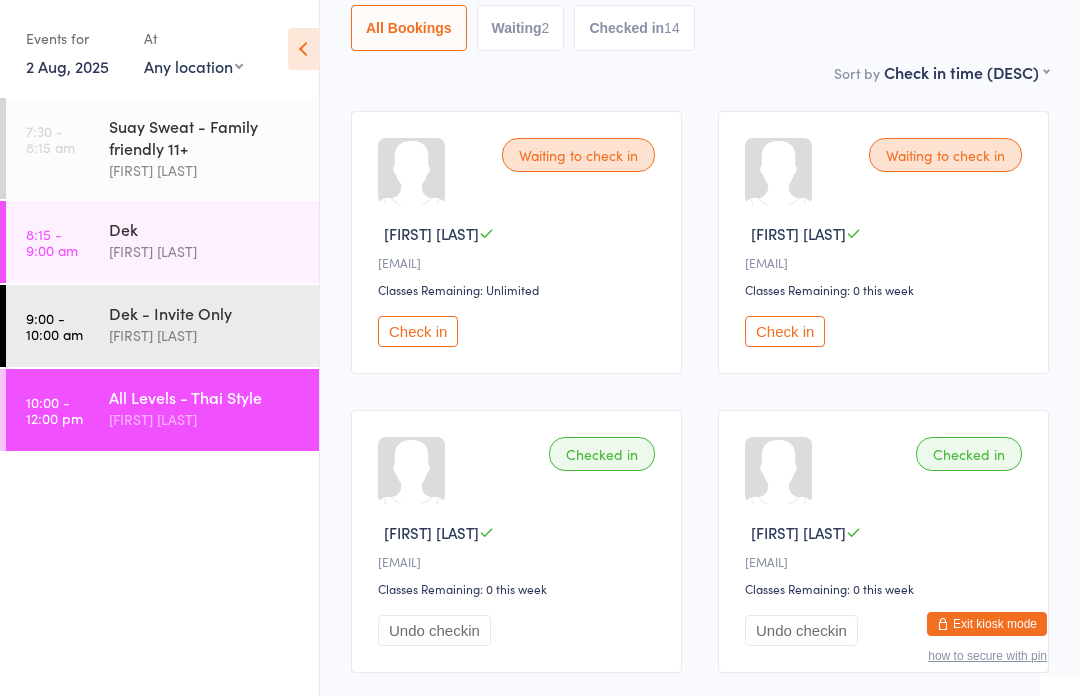 scroll, scrollTop: 0, scrollLeft: 0, axis: both 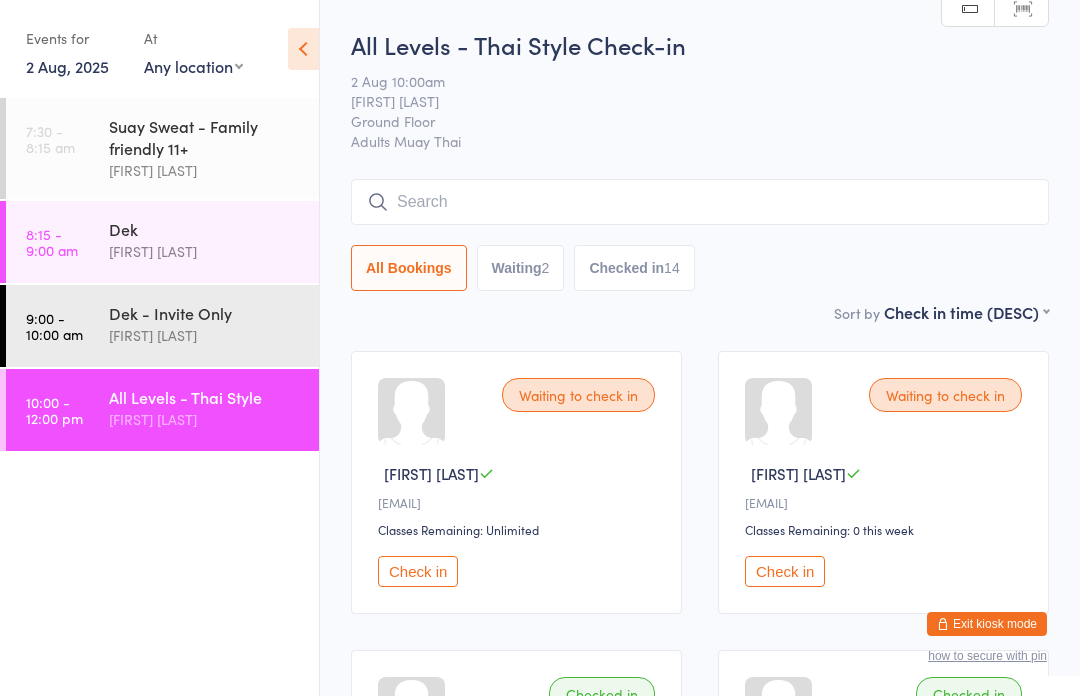 click at bounding box center [700, 202] 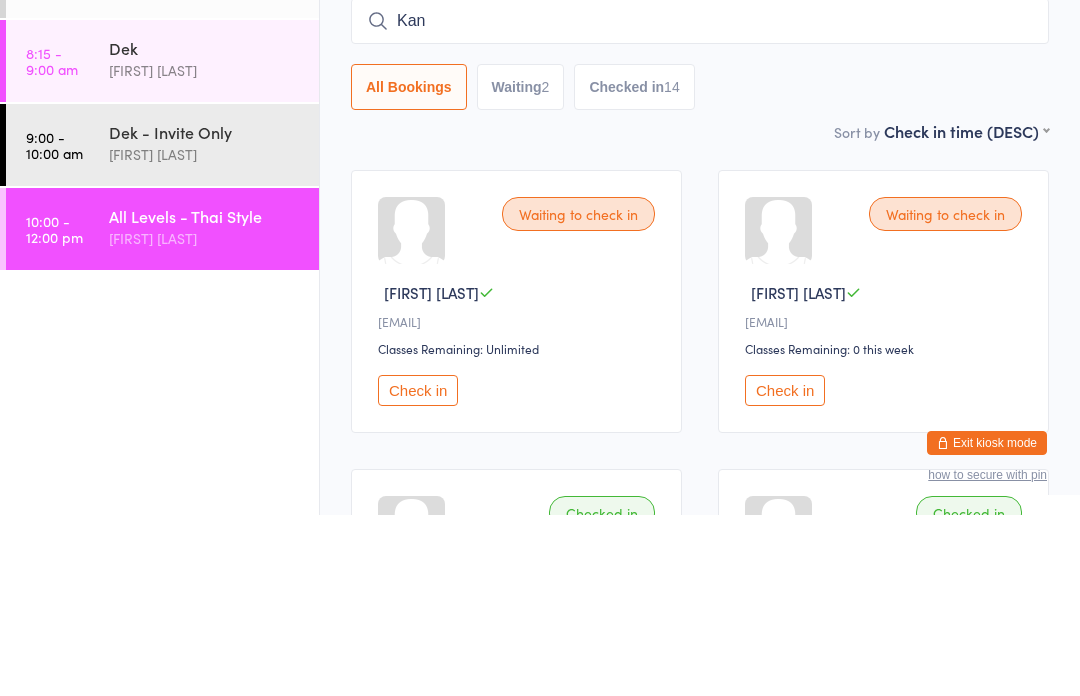 type on "[FIRST]" 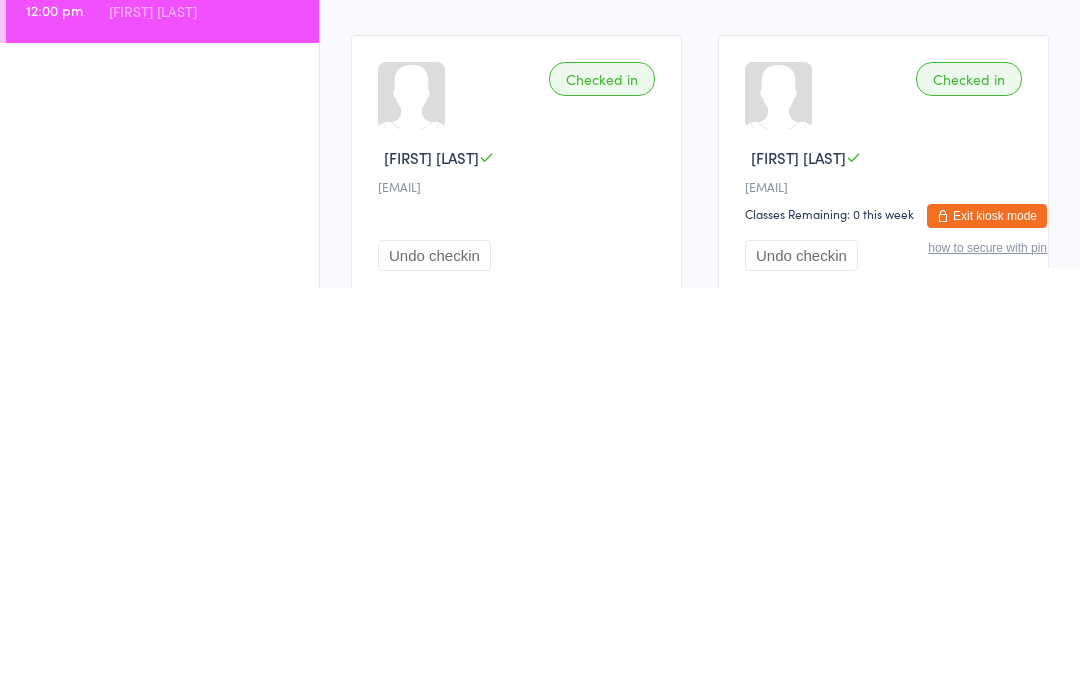 scroll, scrollTop: 214, scrollLeft: 0, axis: vertical 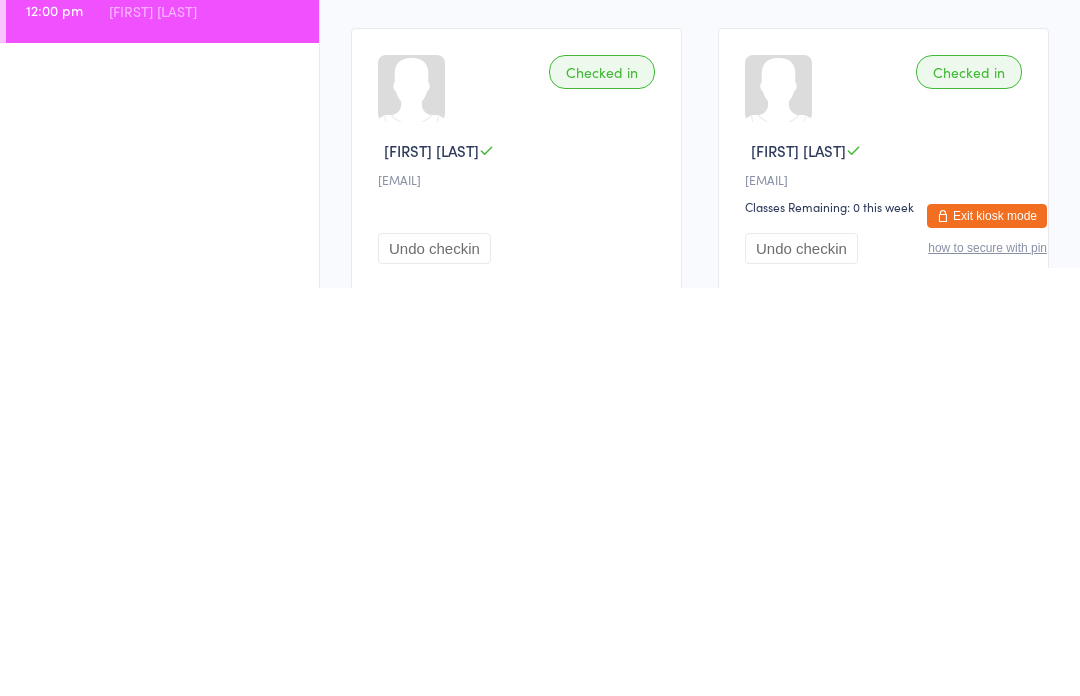 type on "[FIRST]" 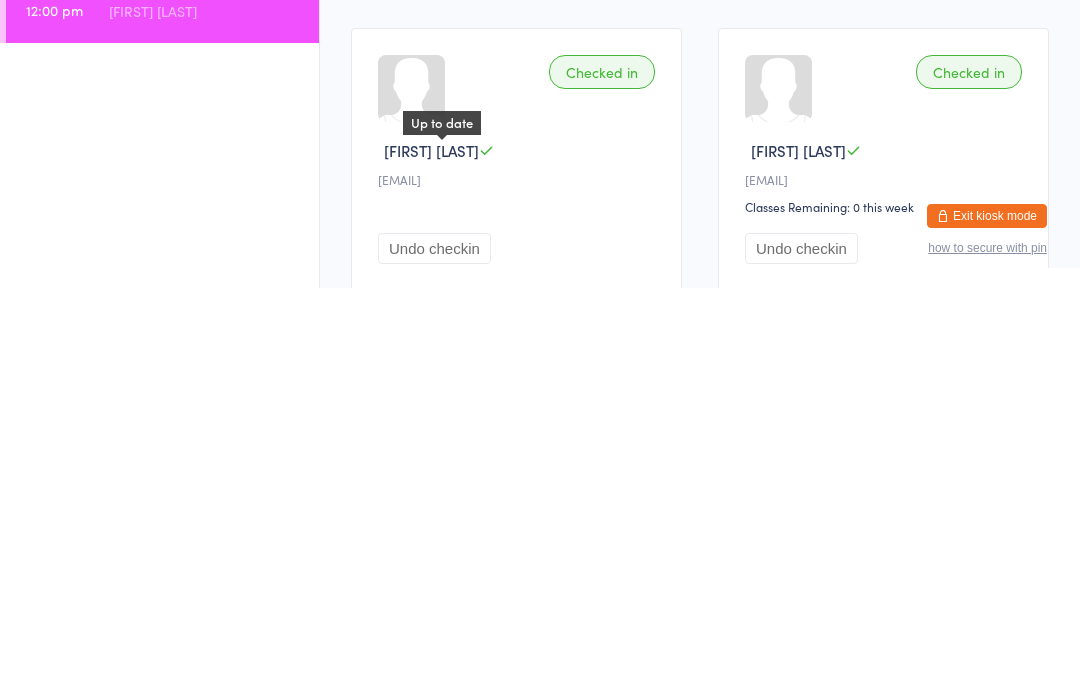 scroll, scrollTop: 622, scrollLeft: 0, axis: vertical 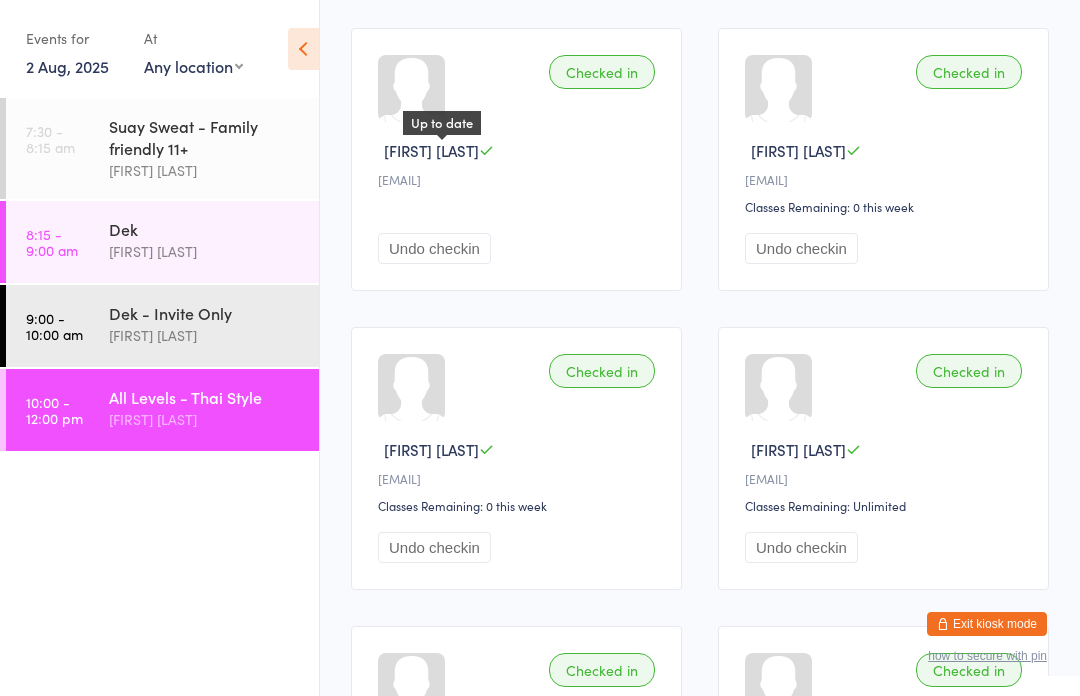 click on "[FIRST] [LAST]" at bounding box center [205, 419] 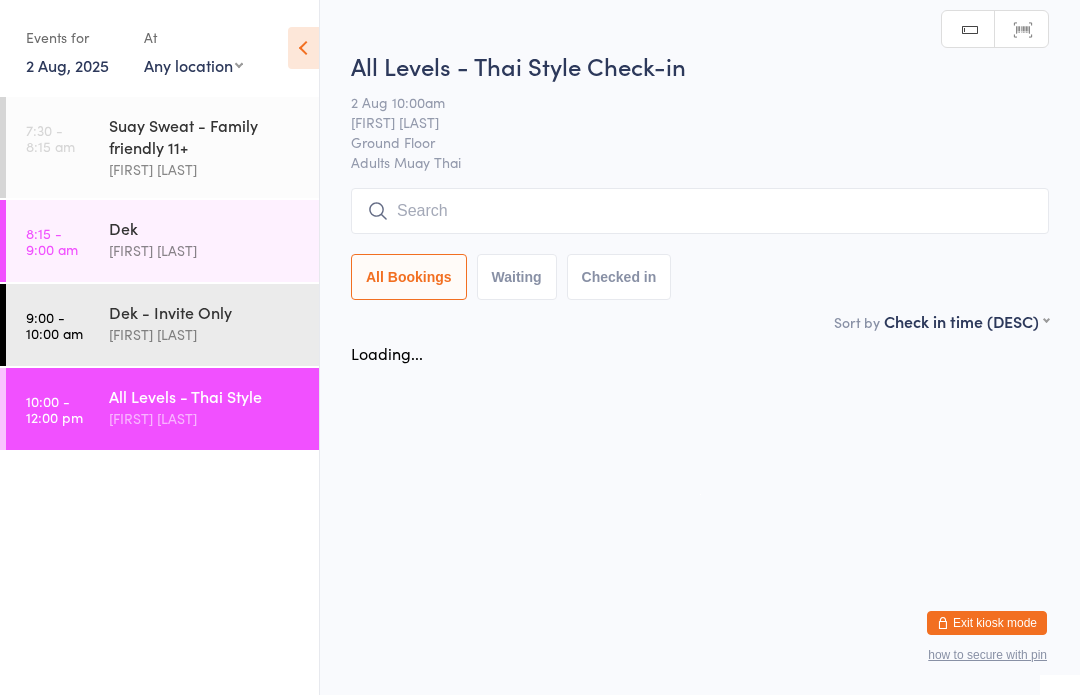 scroll, scrollTop: 1, scrollLeft: 0, axis: vertical 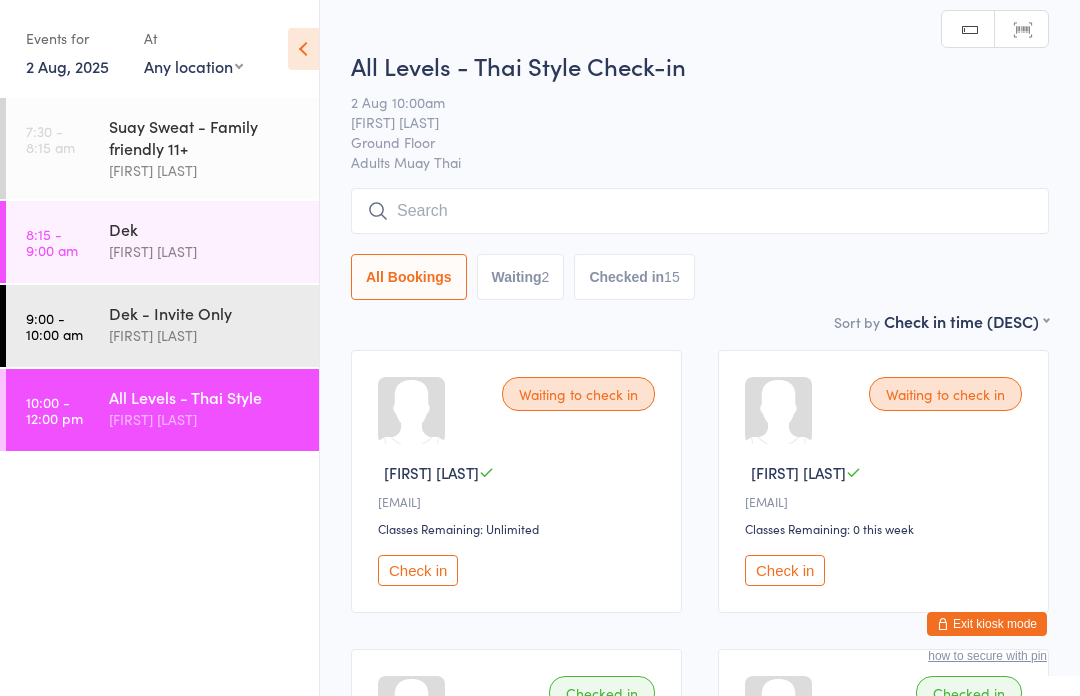 click at bounding box center (700, 211) 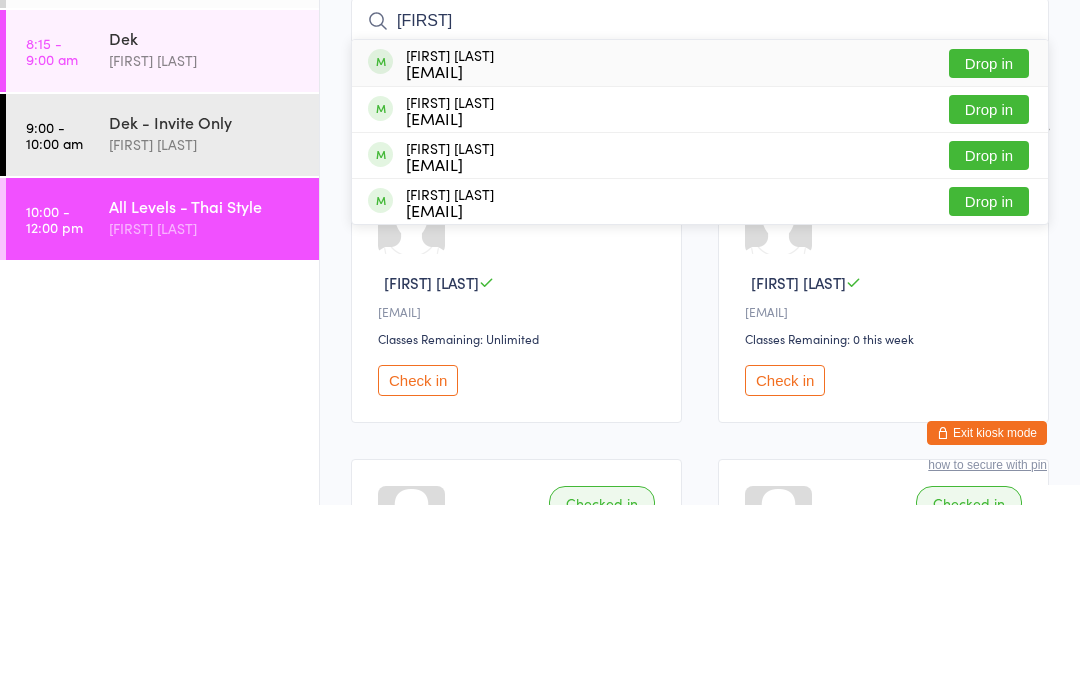type on "[FIRST]" 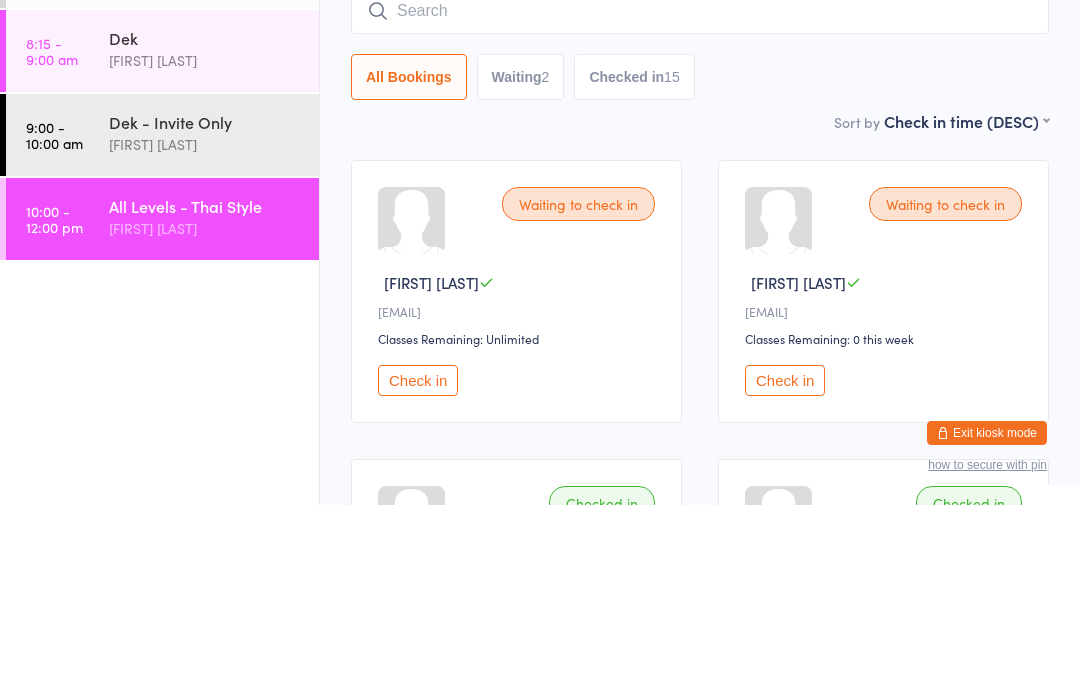 scroll, scrollTop: 191, scrollLeft: 0, axis: vertical 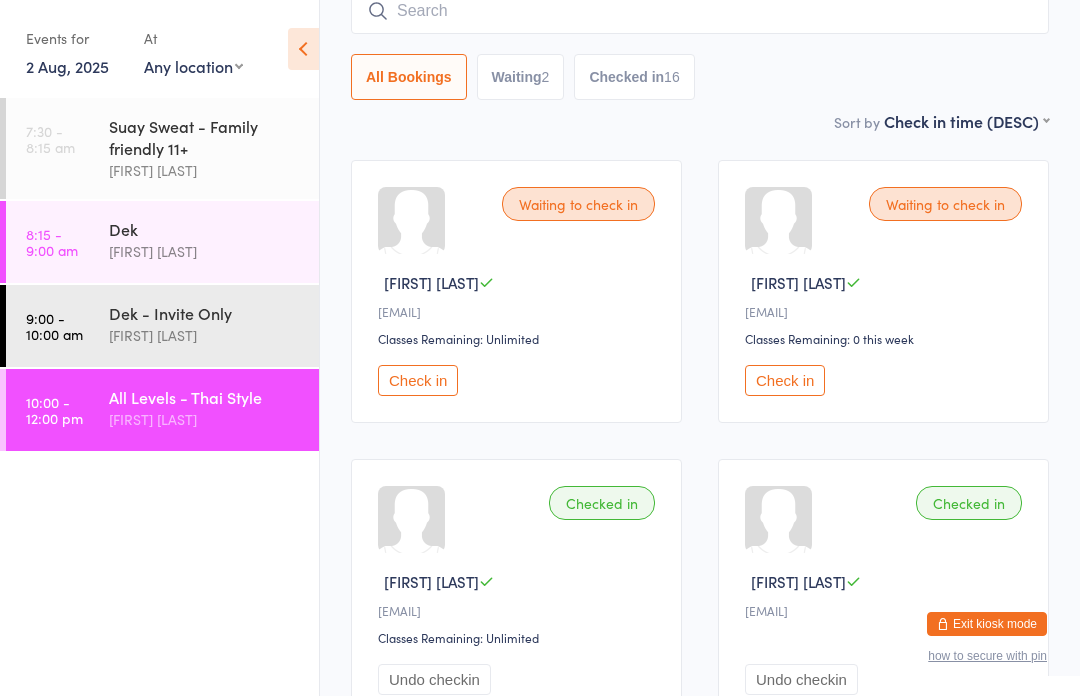 click at bounding box center [700, 11] 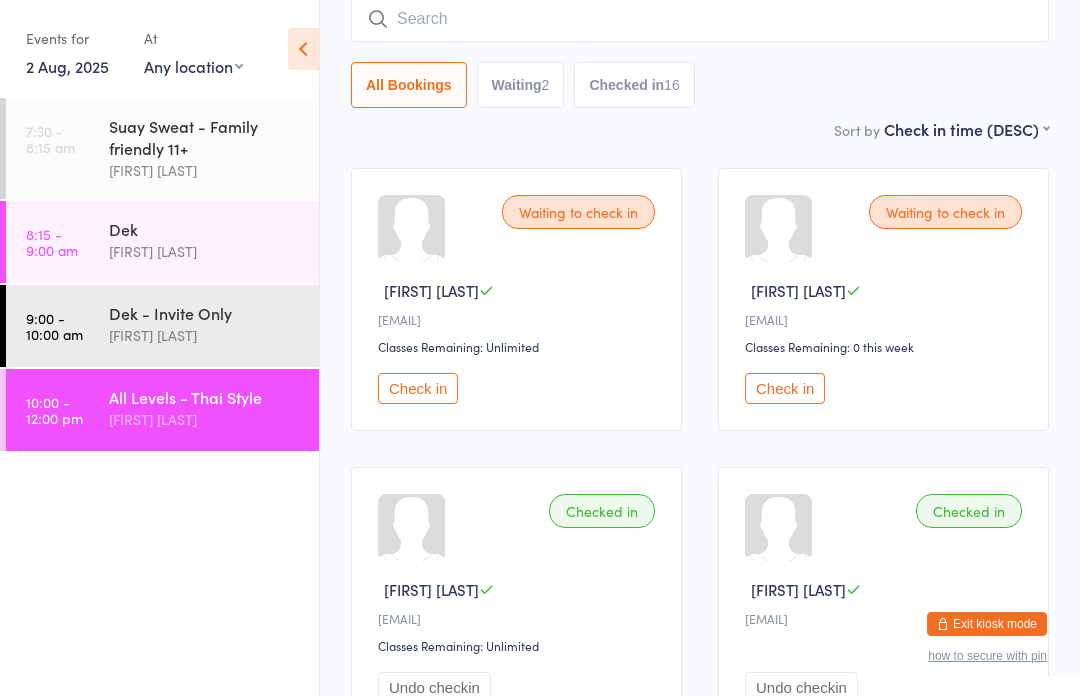 scroll, scrollTop: 181, scrollLeft: 0, axis: vertical 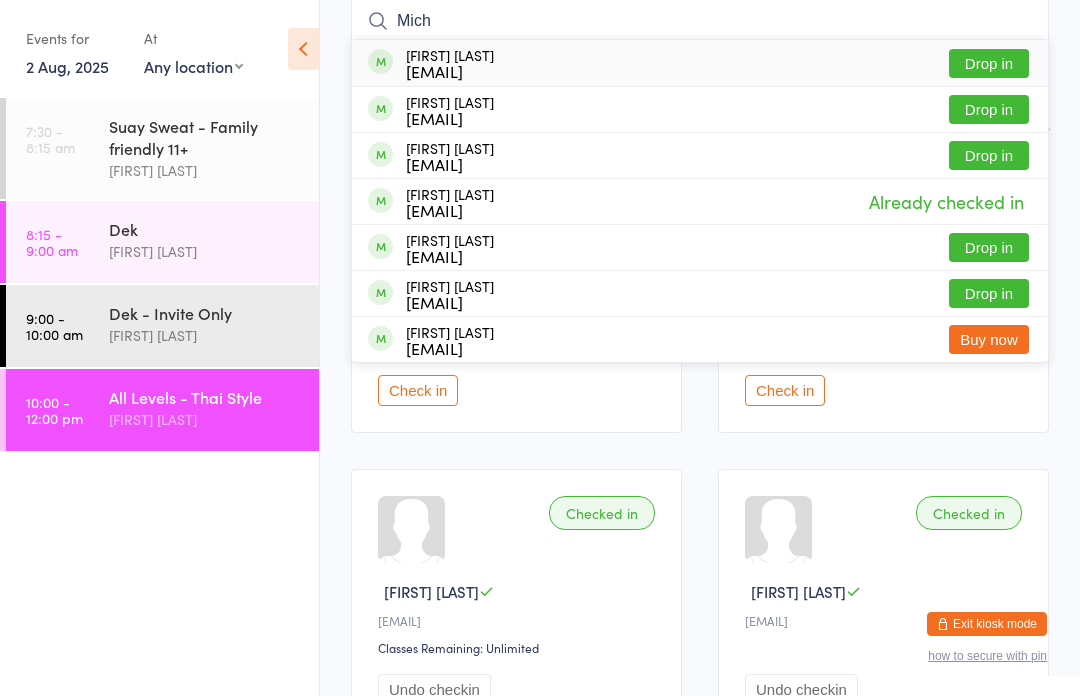 type on "Mich" 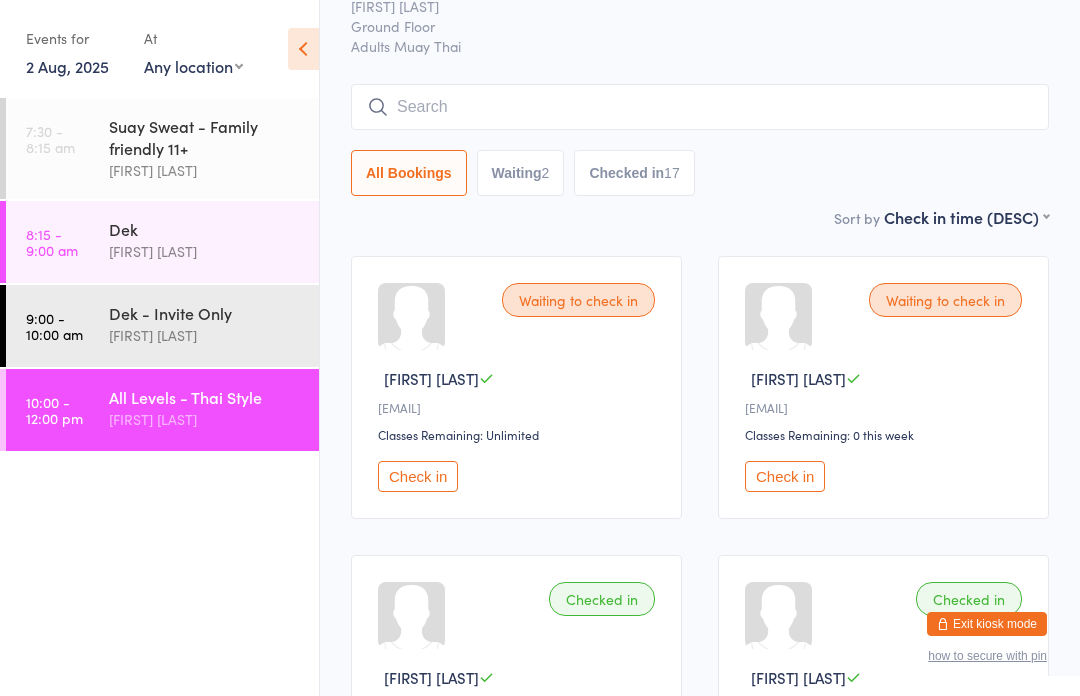 scroll, scrollTop: 0, scrollLeft: 0, axis: both 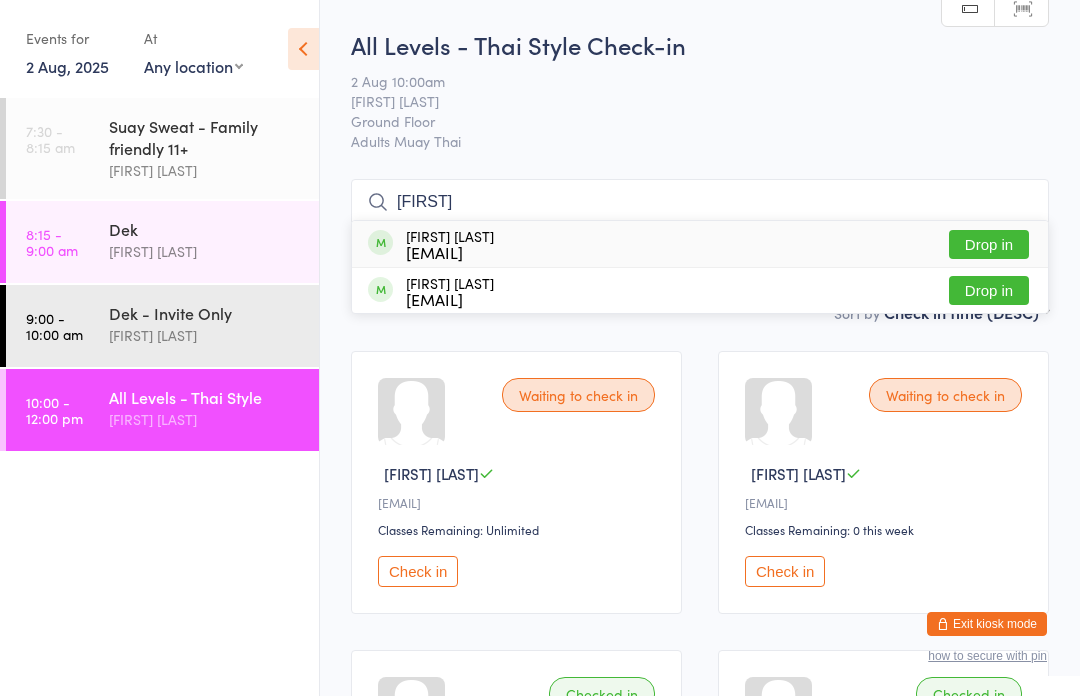 type on "[FIRST]" 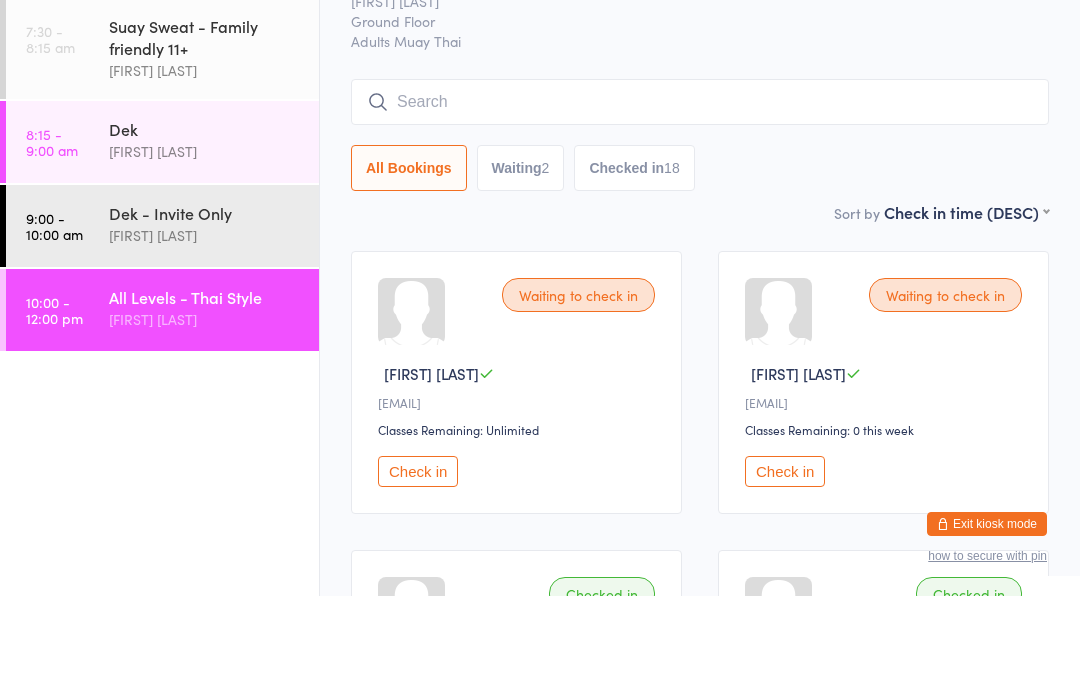 click on "[FIRST] [LAST]" at bounding box center [205, 419] 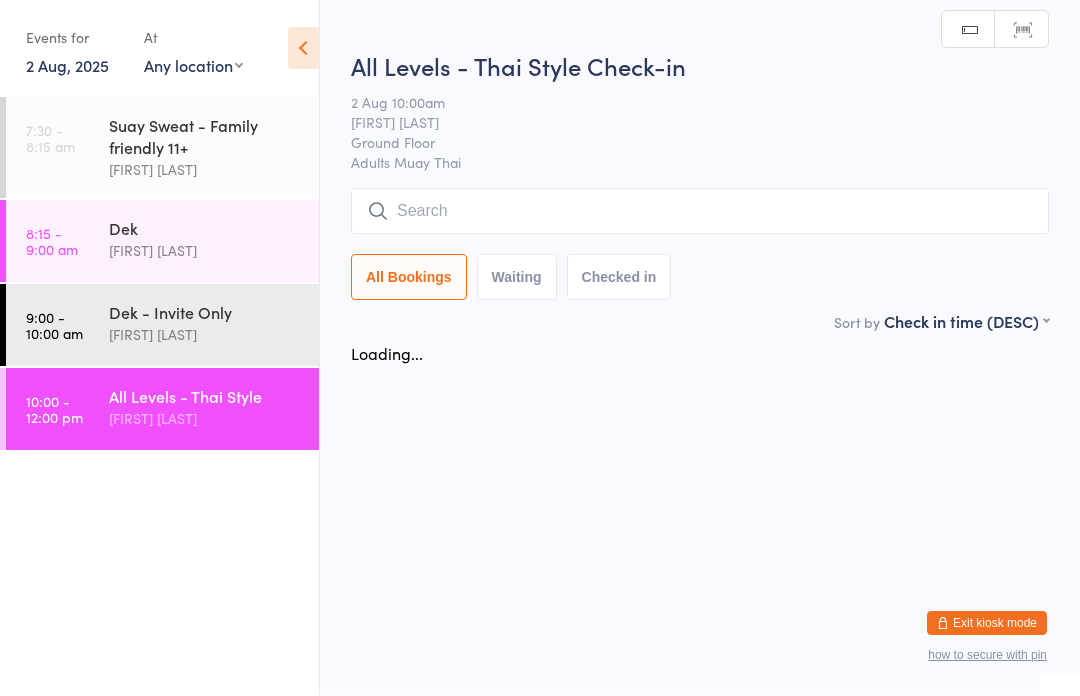 scroll, scrollTop: 1, scrollLeft: 0, axis: vertical 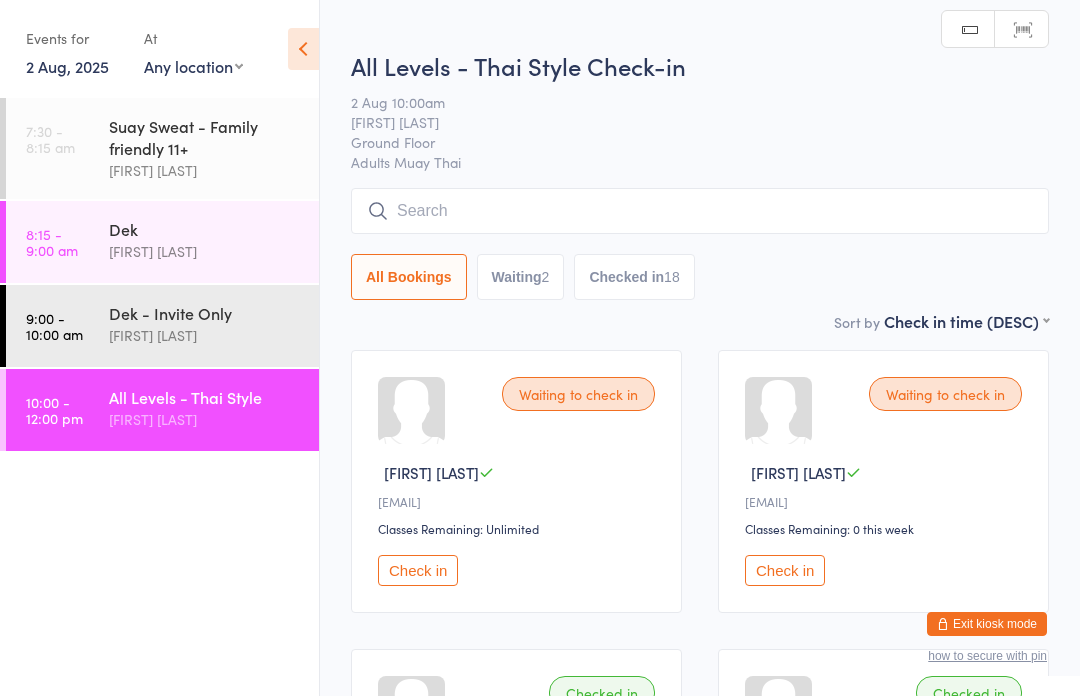 click at bounding box center [700, 211] 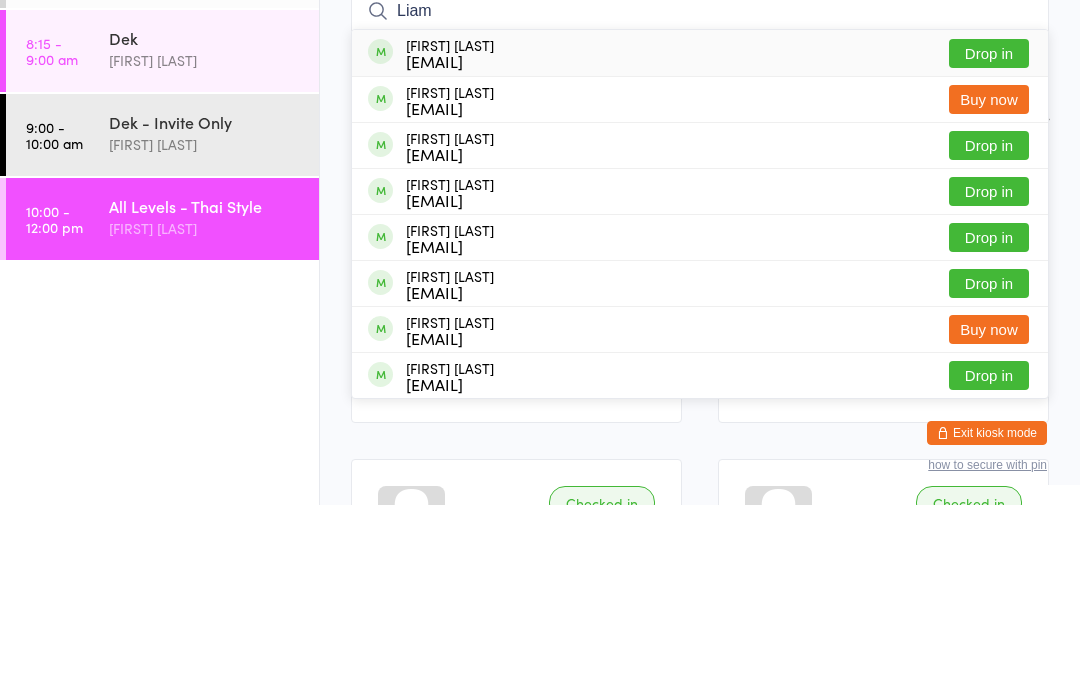 type on "Liam" 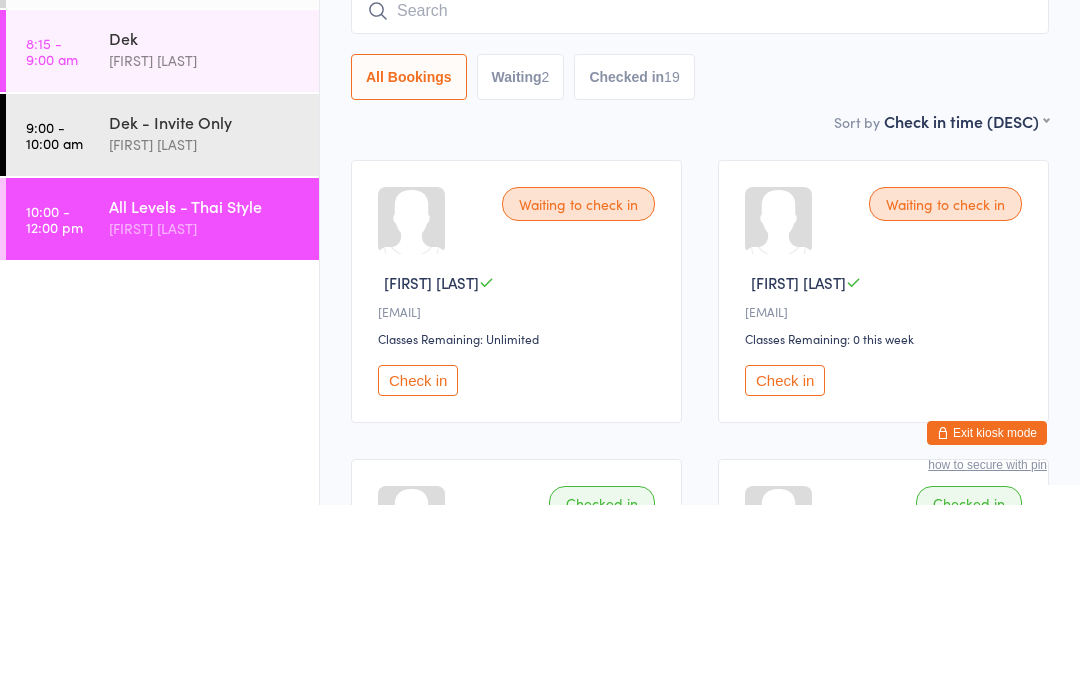 click on "All Bookings Waiting  2 Checked in  19" at bounding box center (700, 268) 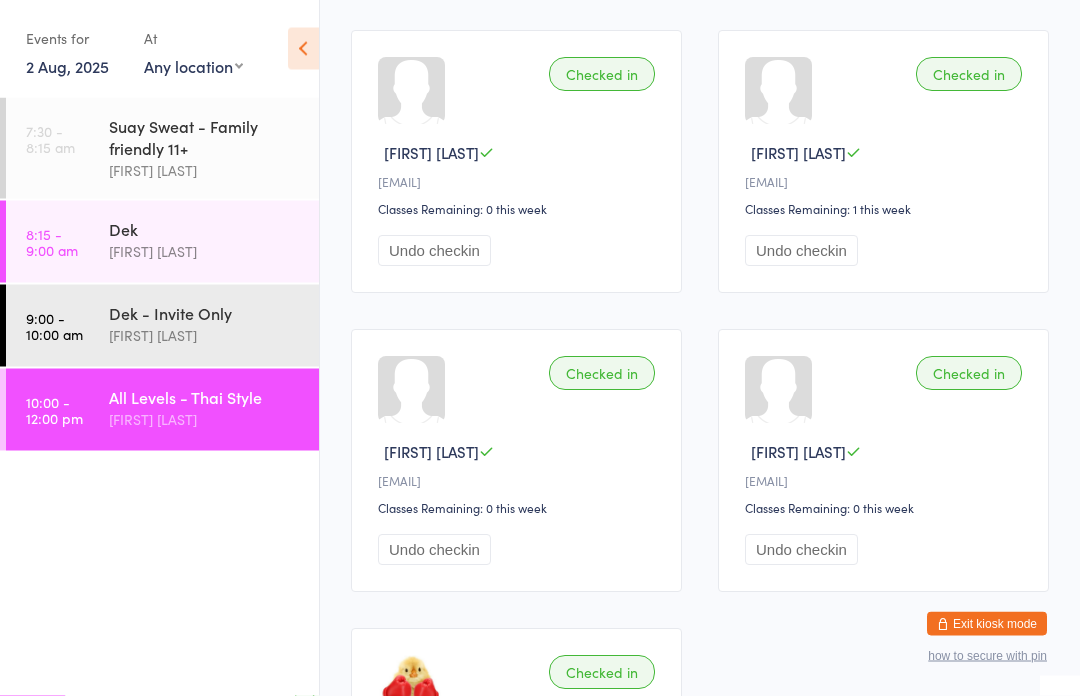 scroll, scrollTop: 2715, scrollLeft: 0, axis: vertical 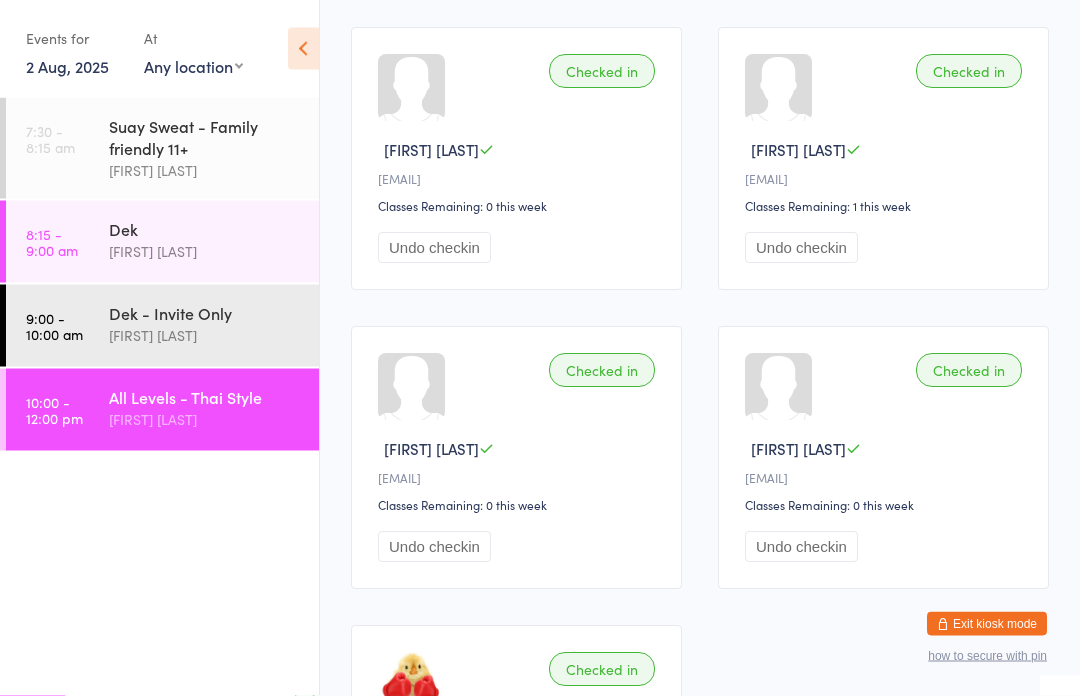 click on "Checked in" at bounding box center [969, 371] 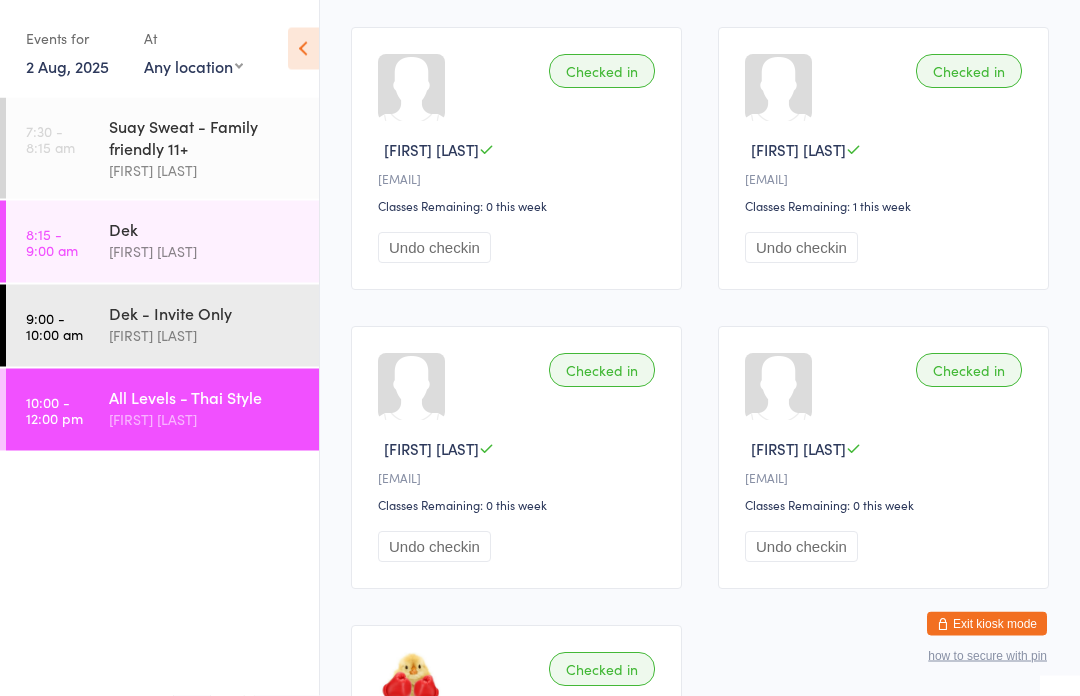 scroll, scrollTop: 2716, scrollLeft: 0, axis: vertical 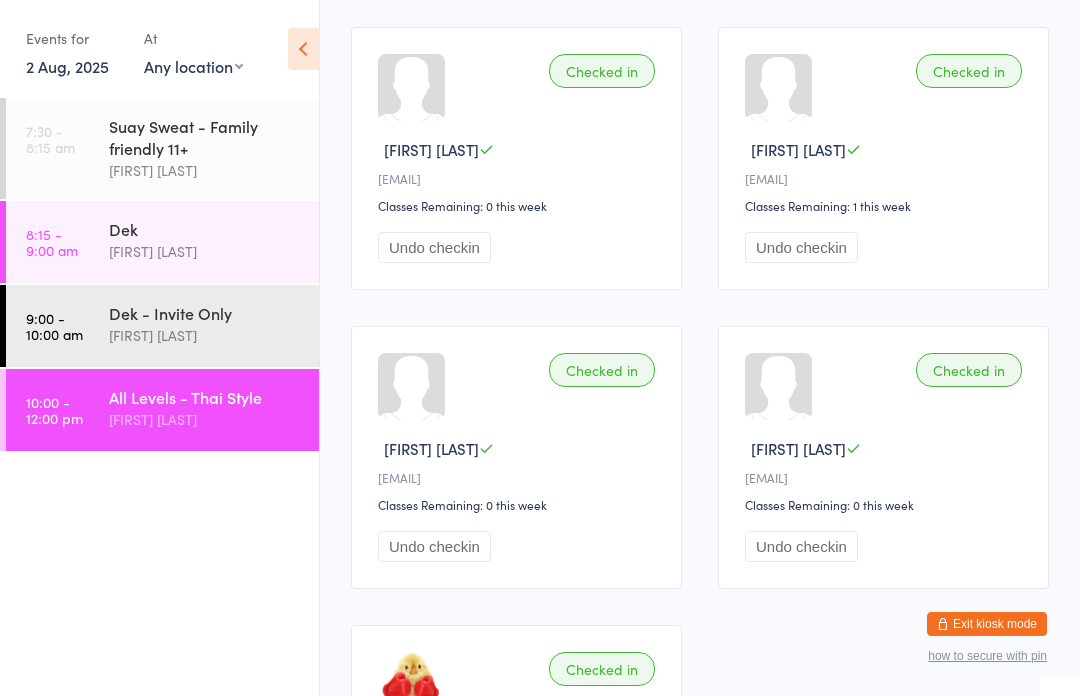 click on "Undo checkin" at bounding box center [801, 546] 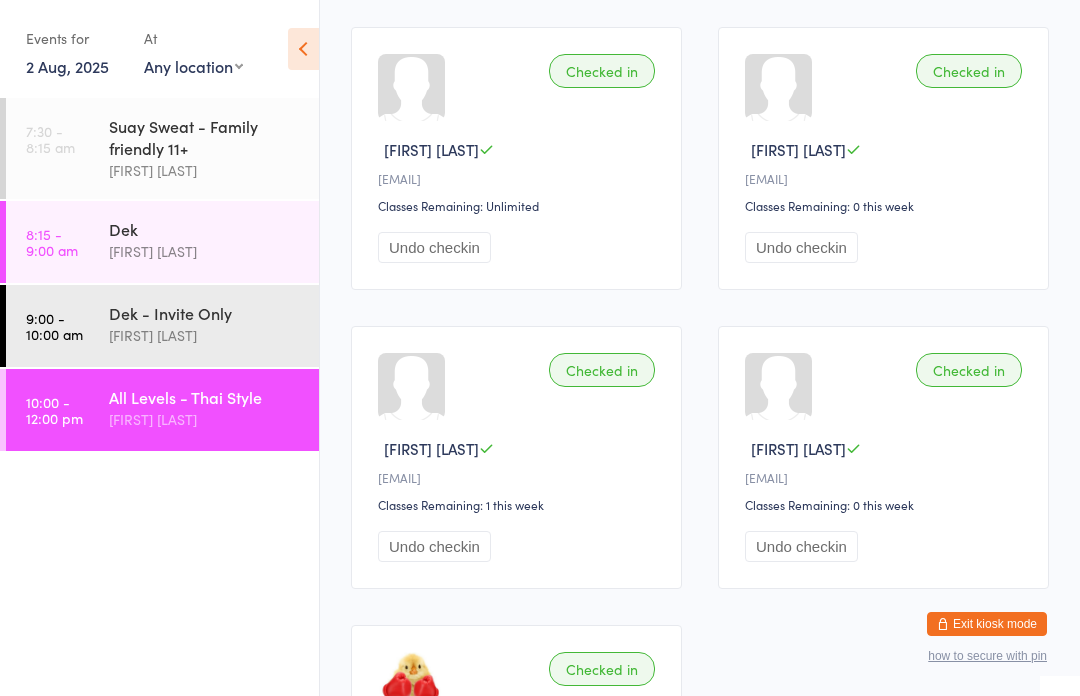 click on "Undo checkin" at bounding box center [801, 546] 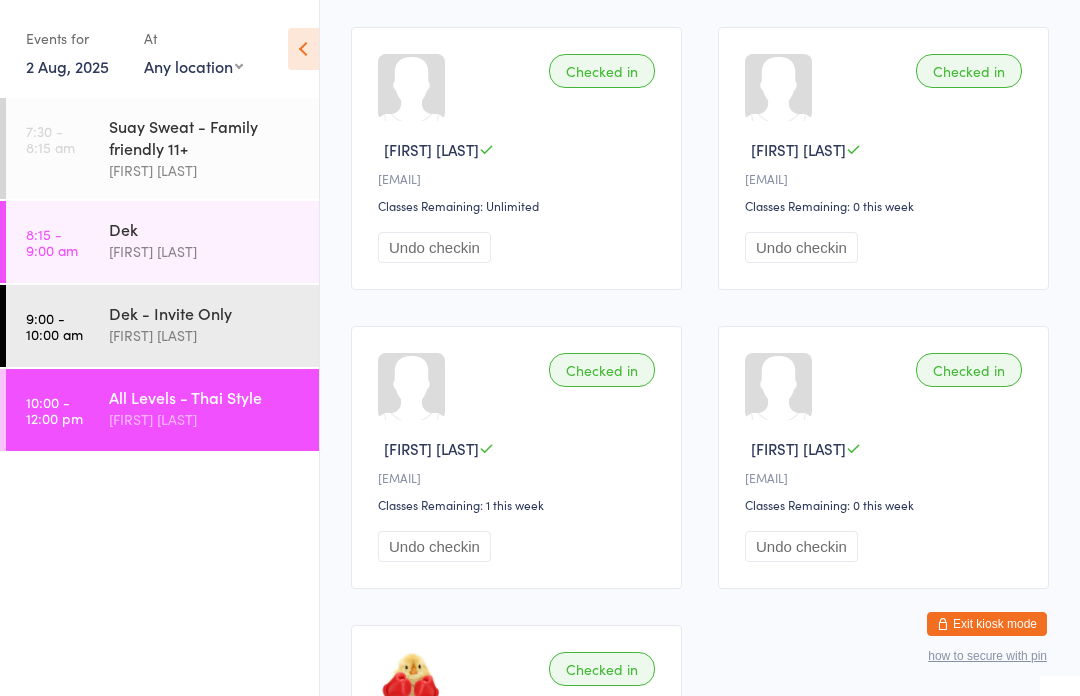 click on "[EMAIL]" at bounding box center [519, 477] 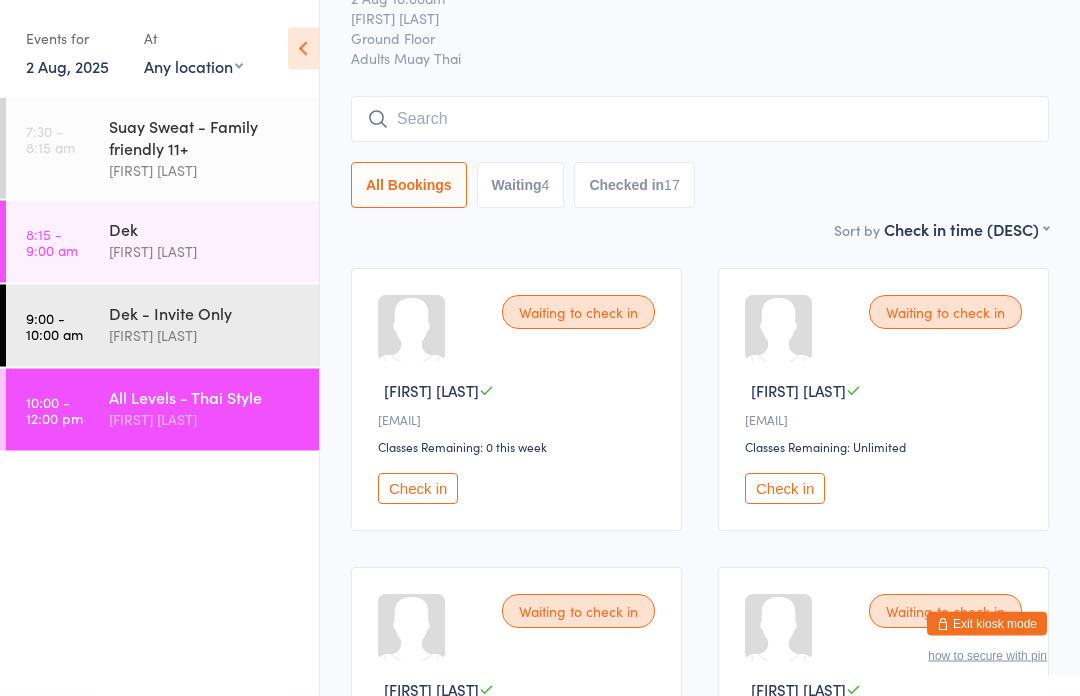 scroll, scrollTop: 0, scrollLeft: 0, axis: both 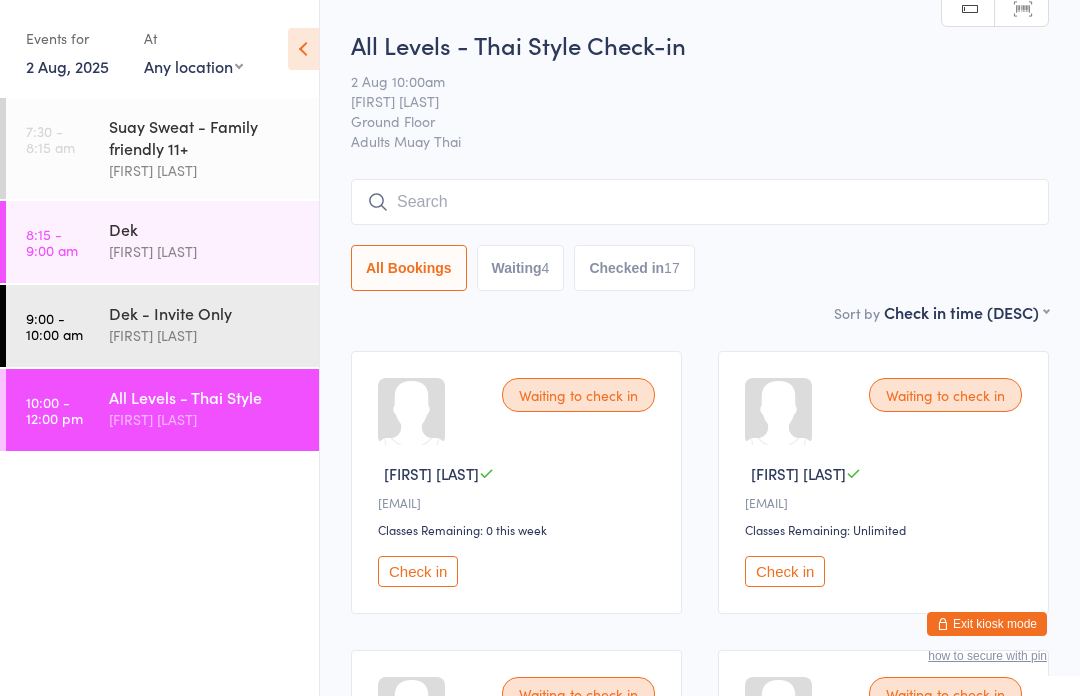 click on "Waiting  4" at bounding box center (521, 268) 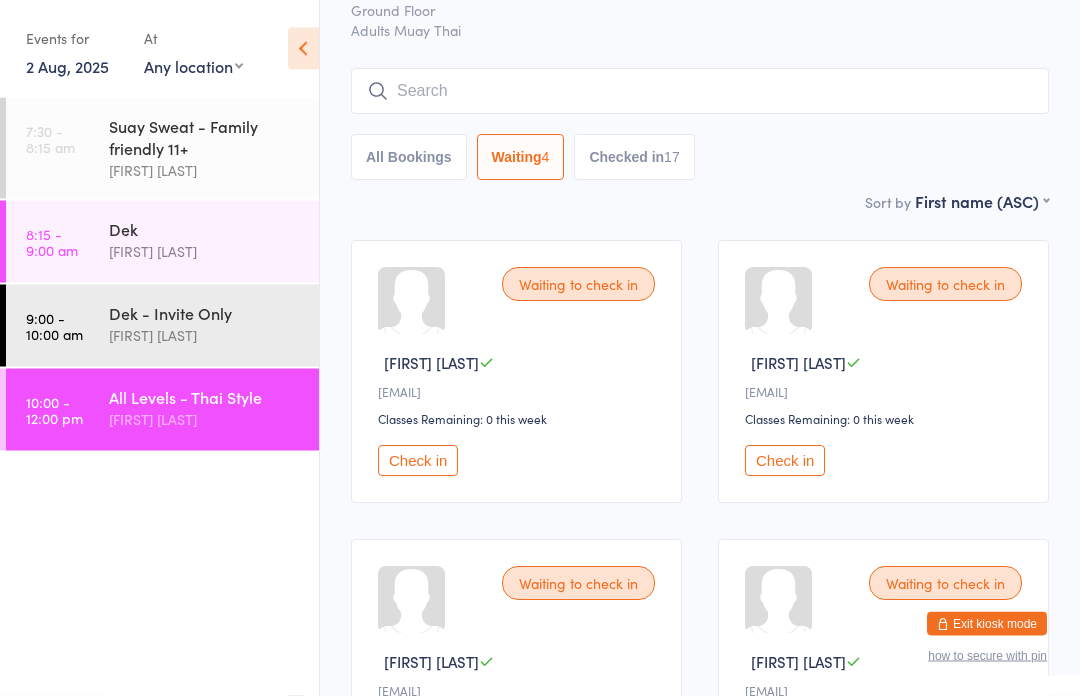 scroll, scrollTop: 0, scrollLeft: 0, axis: both 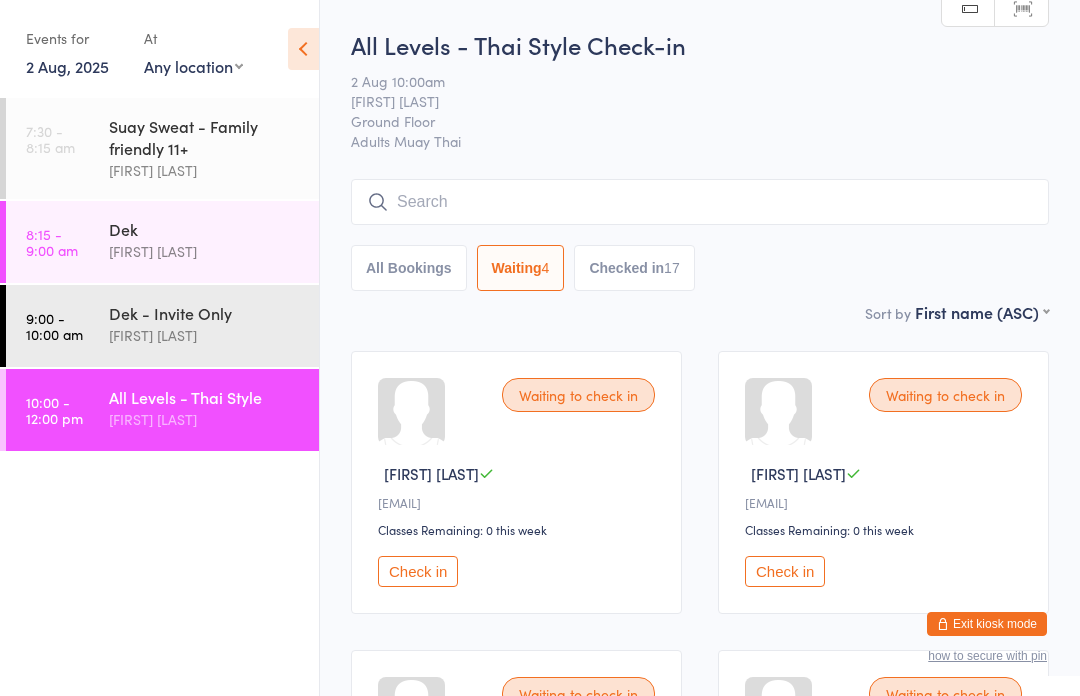 click on "All Bookings" at bounding box center [409, 268] 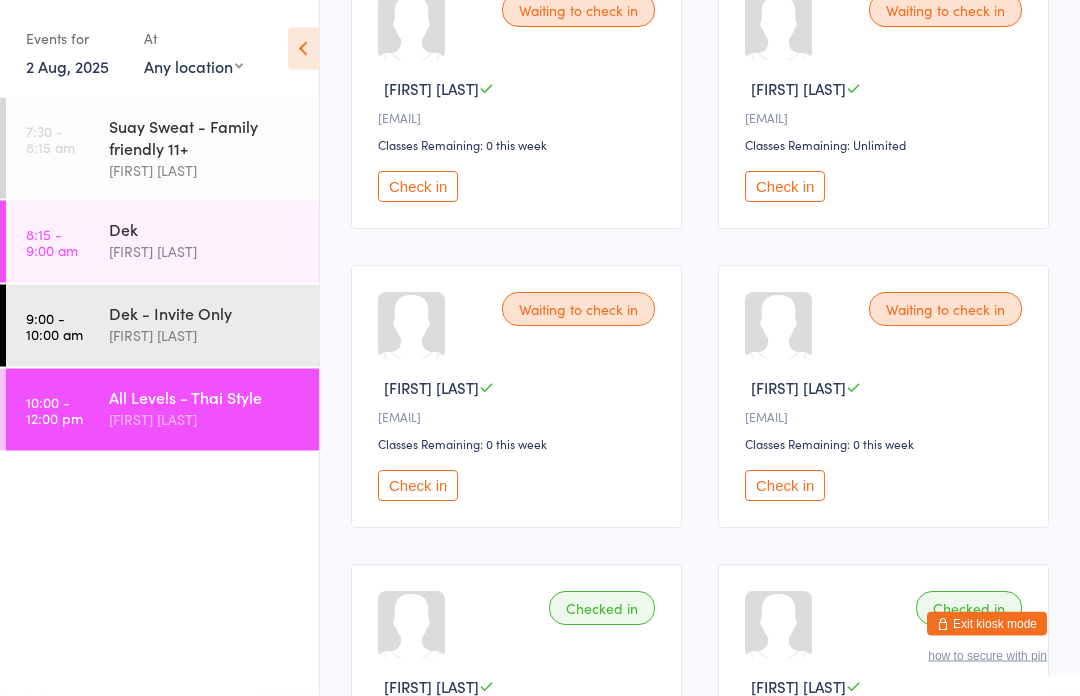 scroll, scrollTop: 385, scrollLeft: 0, axis: vertical 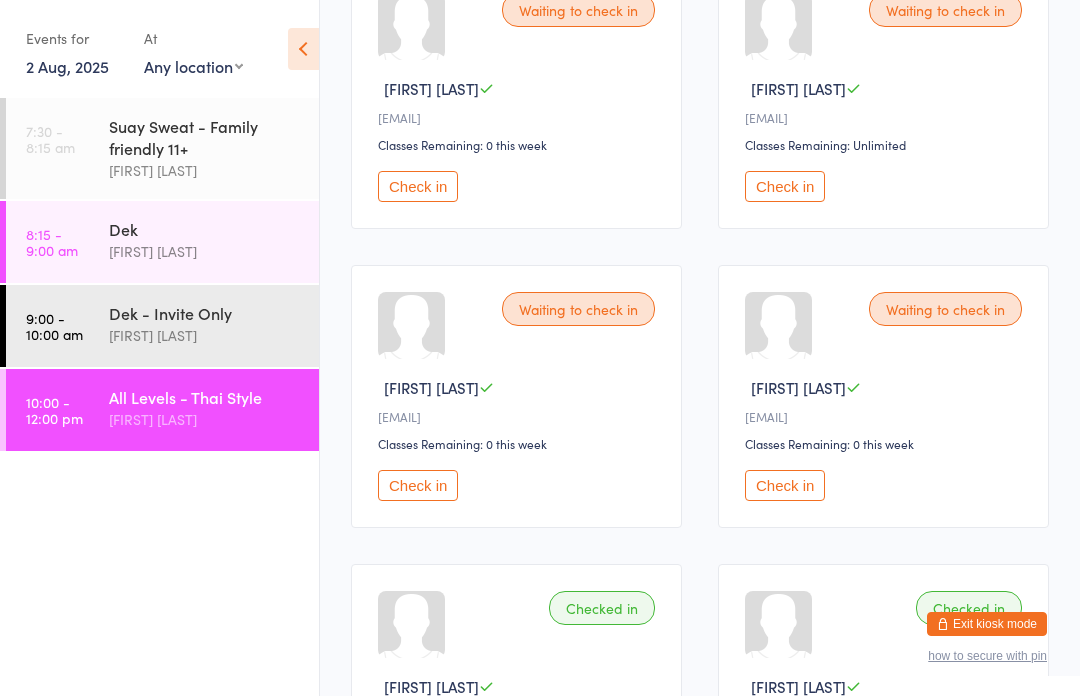 click on "Check in" at bounding box center (418, 485) 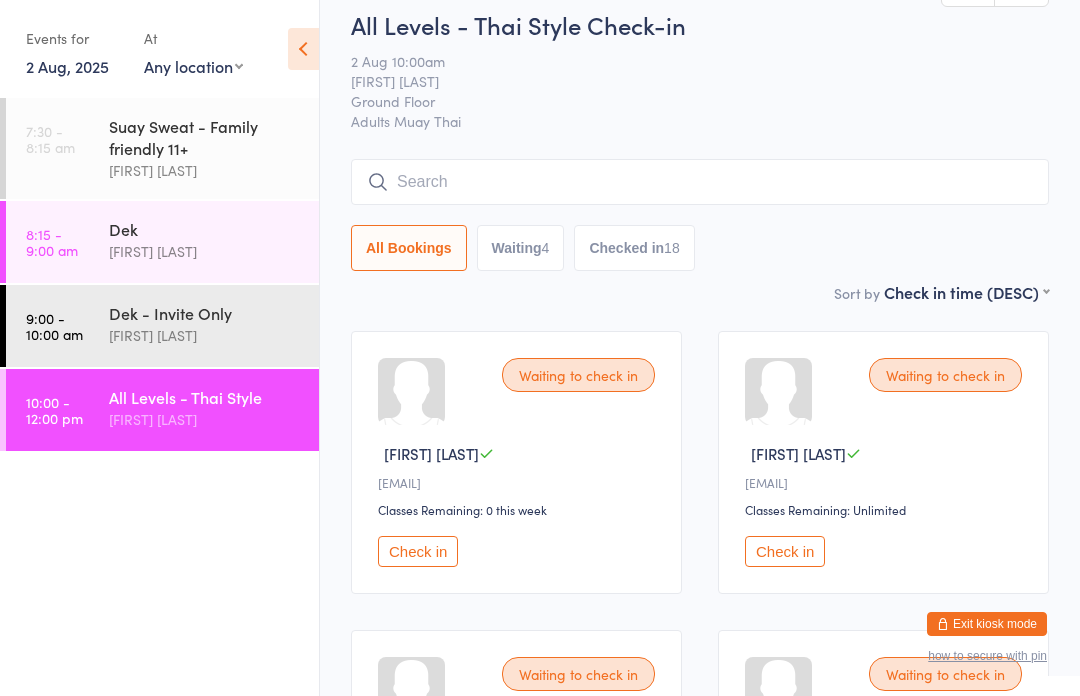 scroll, scrollTop: 0, scrollLeft: 0, axis: both 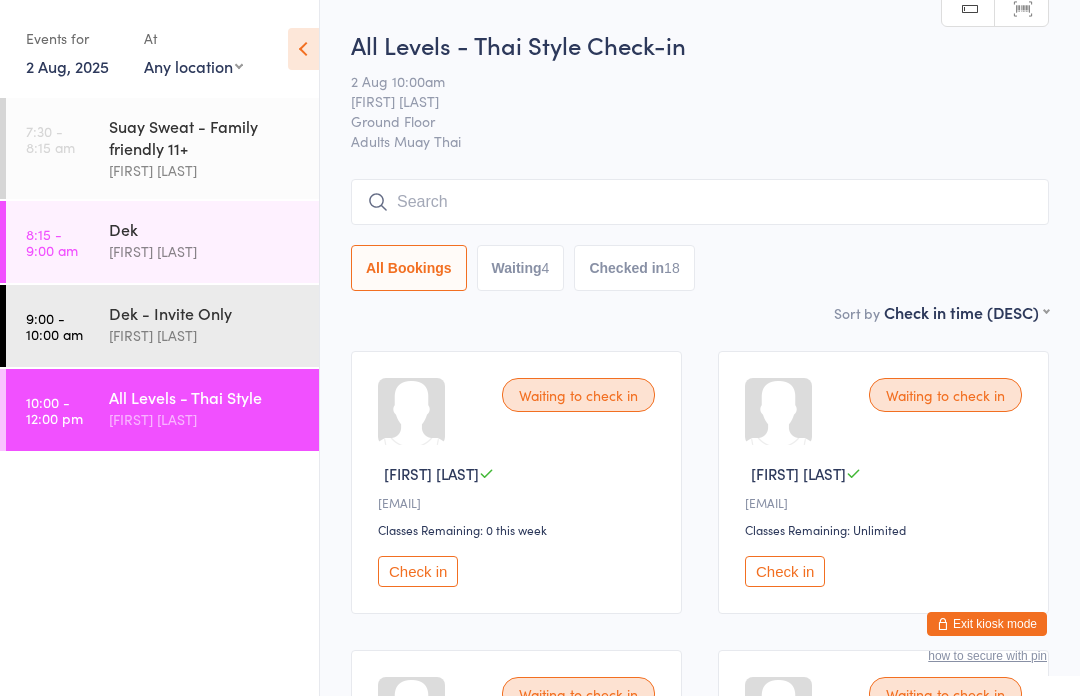 click at bounding box center [700, 202] 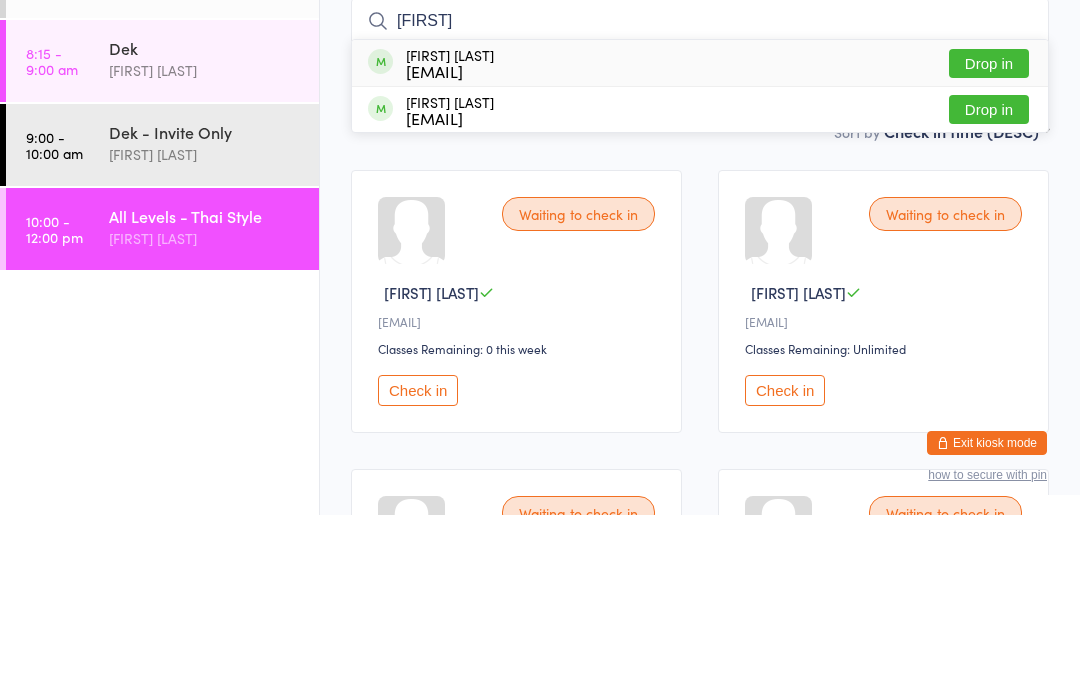 type on "[FIRST]" 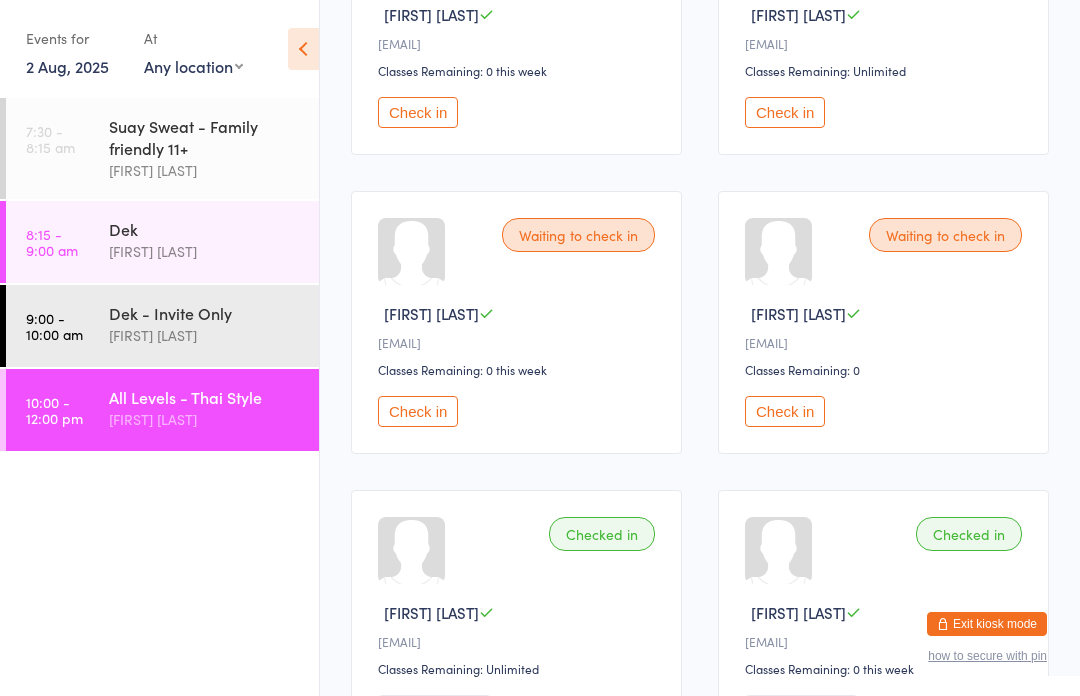 scroll, scrollTop: 458, scrollLeft: 0, axis: vertical 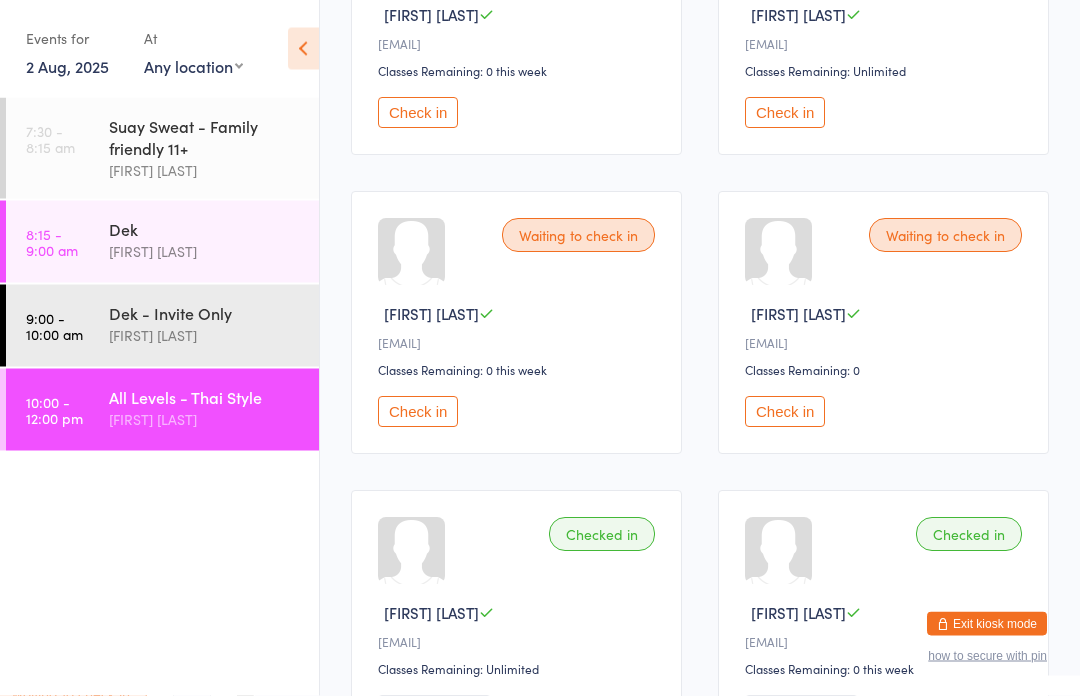 click on "Check in" at bounding box center (785, 412) 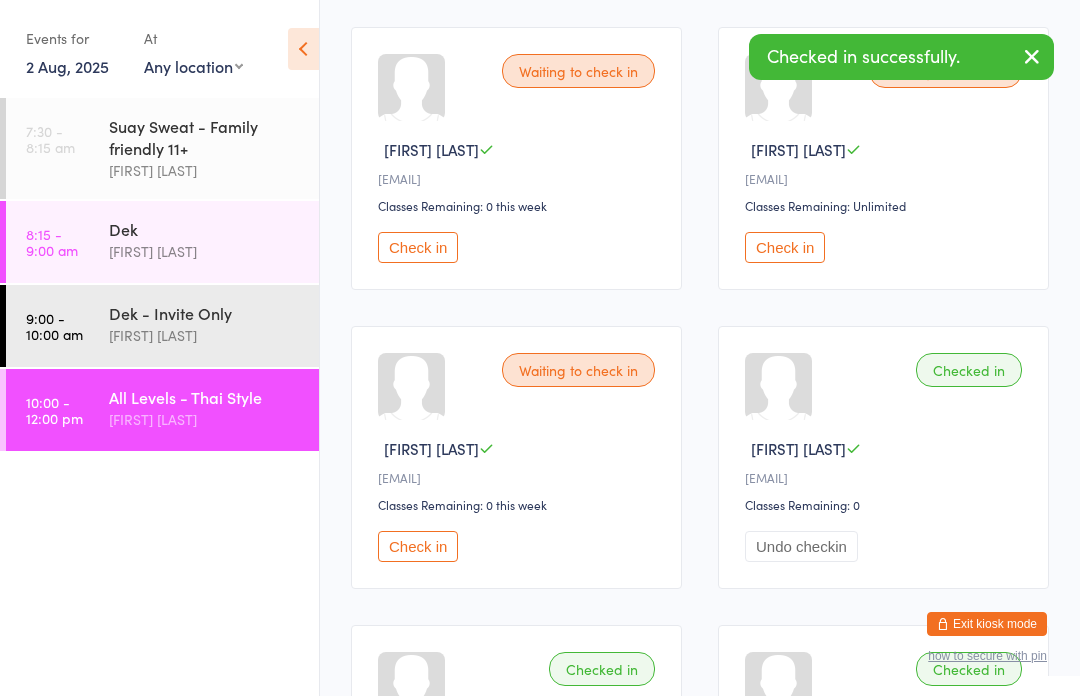 scroll, scrollTop: 0, scrollLeft: 0, axis: both 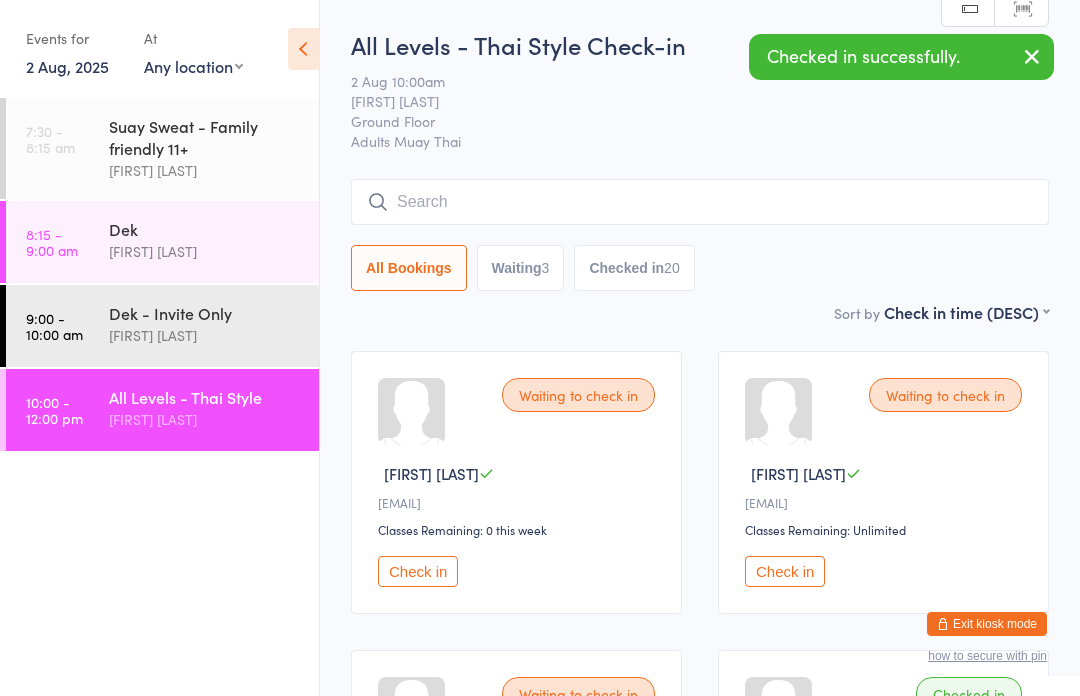 click on "Checked in  20" at bounding box center [634, 268] 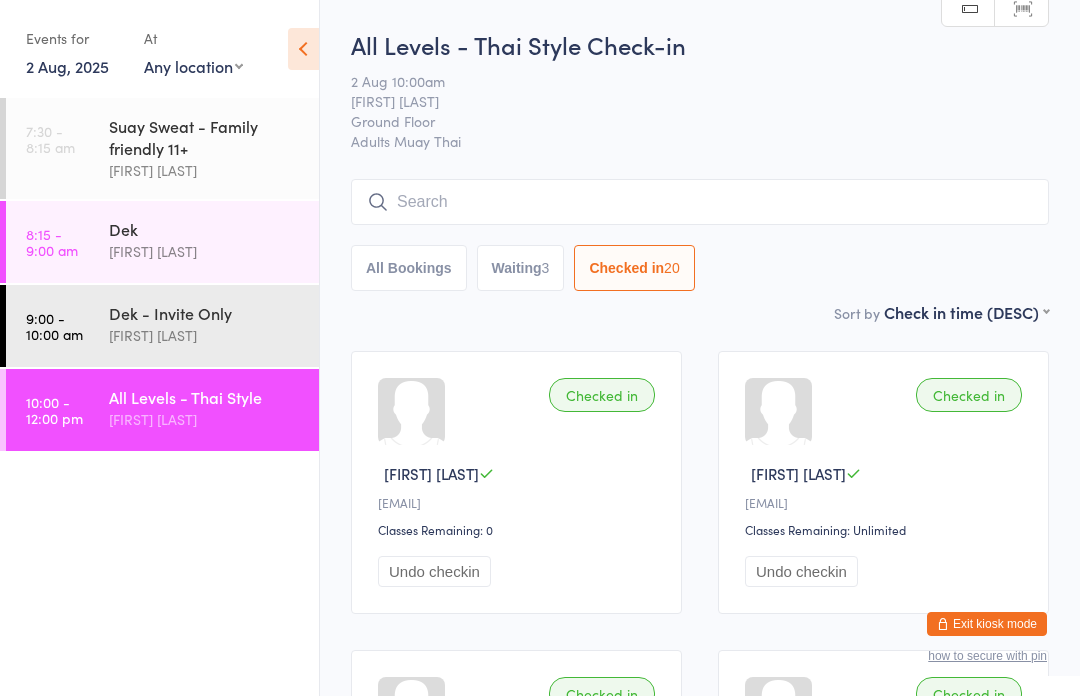 click at bounding box center [700, 202] 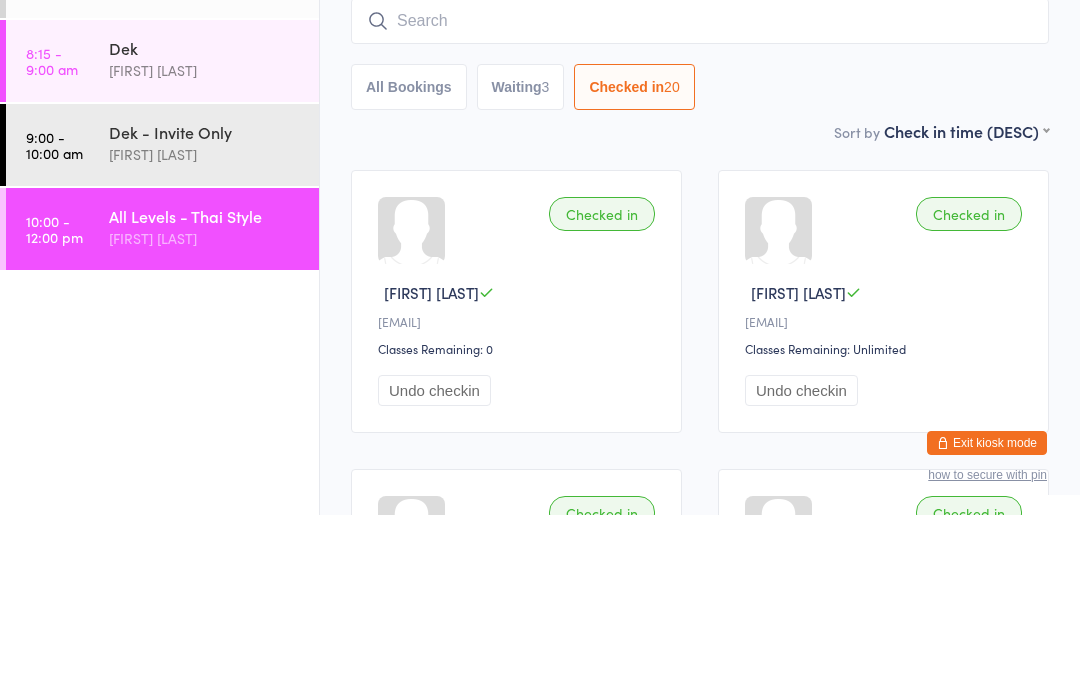 click on "All Bookings" at bounding box center [409, 268] 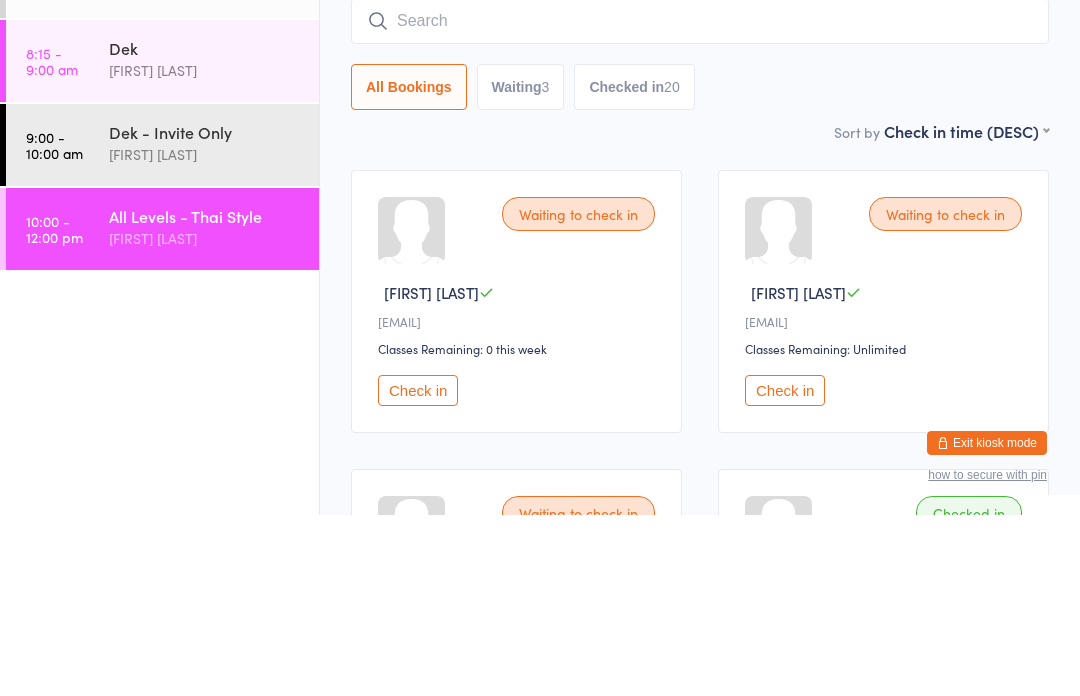 scroll, scrollTop: 181, scrollLeft: 0, axis: vertical 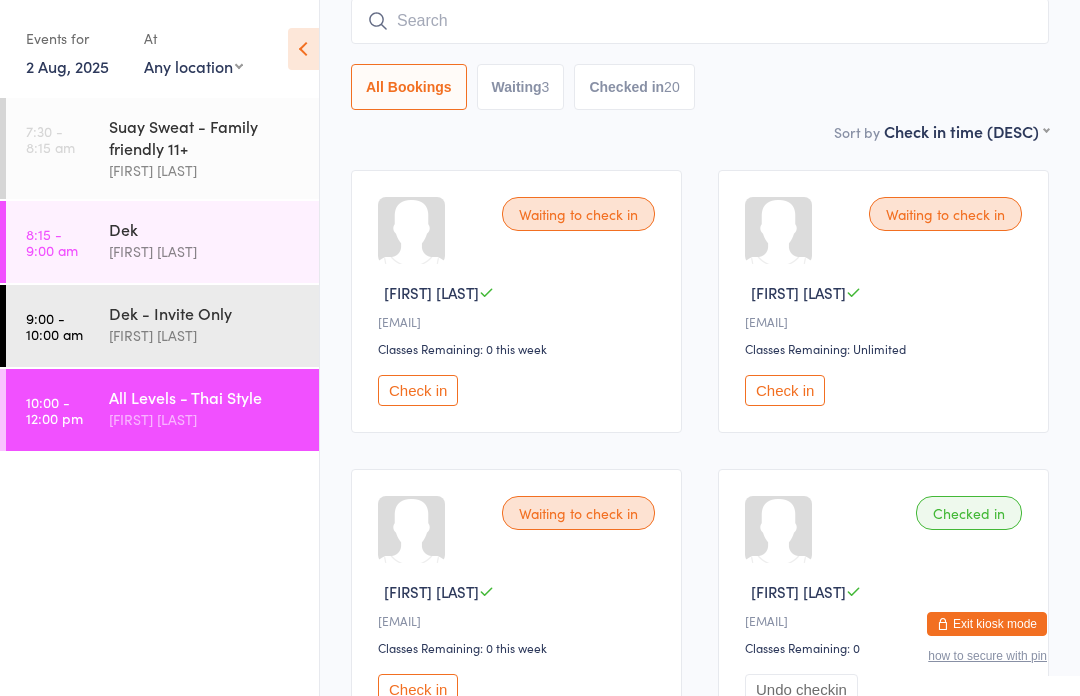 click at bounding box center (700, 21) 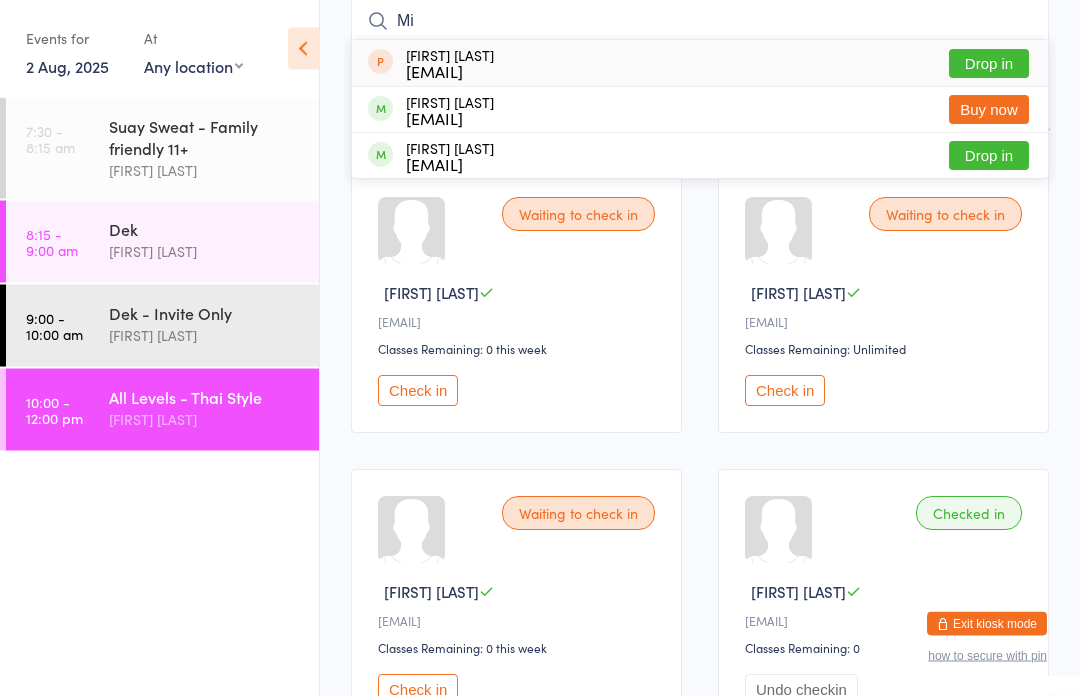 type on "M" 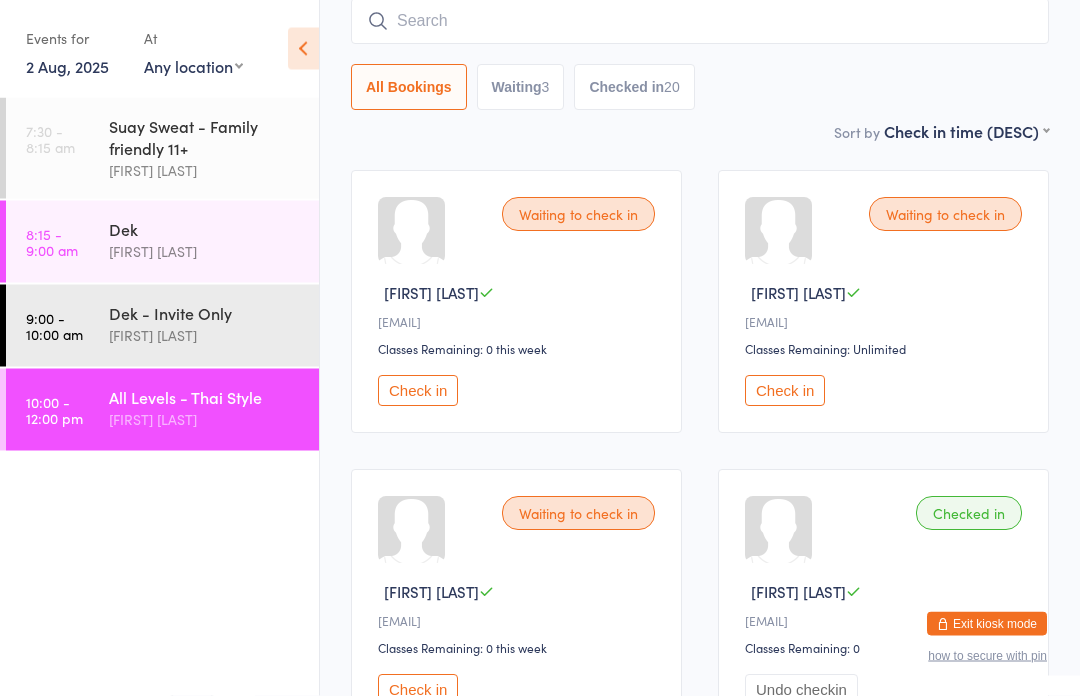 click at bounding box center (700, 22) 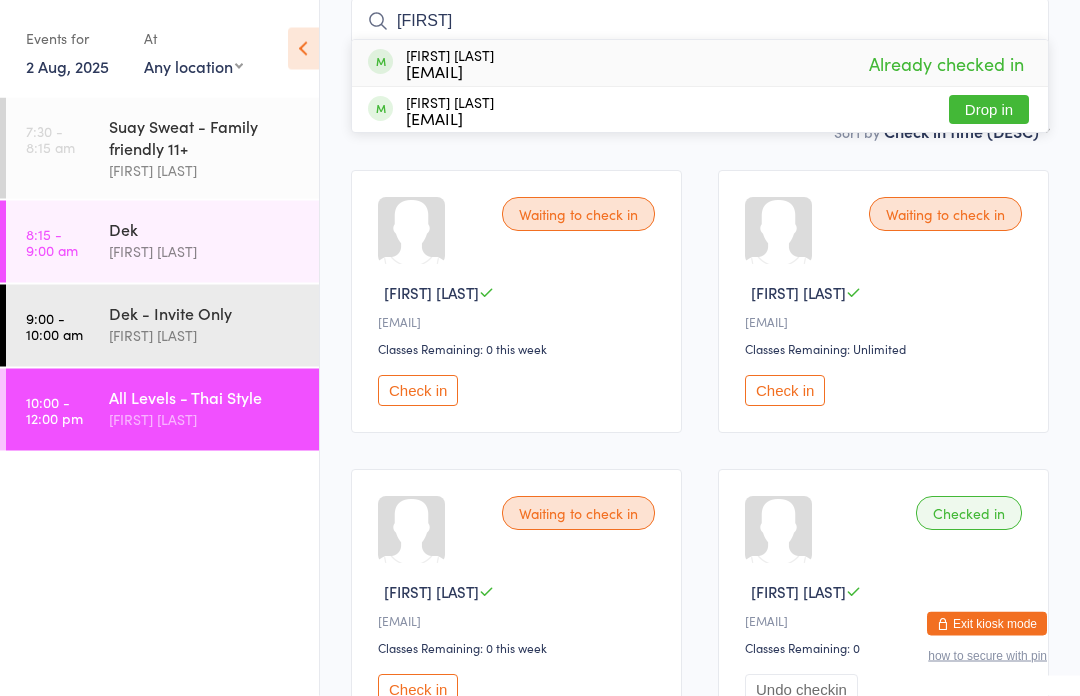 type on "[FIRST]" 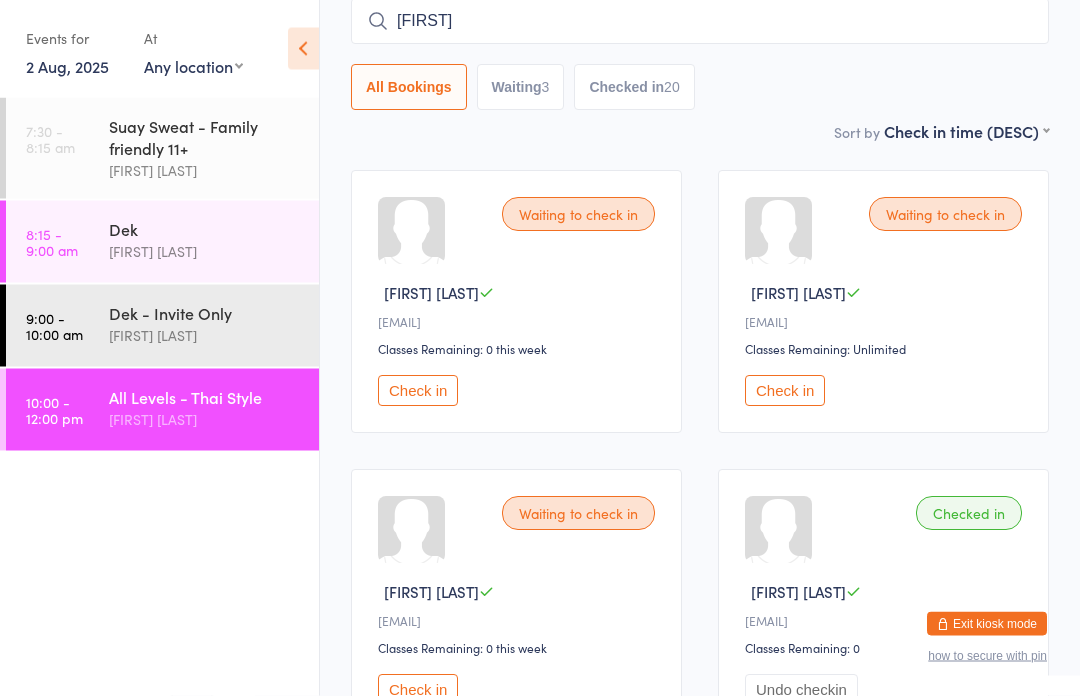 click on "Check in" at bounding box center [785, 391] 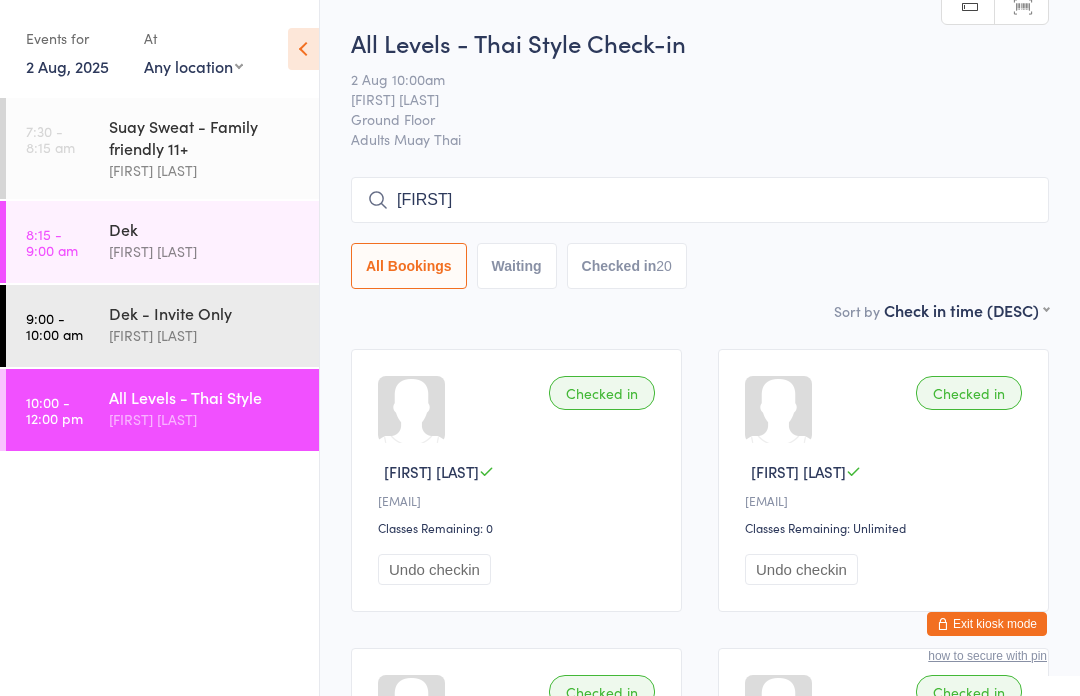 scroll, scrollTop: 1, scrollLeft: 0, axis: vertical 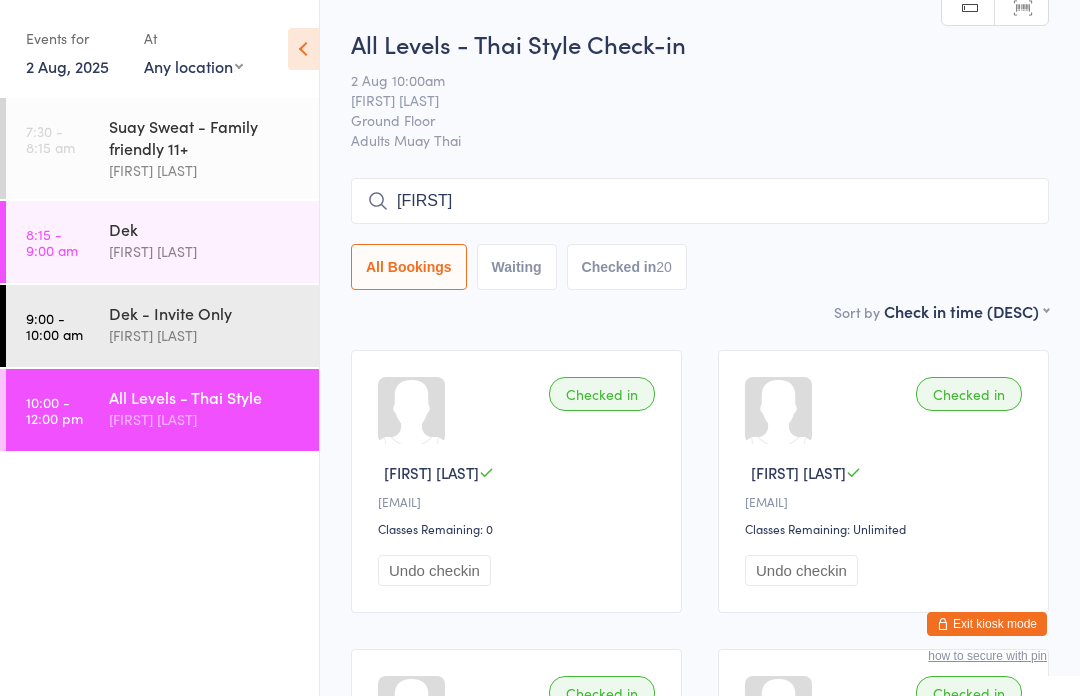 click on "Dek" at bounding box center (205, 229) 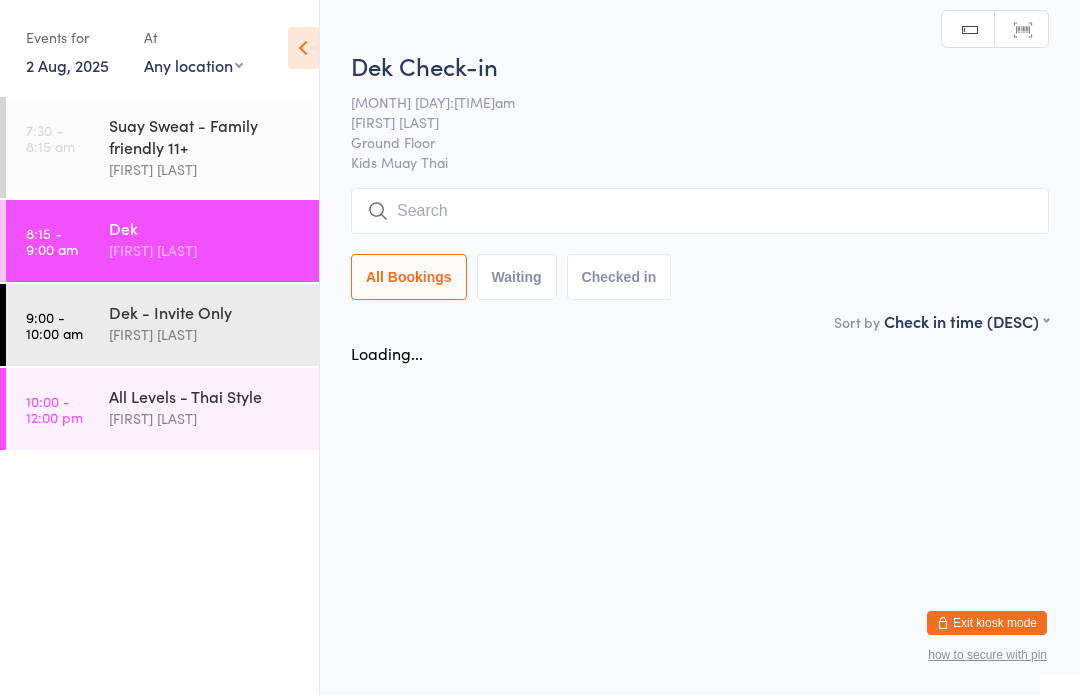 scroll, scrollTop: 1, scrollLeft: 0, axis: vertical 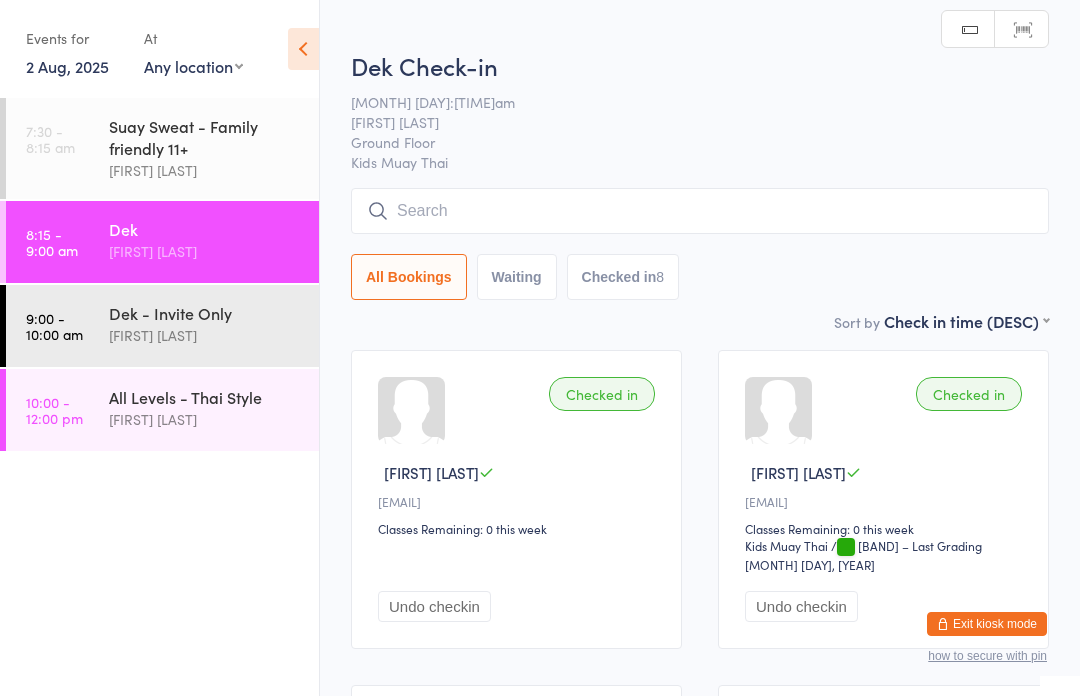 click on "[FIRST] [LAST]" at bounding box center [205, 419] 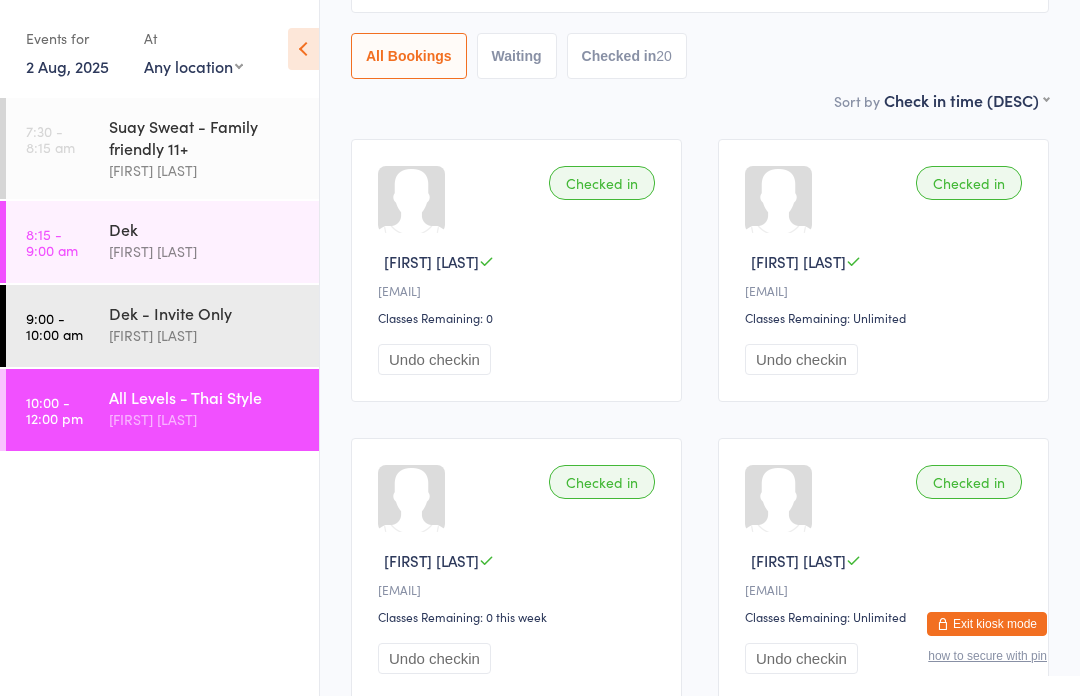 scroll, scrollTop: 0, scrollLeft: 0, axis: both 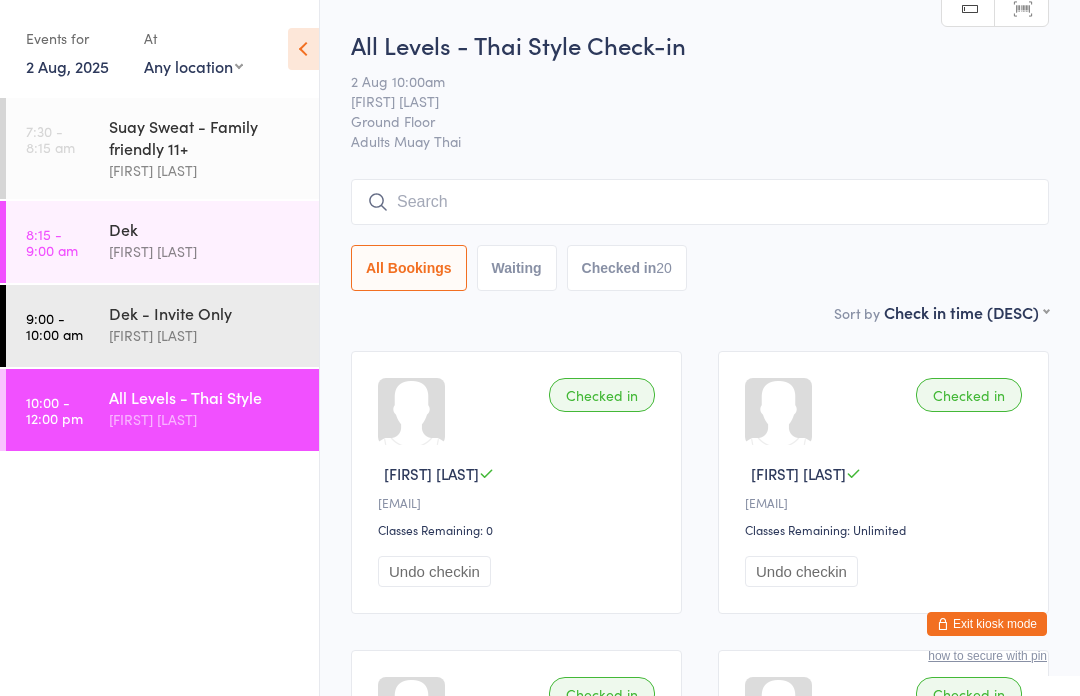 click at bounding box center [700, 202] 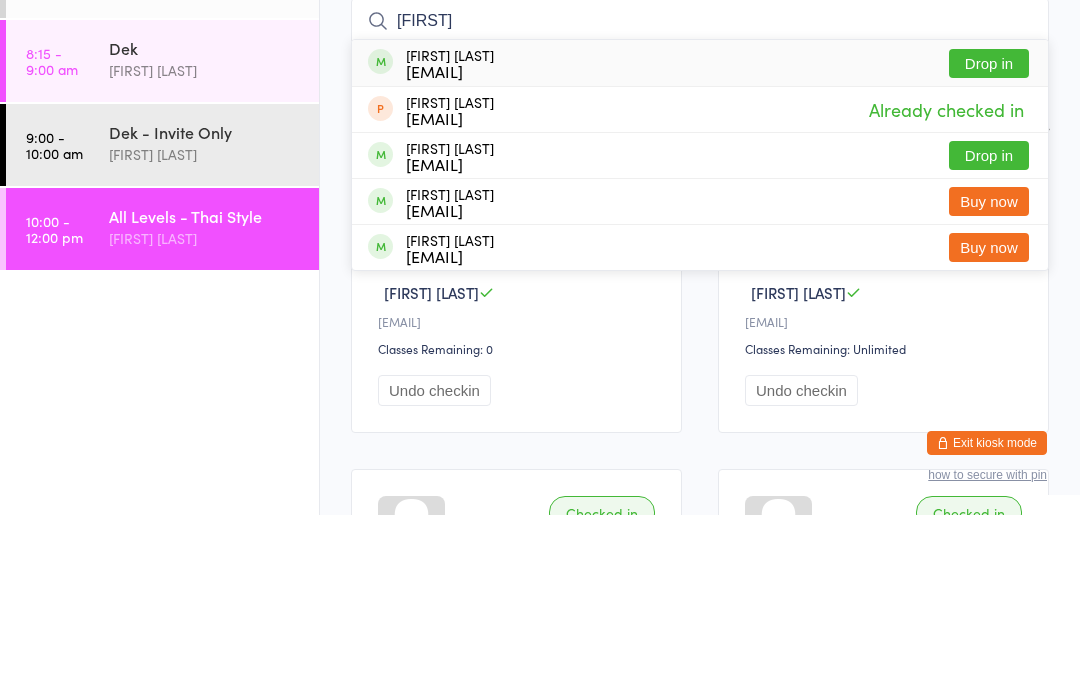 type on "[FIRST]" 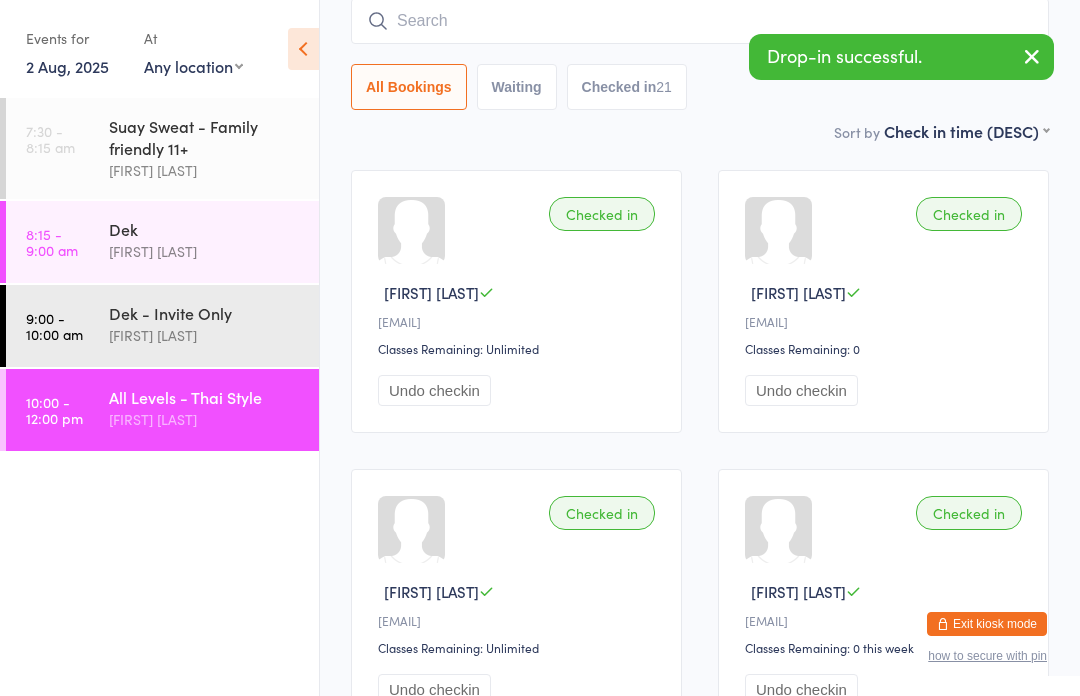 scroll, scrollTop: 0, scrollLeft: 0, axis: both 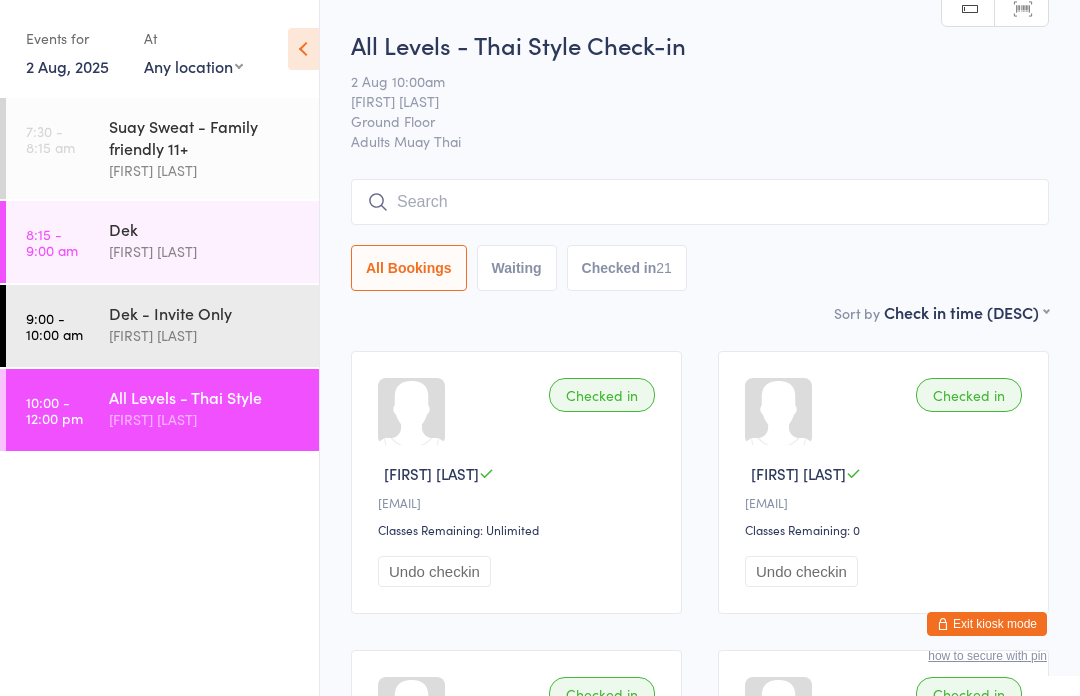 click on "Exit kiosk mode how to secure with pin" at bounding box center [1060, 686] 